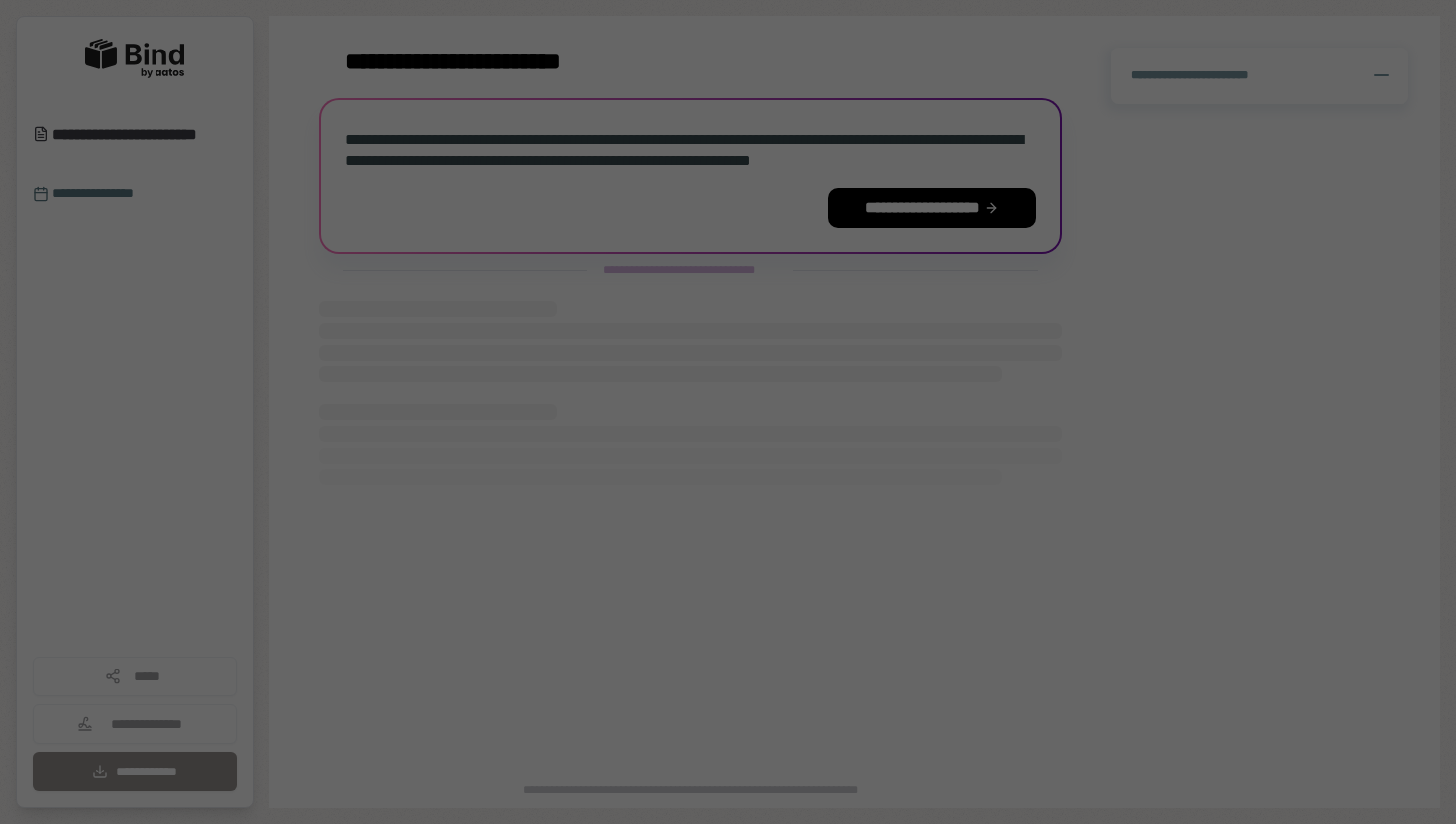 scroll, scrollTop: 0, scrollLeft: 0, axis: both 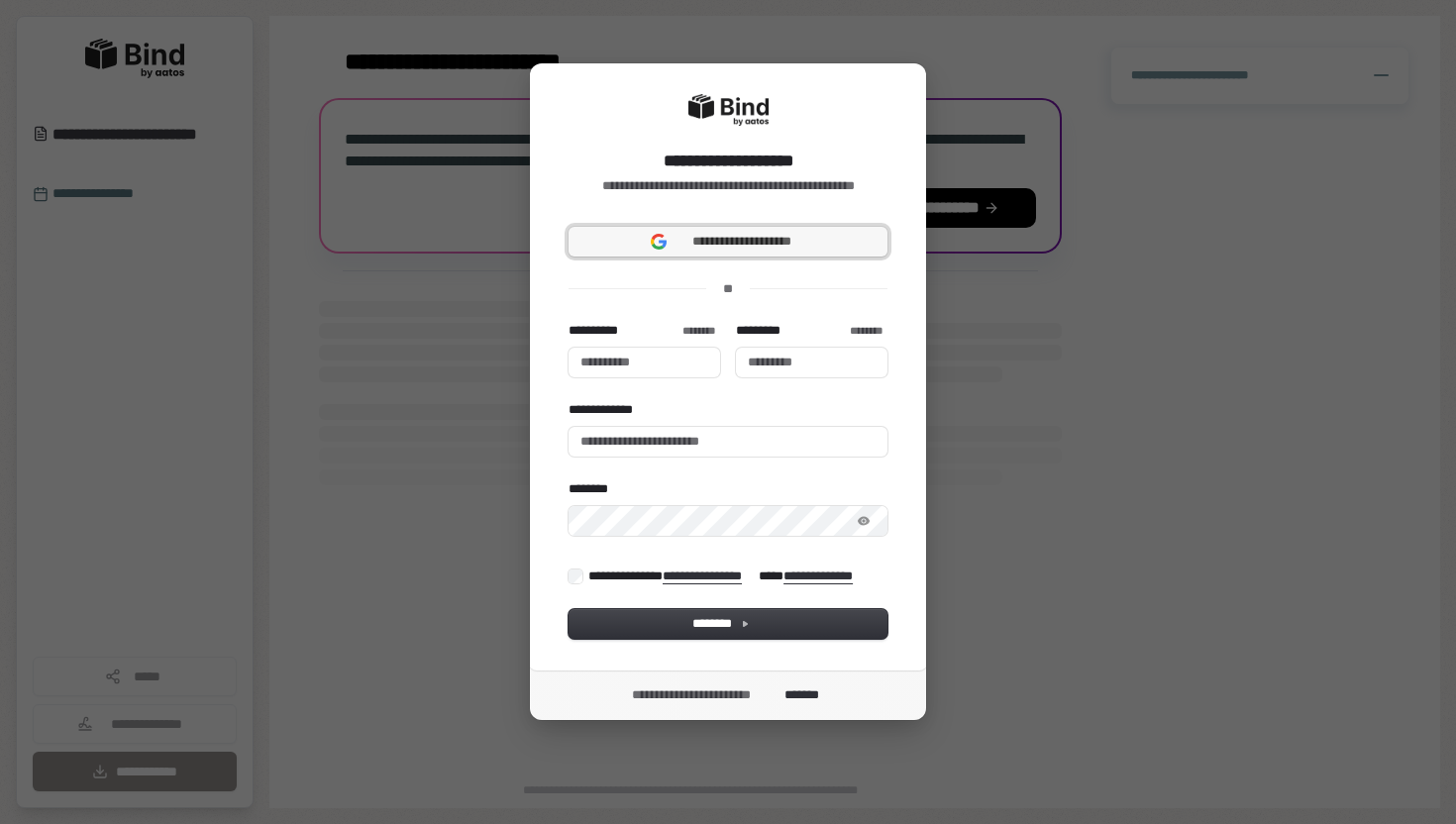 click on "**********" at bounding box center [742, 242] 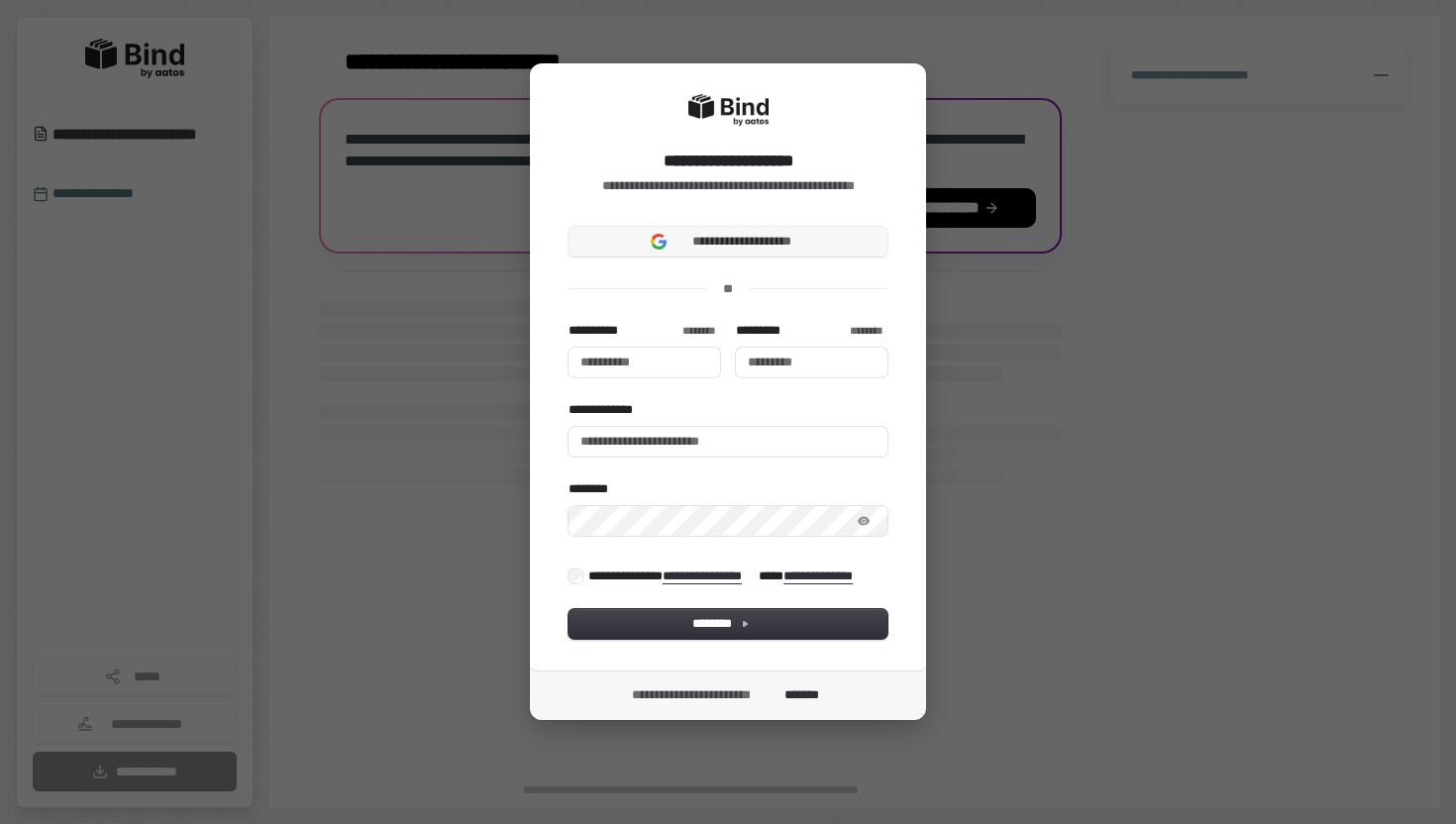 type 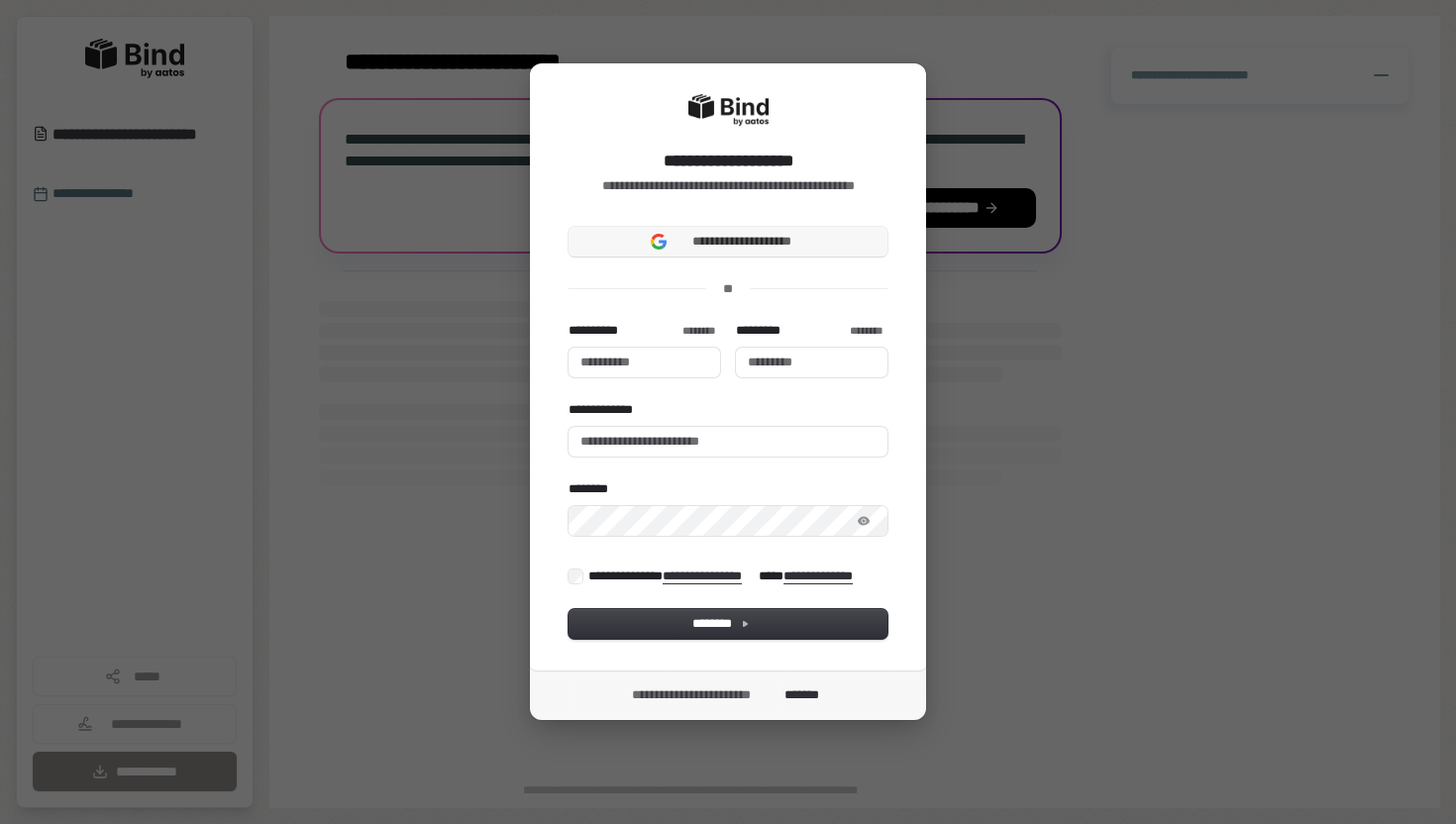 type 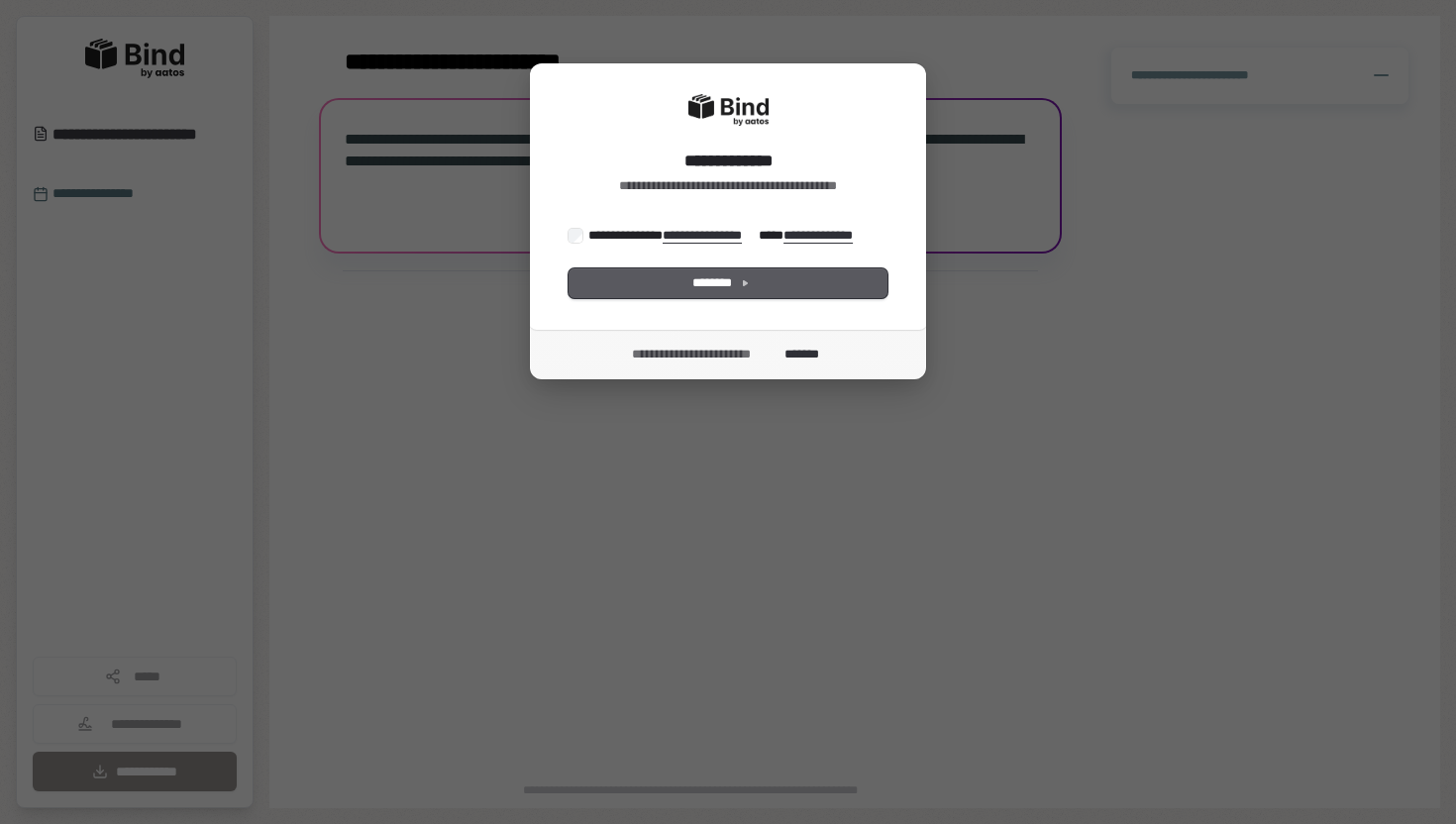 scroll, scrollTop: 0, scrollLeft: 0, axis: both 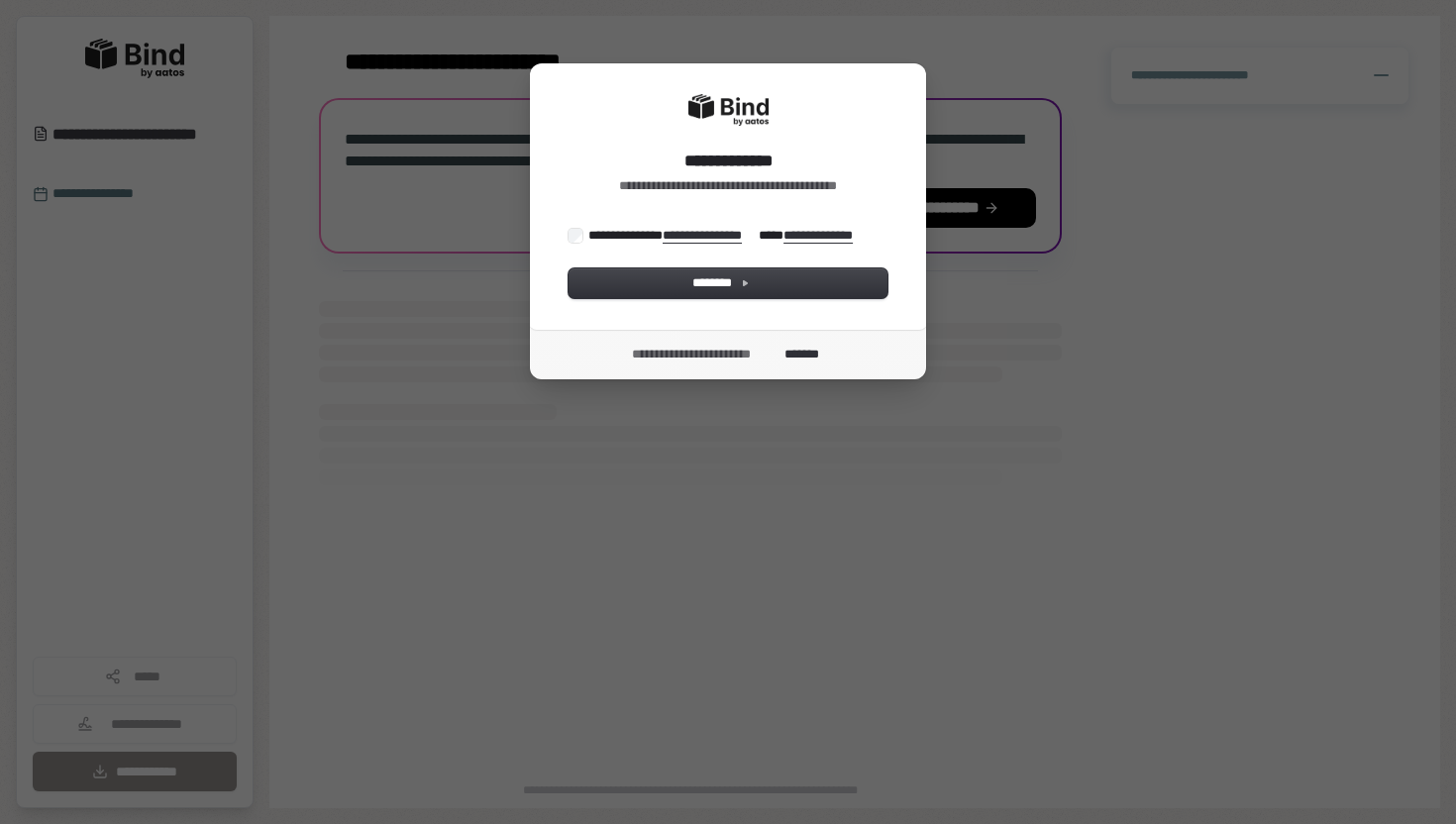 click on "**********" at bounding box center (722, 236) 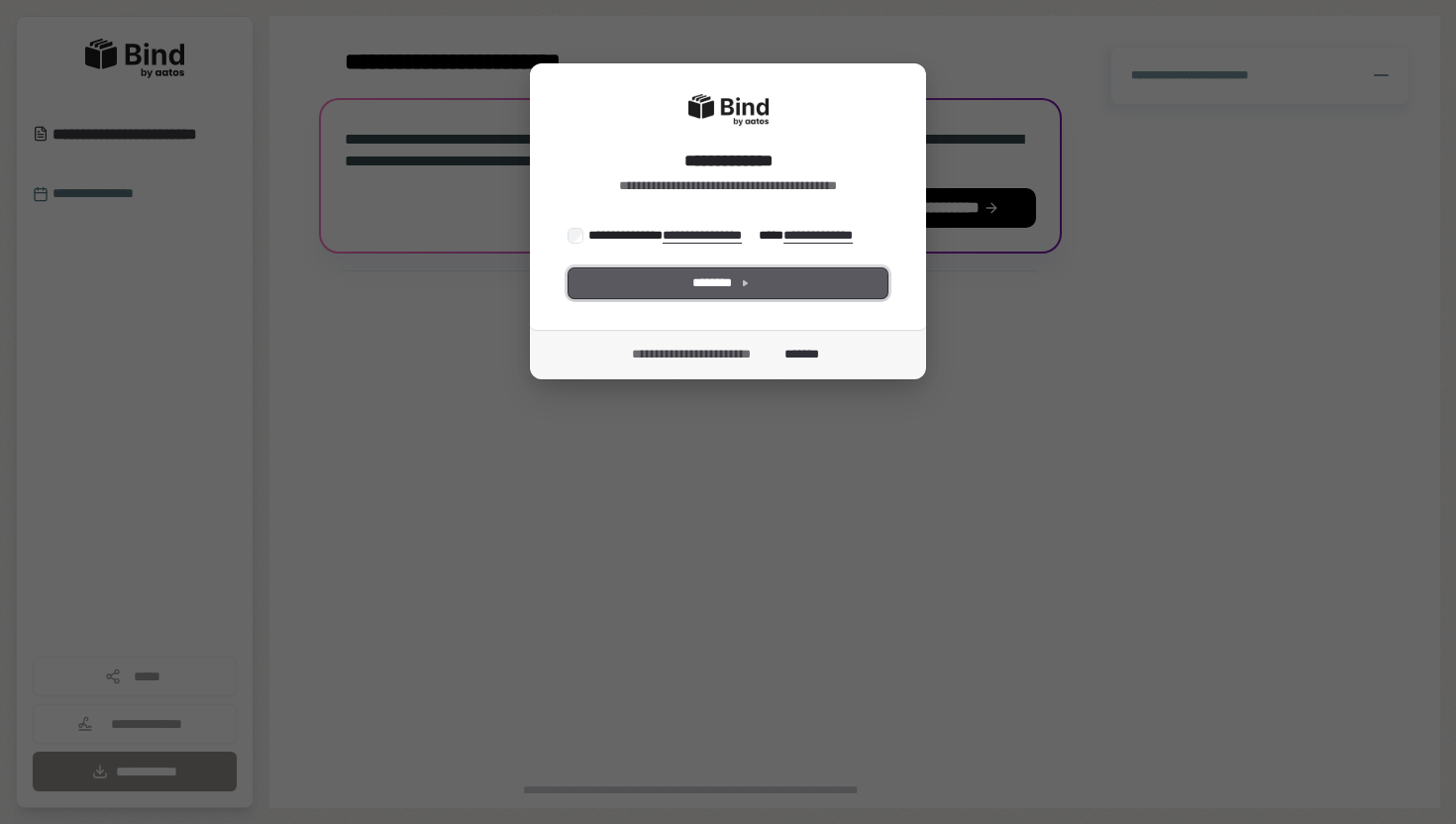click on "********" at bounding box center [728, 283] 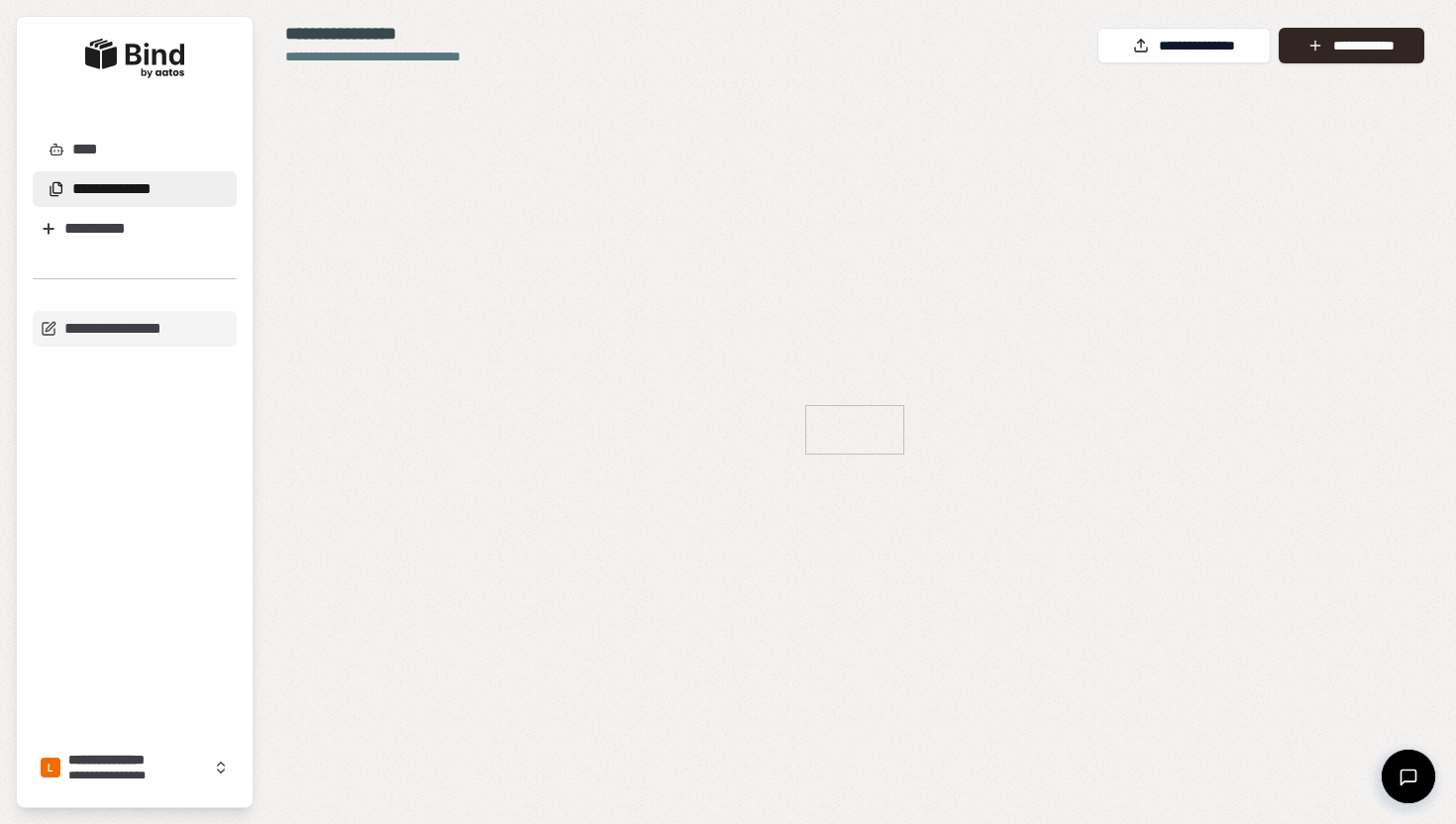 scroll, scrollTop: 0, scrollLeft: 0, axis: both 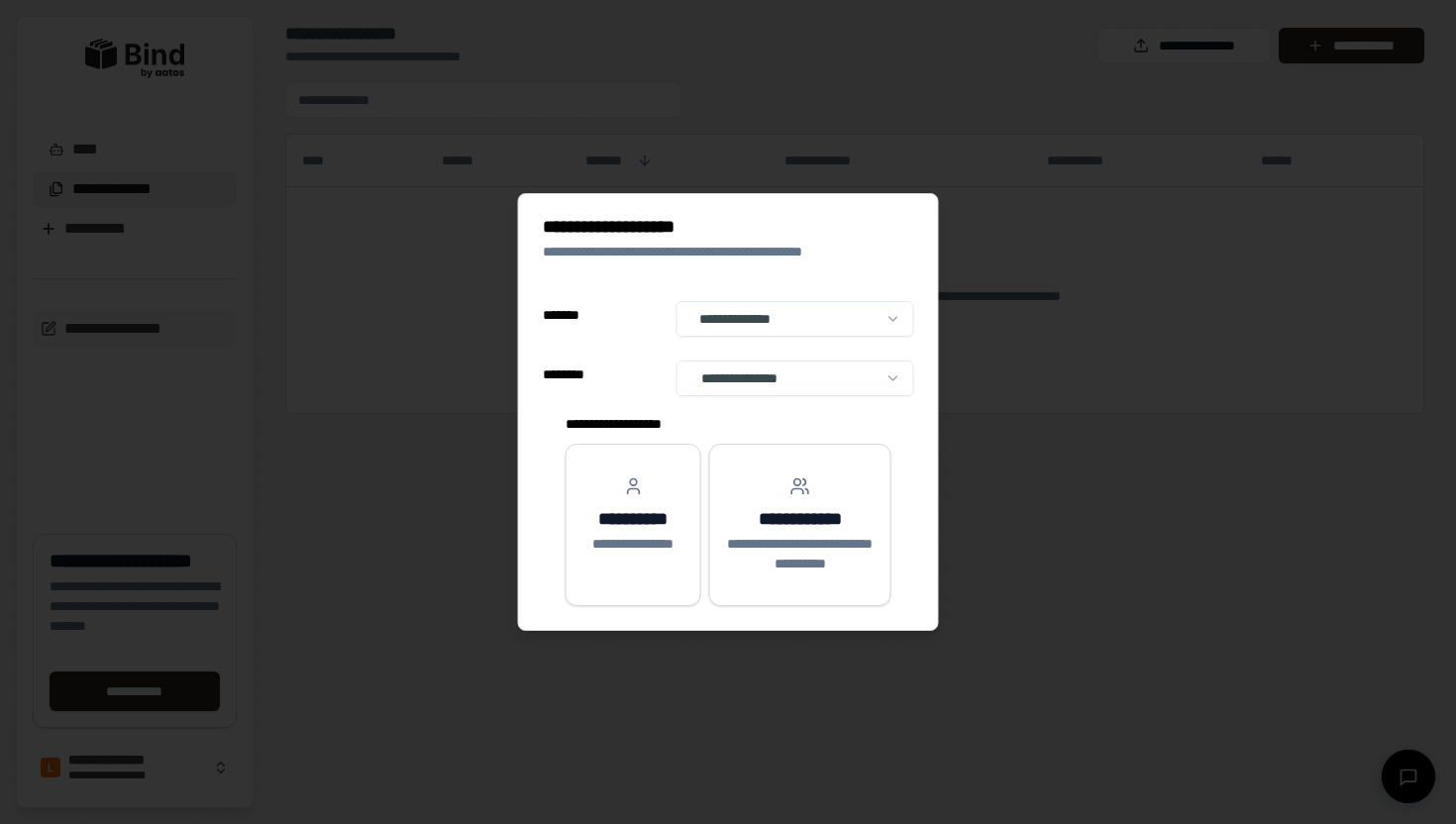 click on "**********" at bounding box center [728, 412] 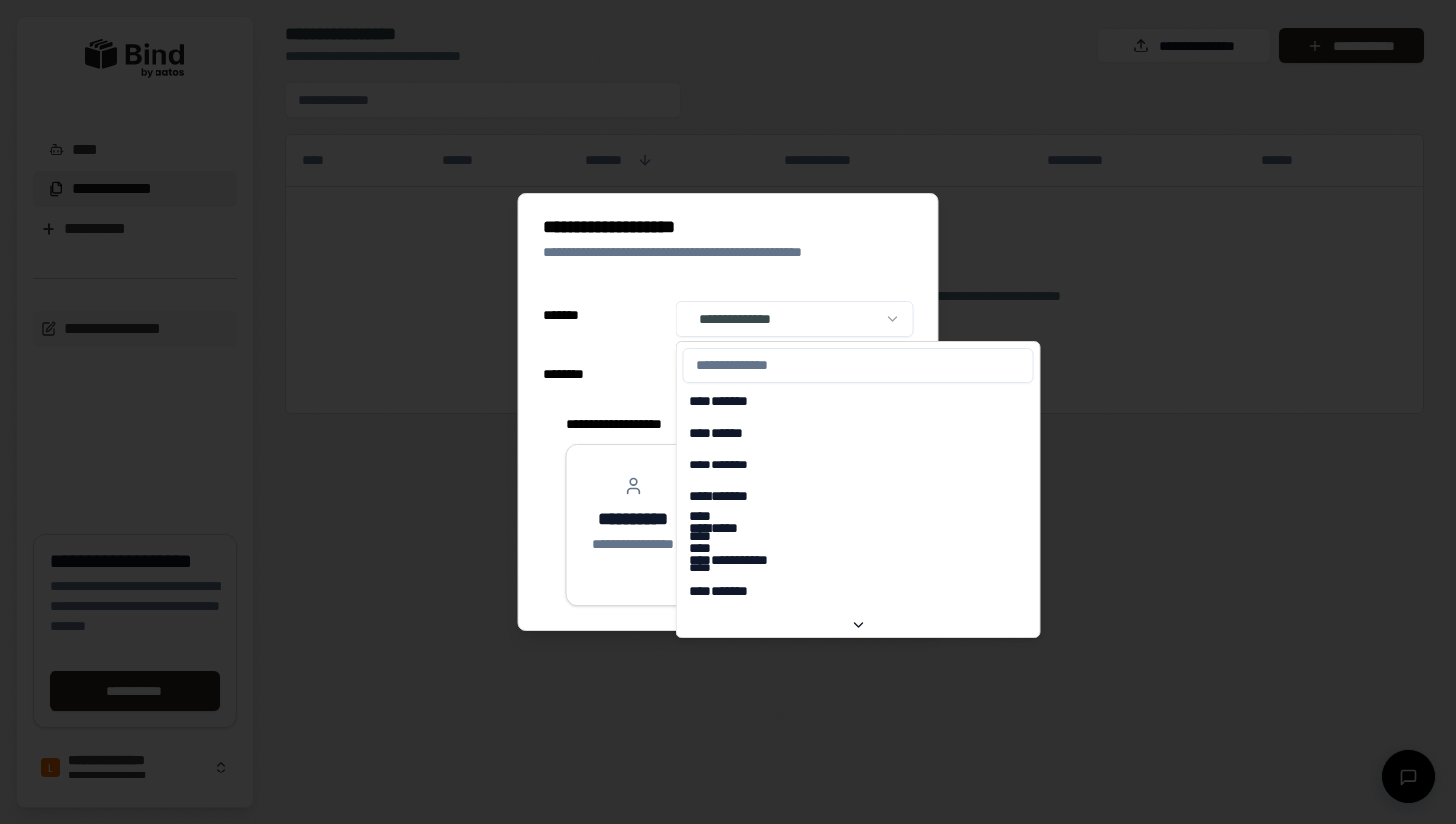 click at bounding box center (859, 365) 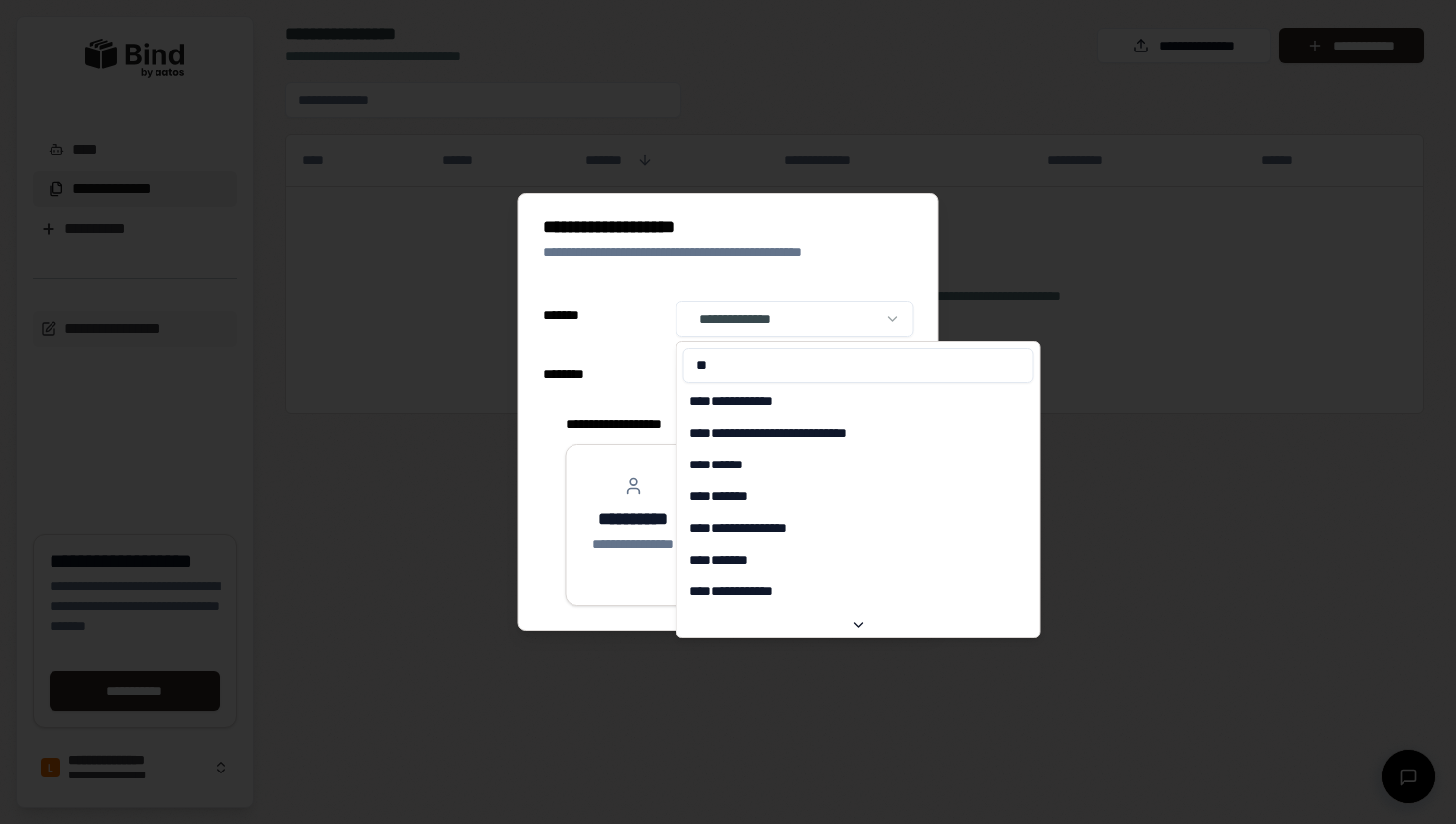 type on "***" 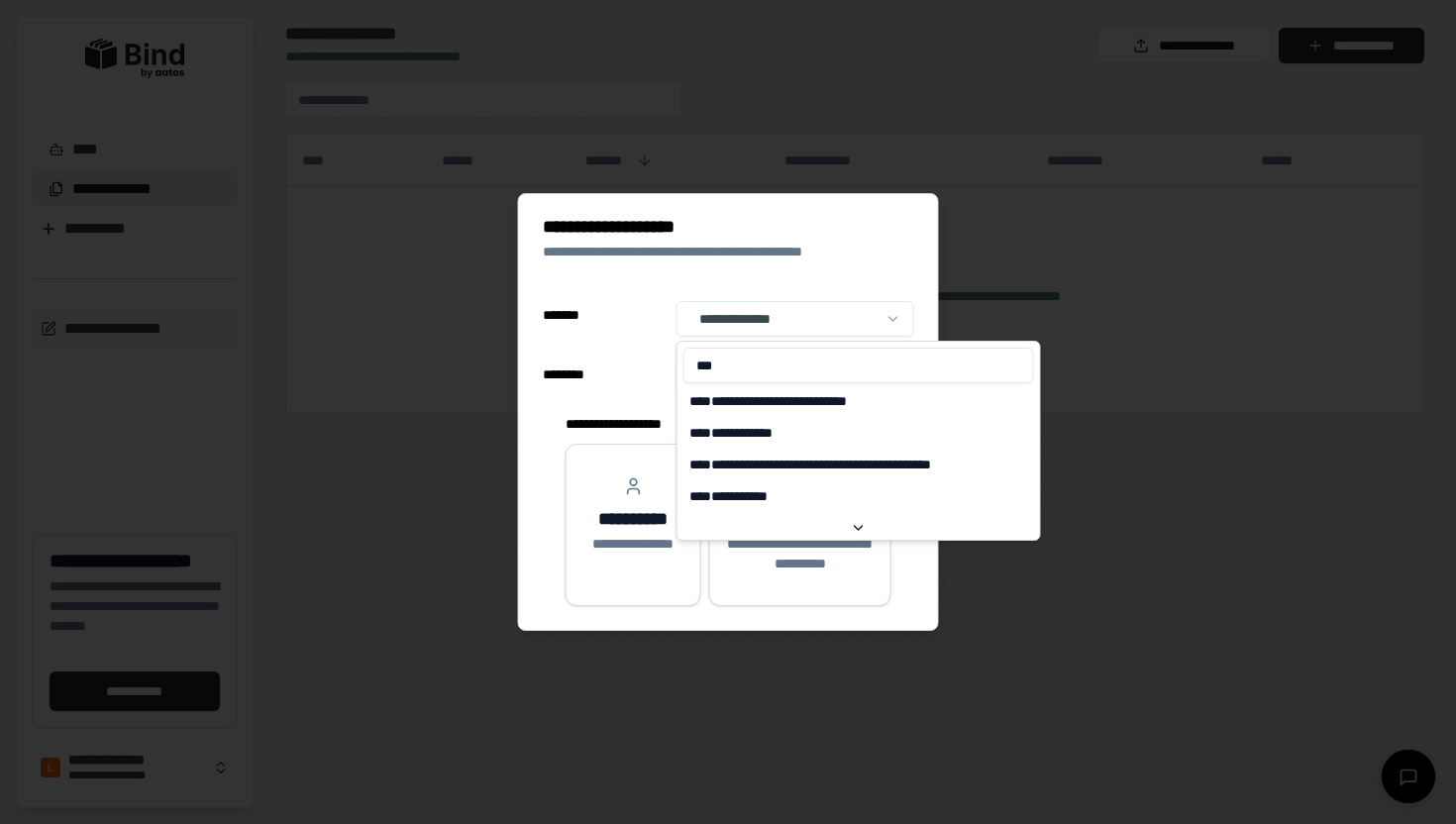 select on "**" 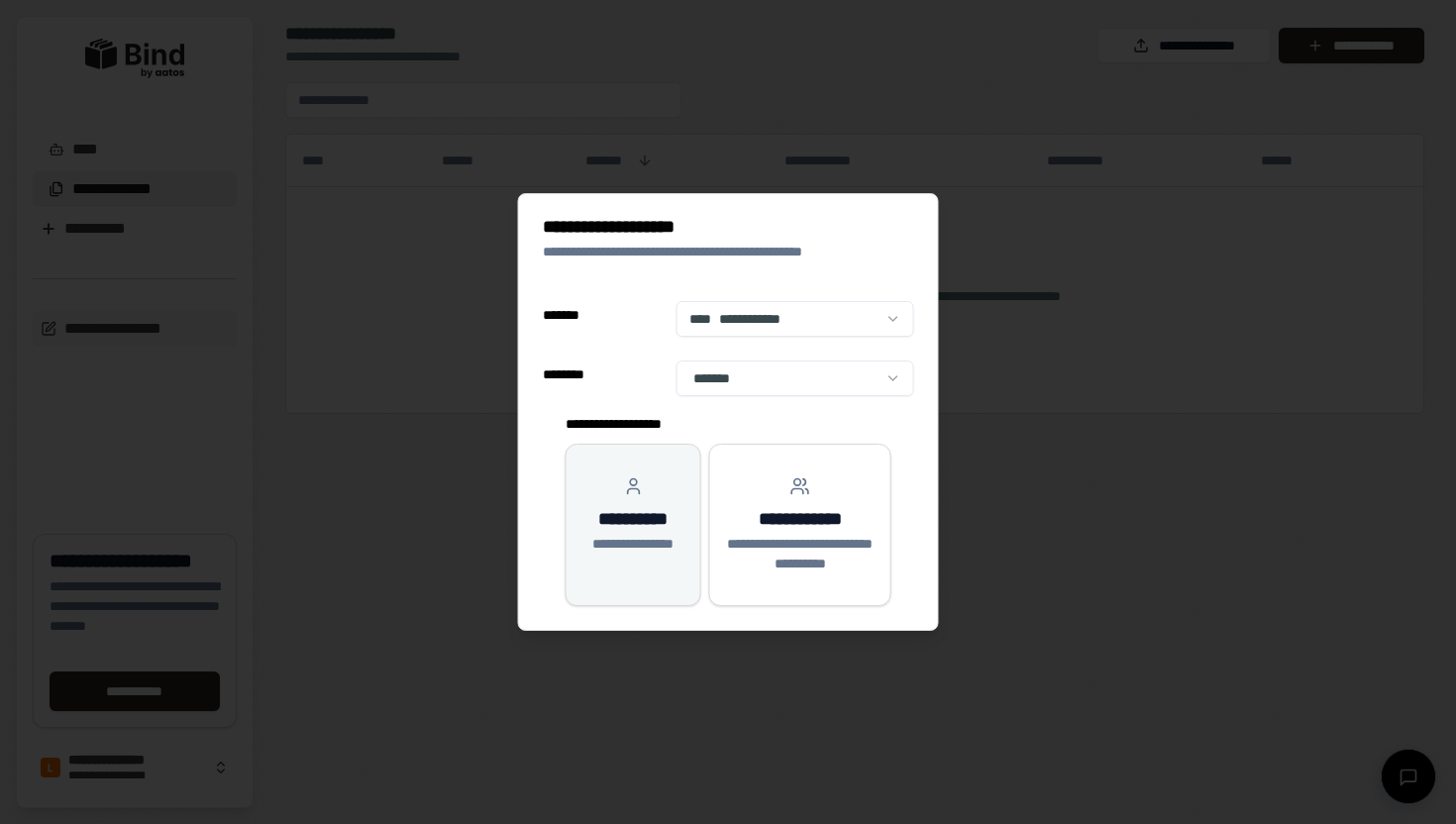click on "**********" at bounding box center (633, 519) 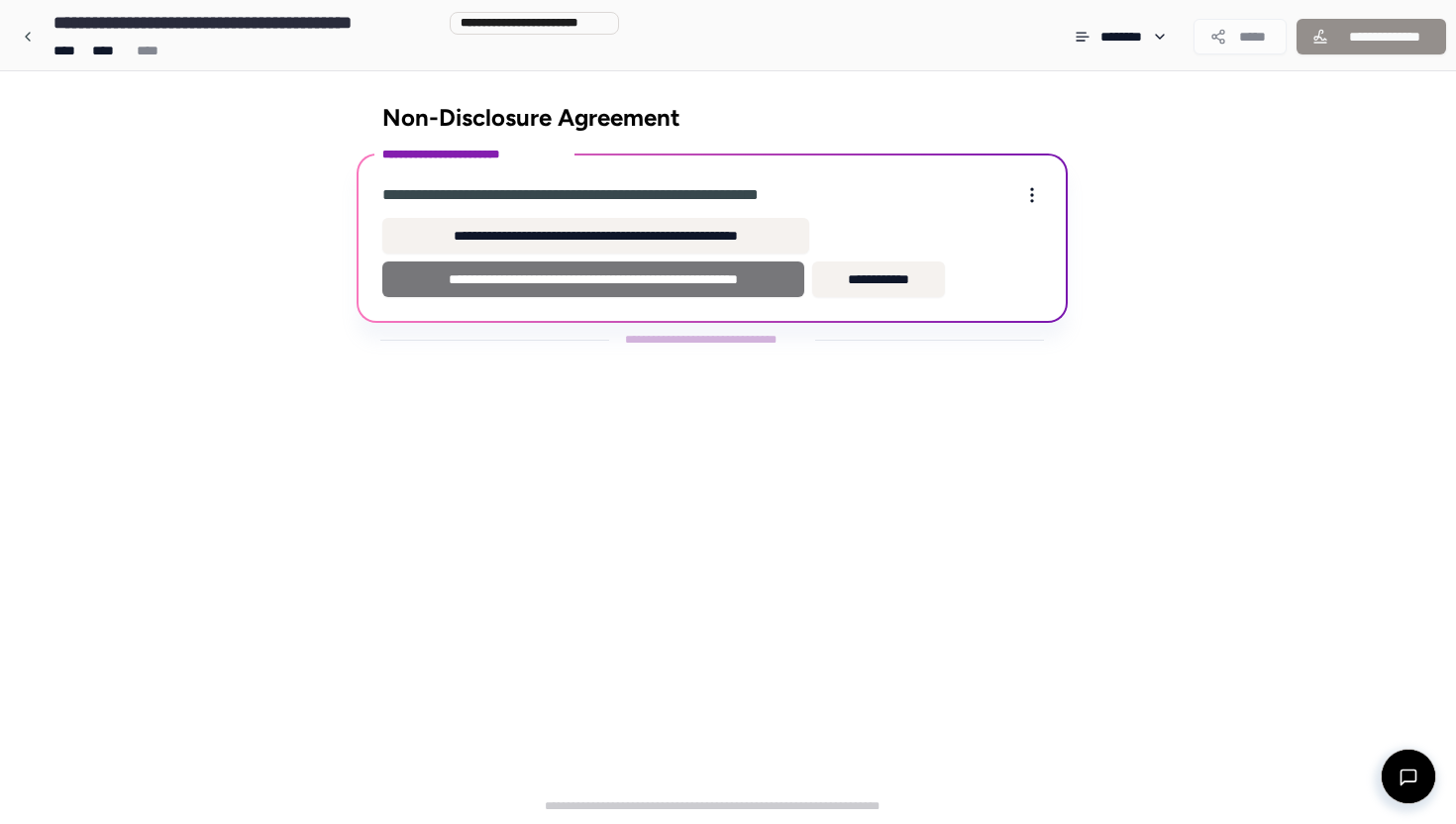 click on "**********" at bounding box center (593, 279) 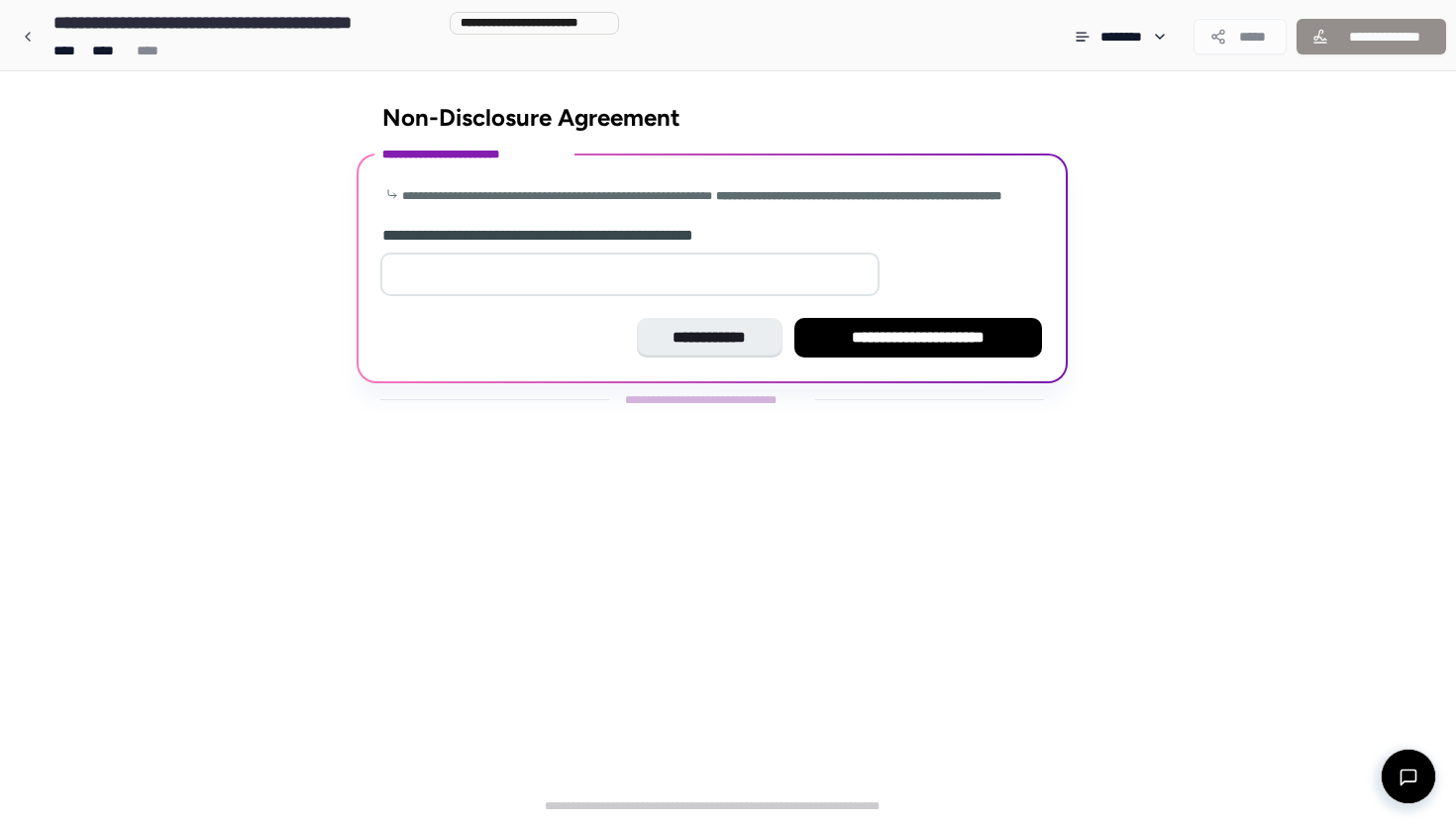 click at bounding box center [630, 274] 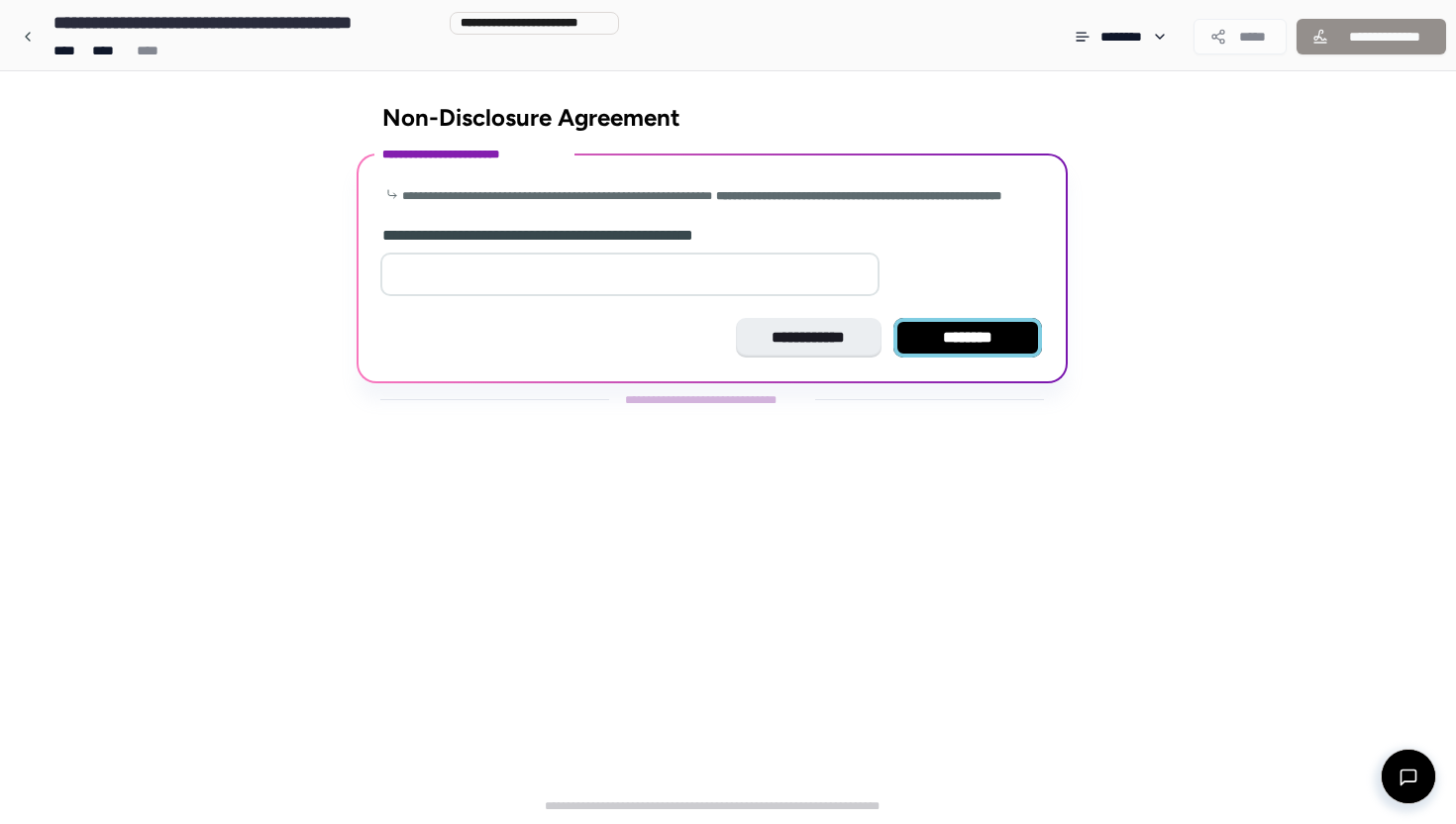 type on "*" 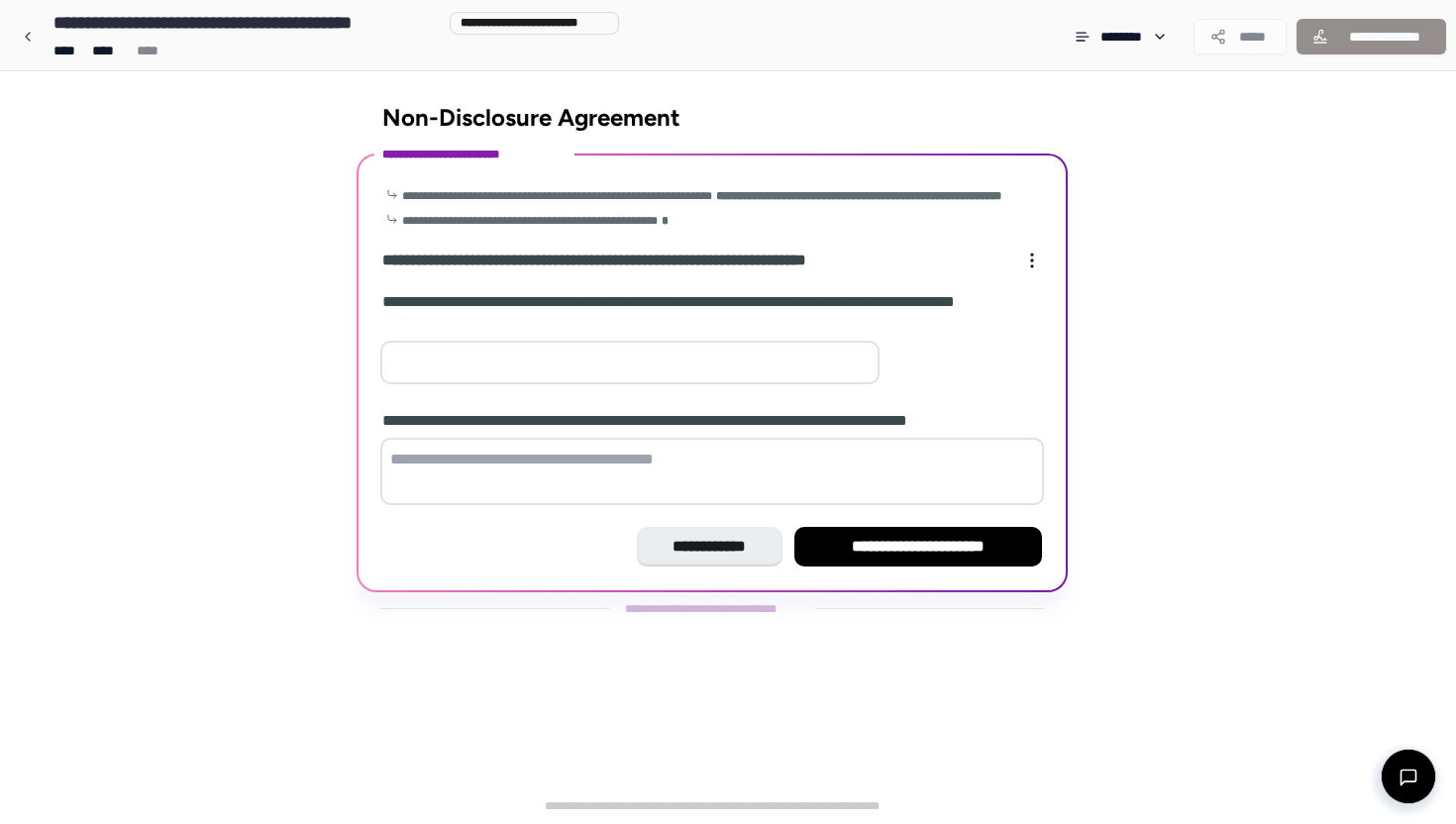 click at bounding box center [630, 362] 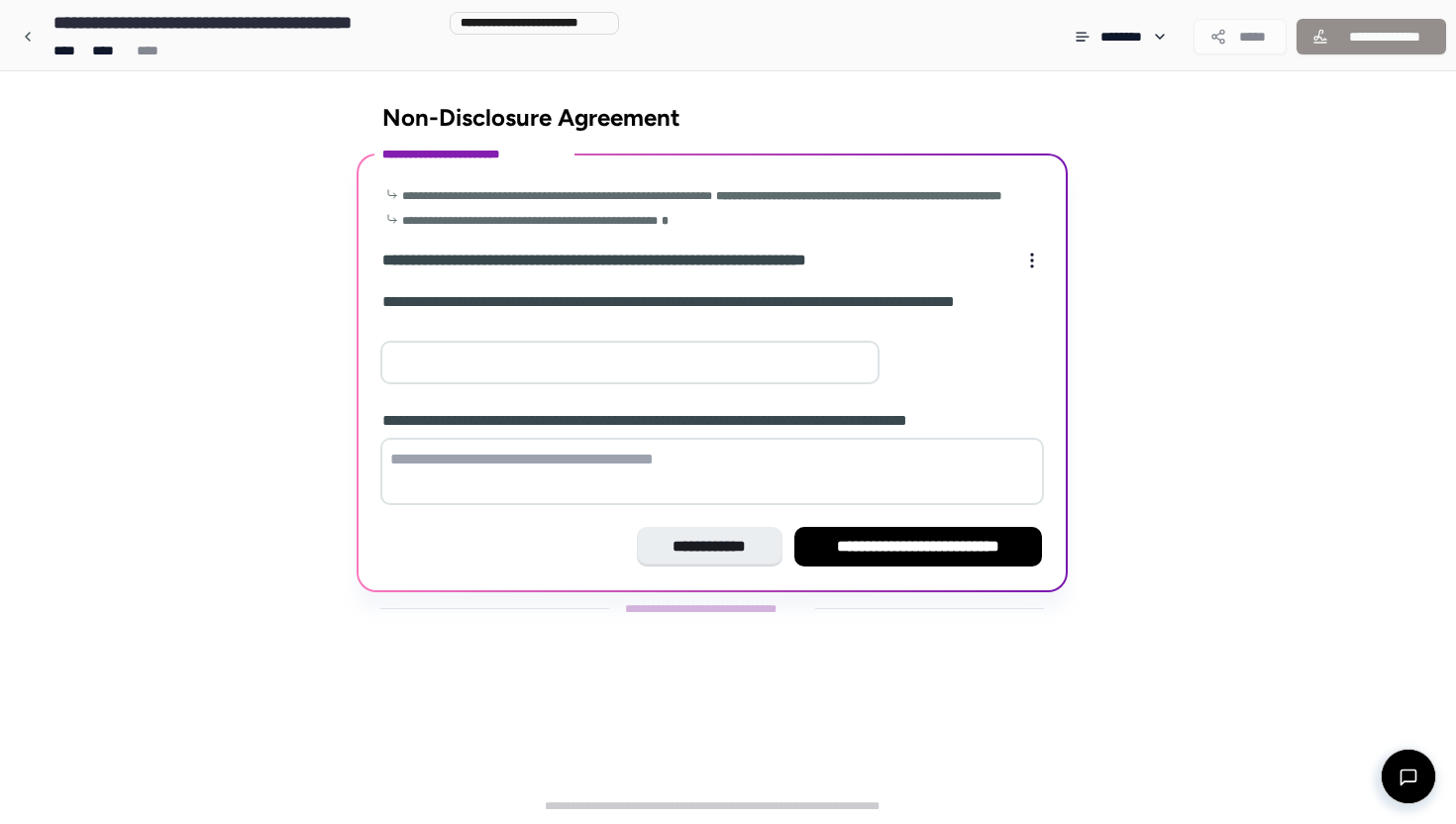 type on "*" 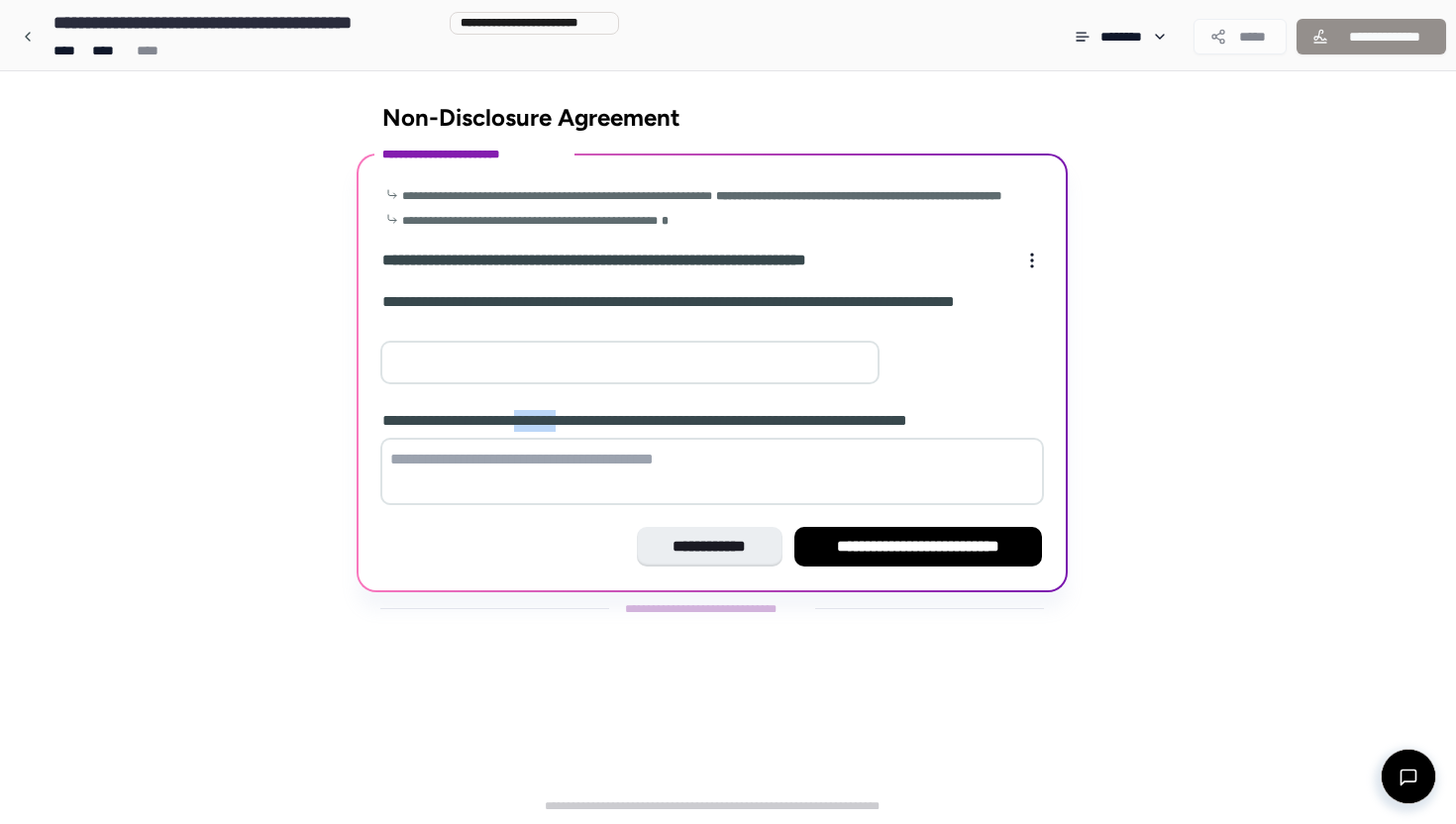 click on "[REDACTED]" at bounding box center (702, 421) 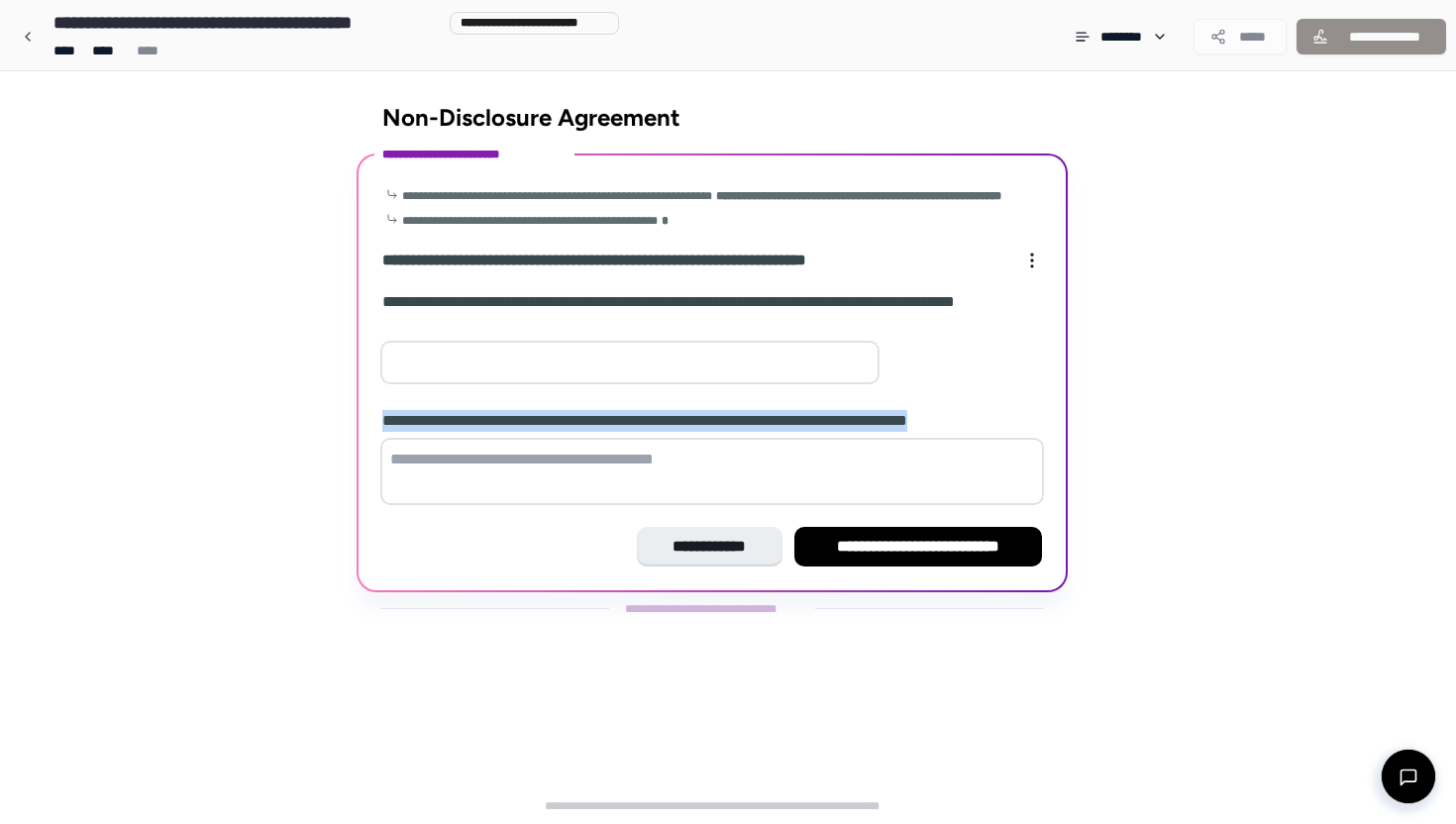 click on "[REDACTED]" at bounding box center (702, 421) 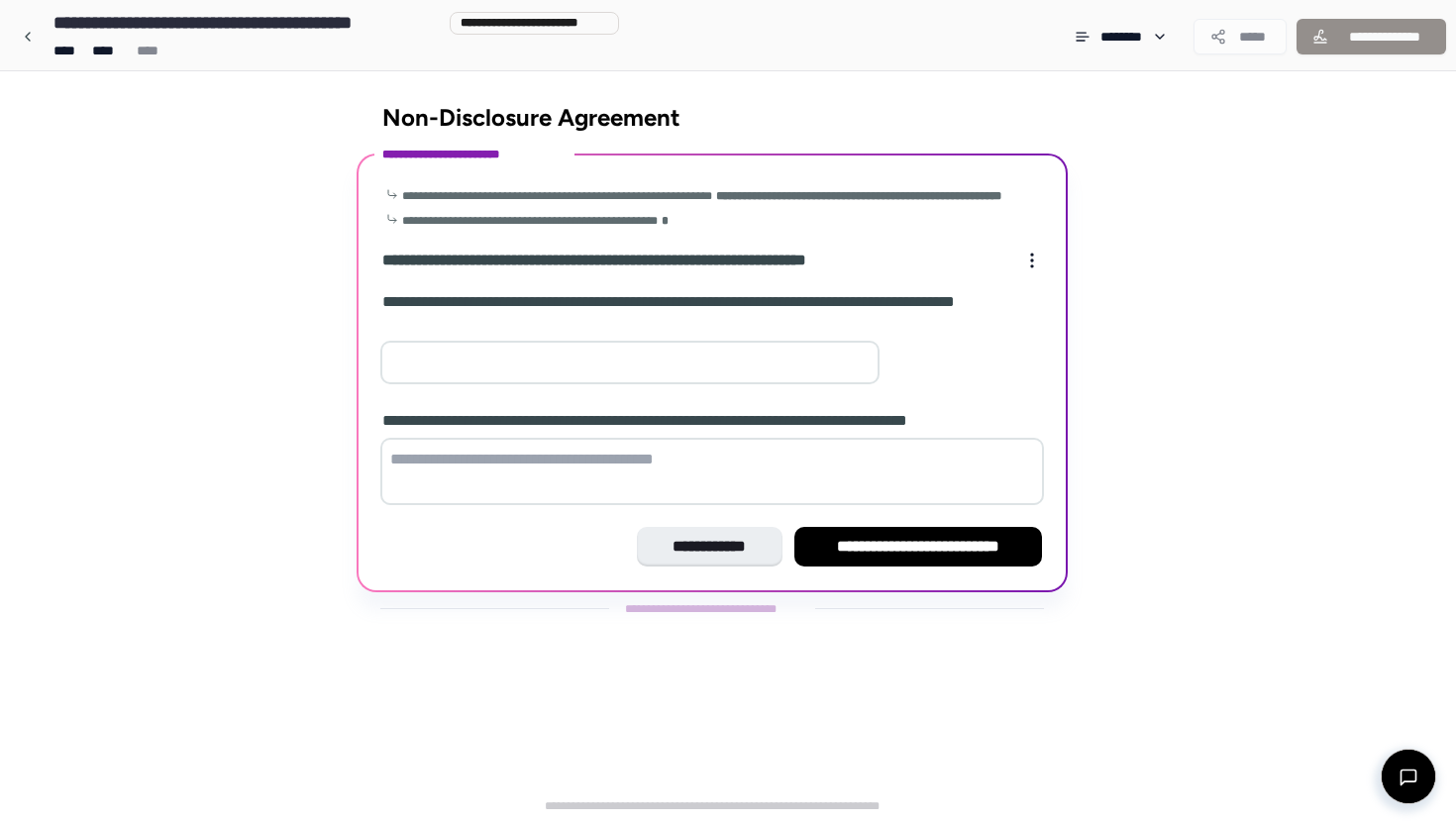 click at bounding box center (712, 471) 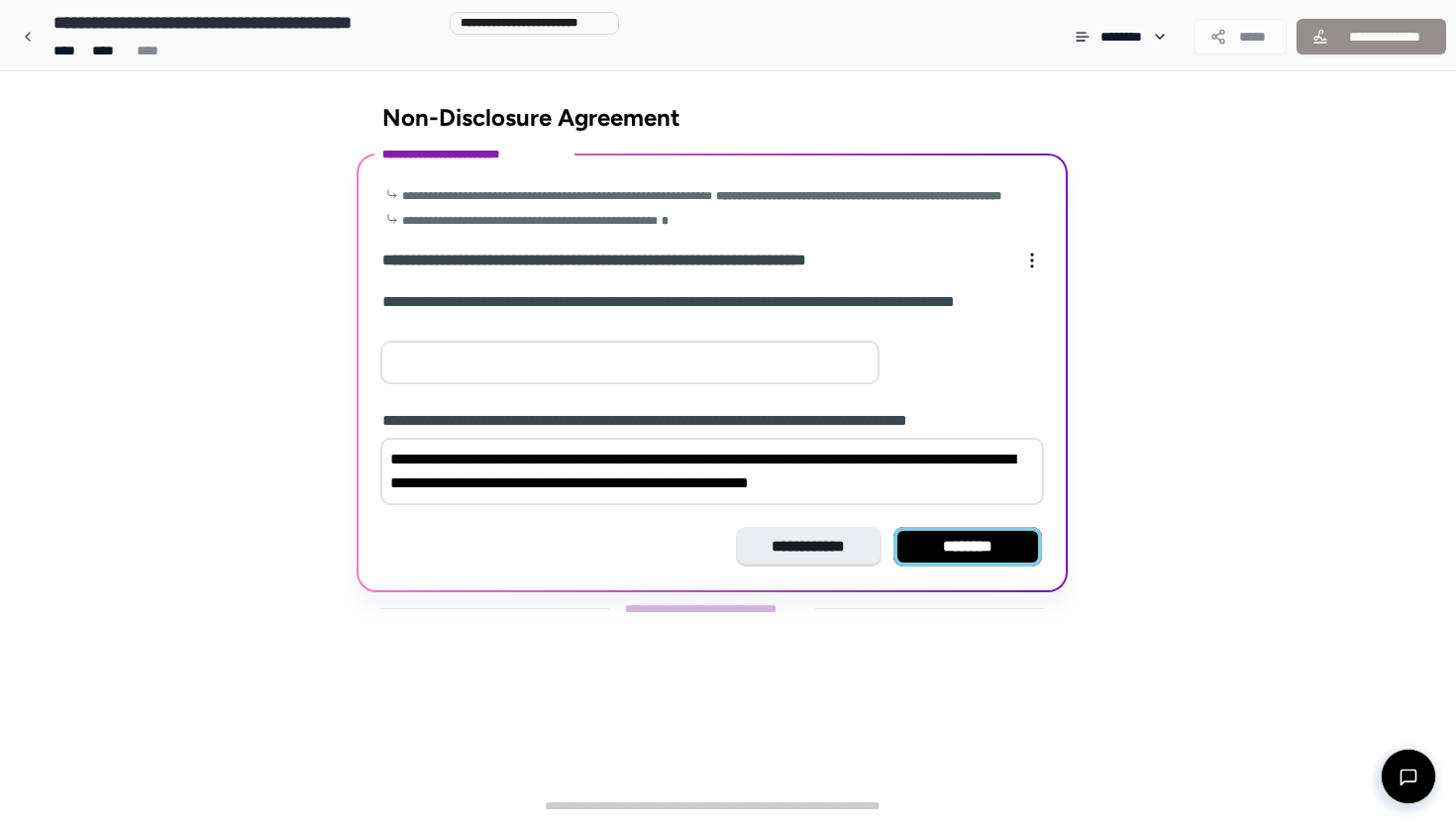 type on "**********" 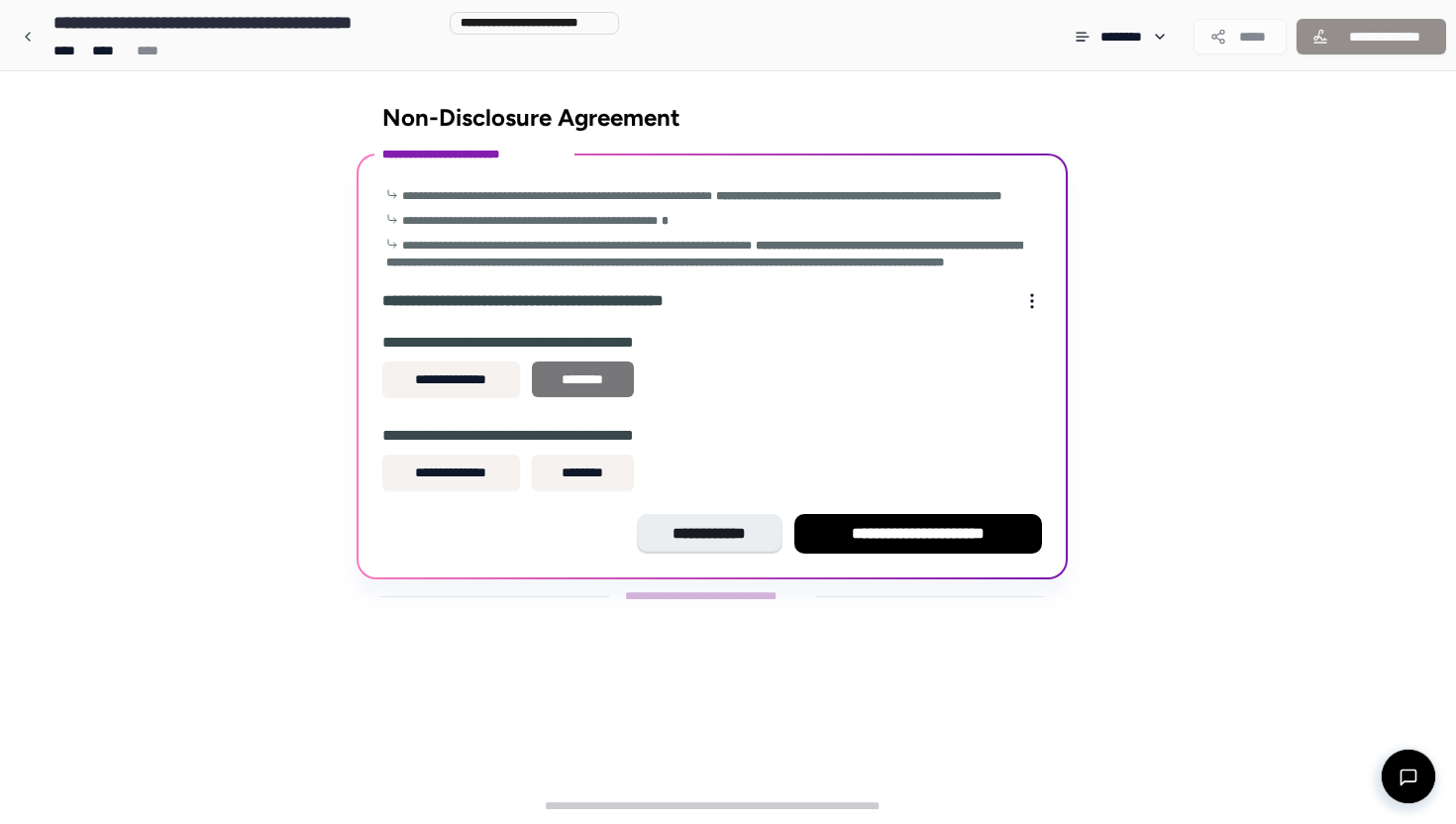 click on "********" at bounding box center [582, 379] 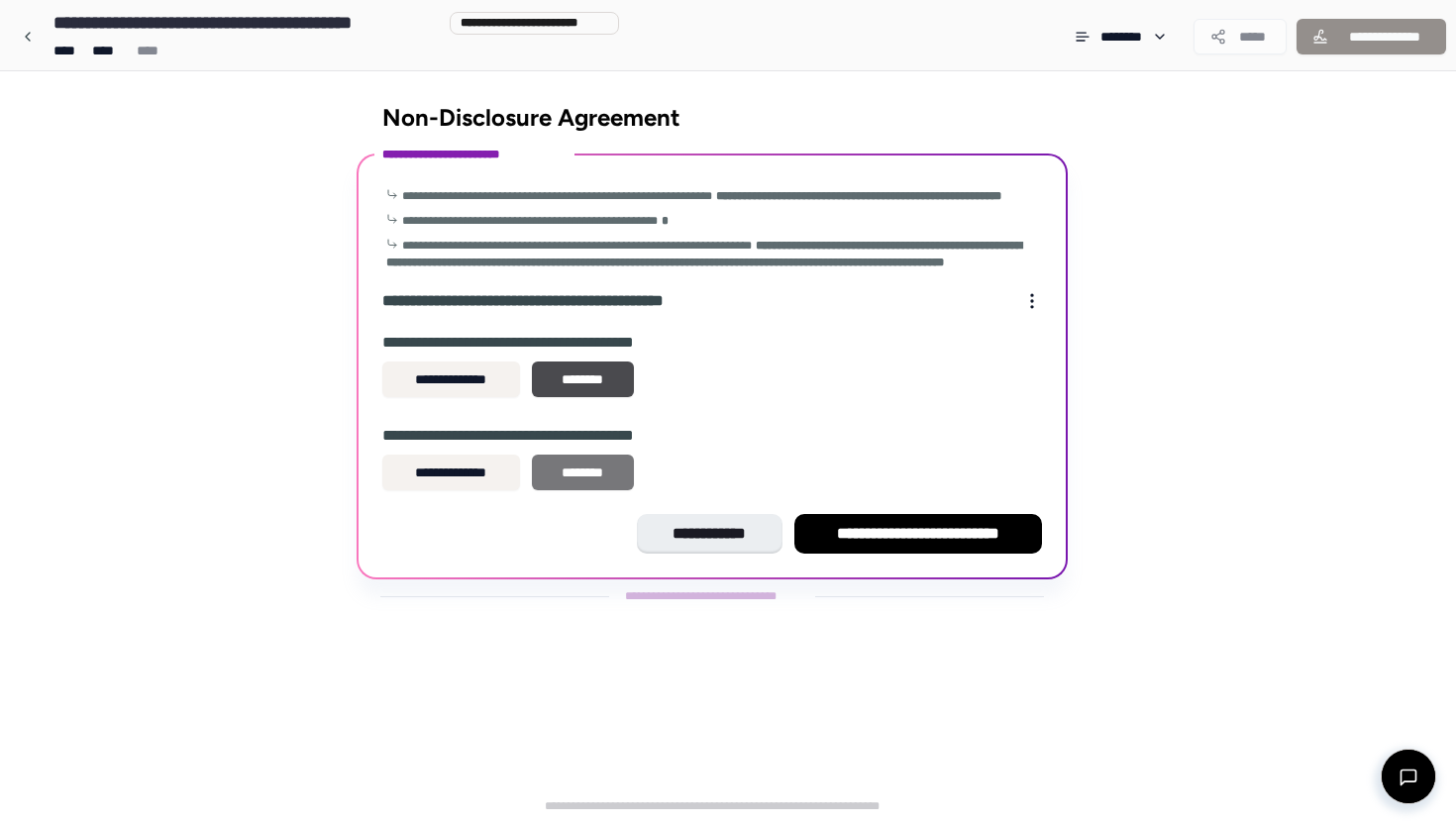 click on "********" at bounding box center [582, 472] 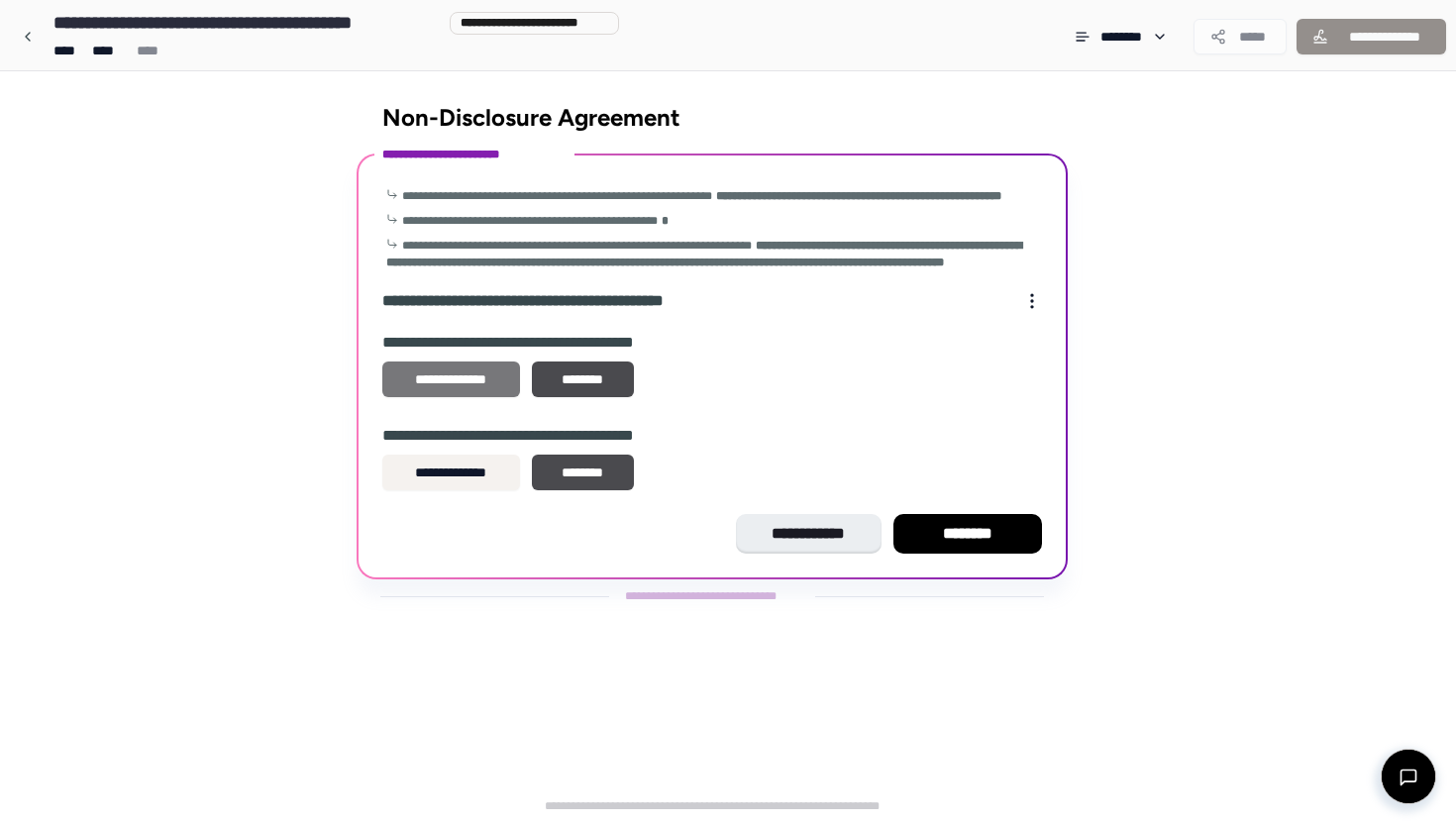 click on "**********" at bounding box center (451, 379) 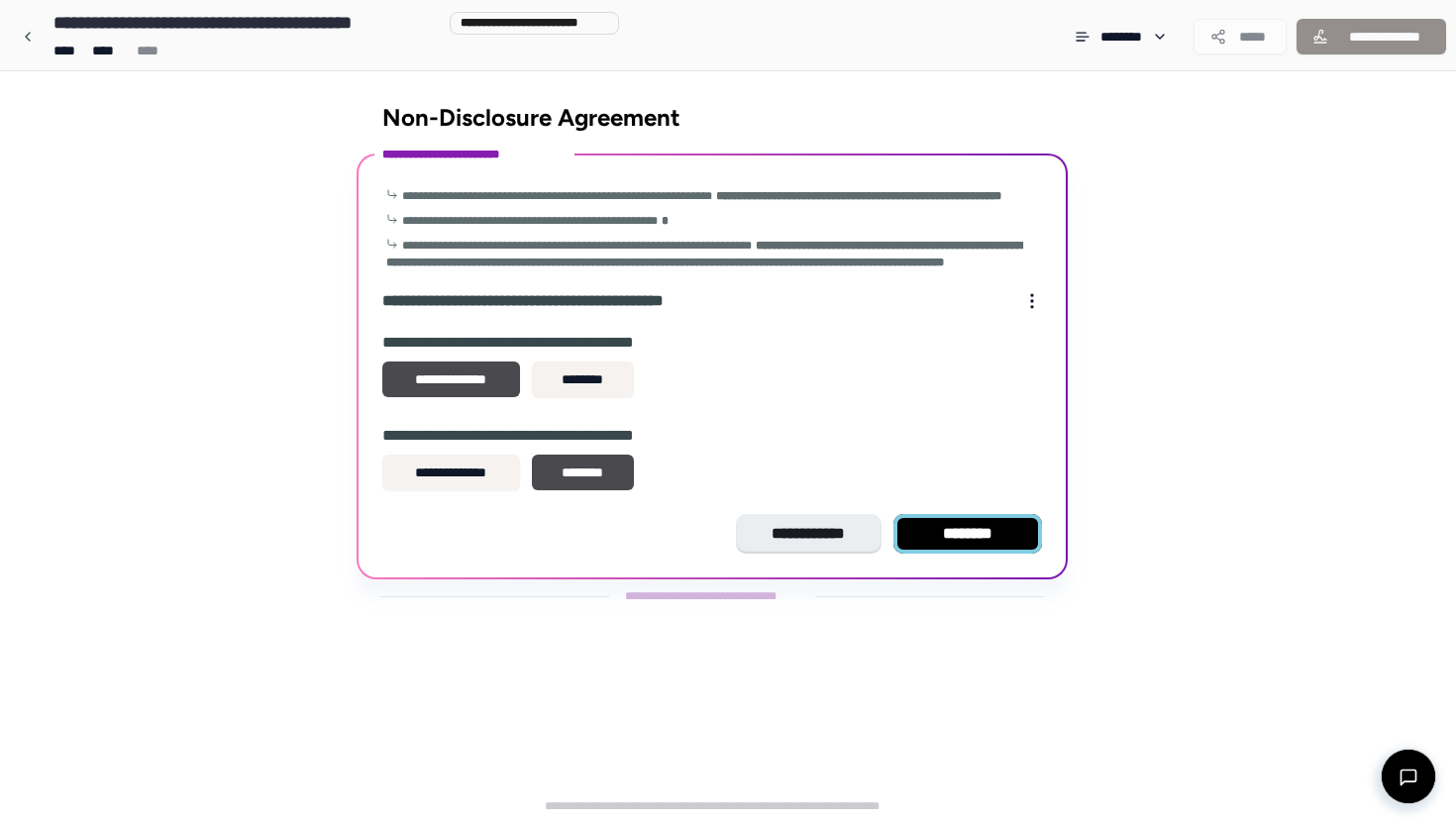 click on "********" at bounding box center (968, 534) 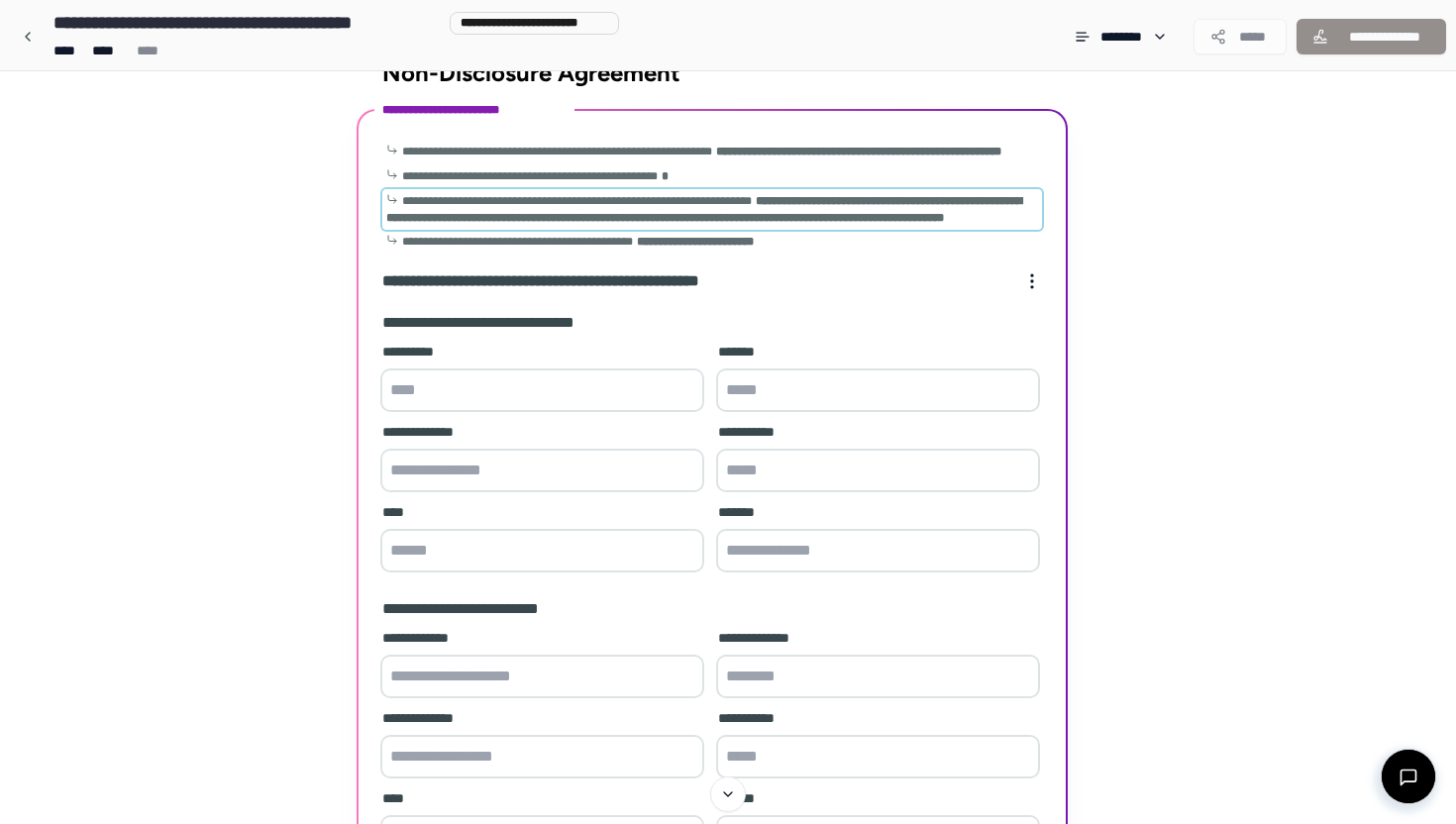 scroll, scrollTop: 44, scrollLeft: 0, axis: vertical 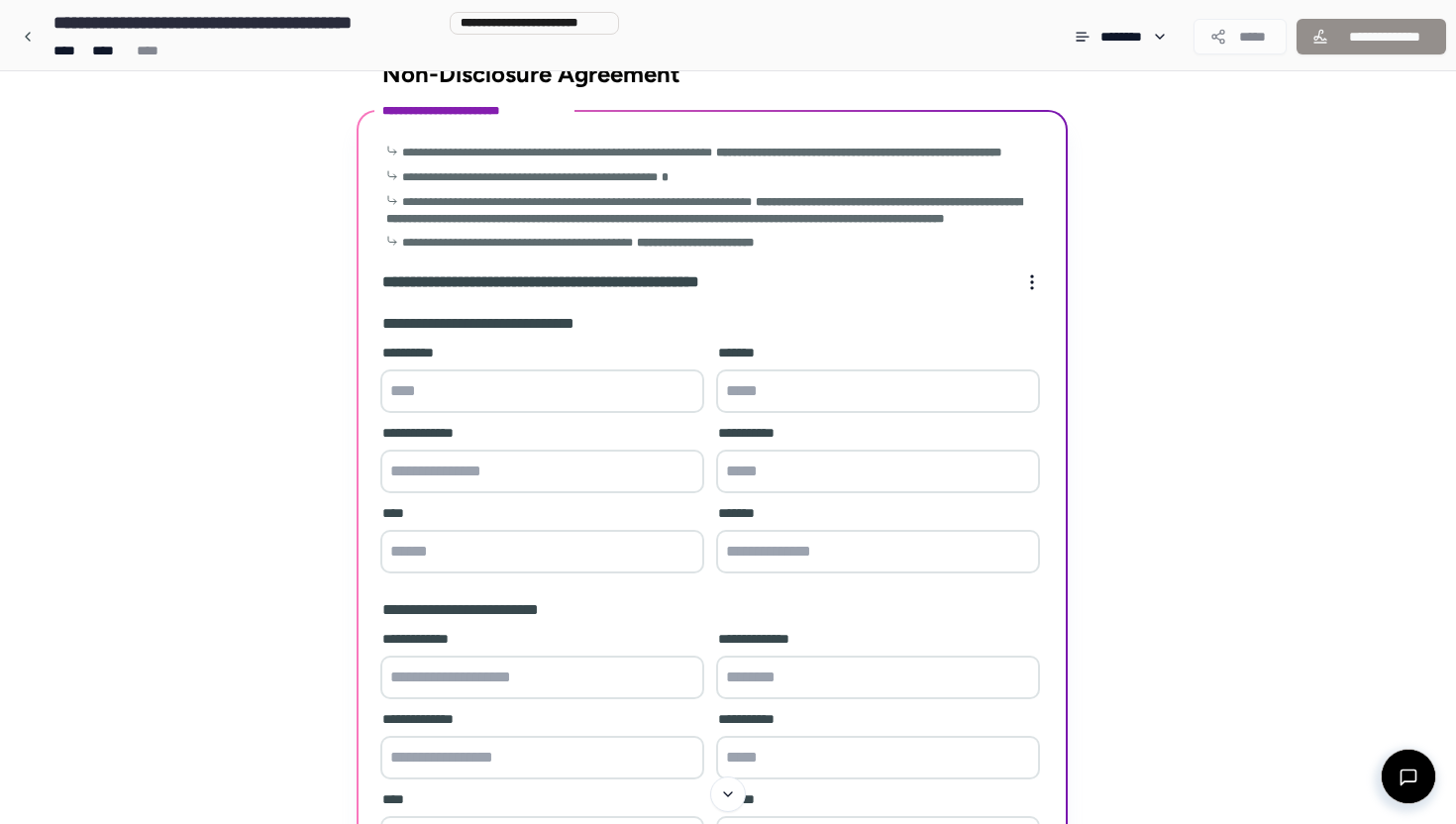 click at bounding box center [542, 391] 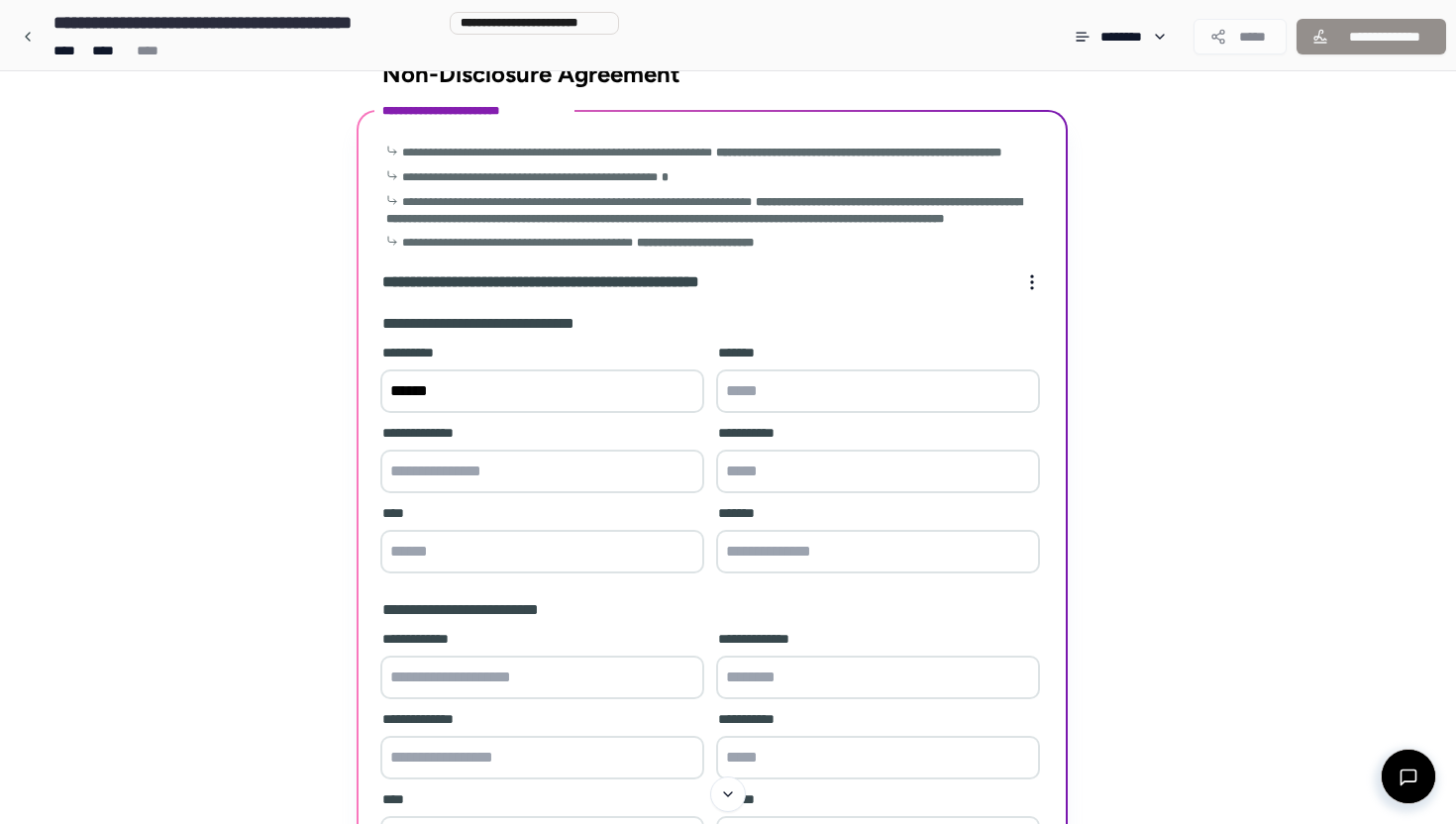 type on "******" 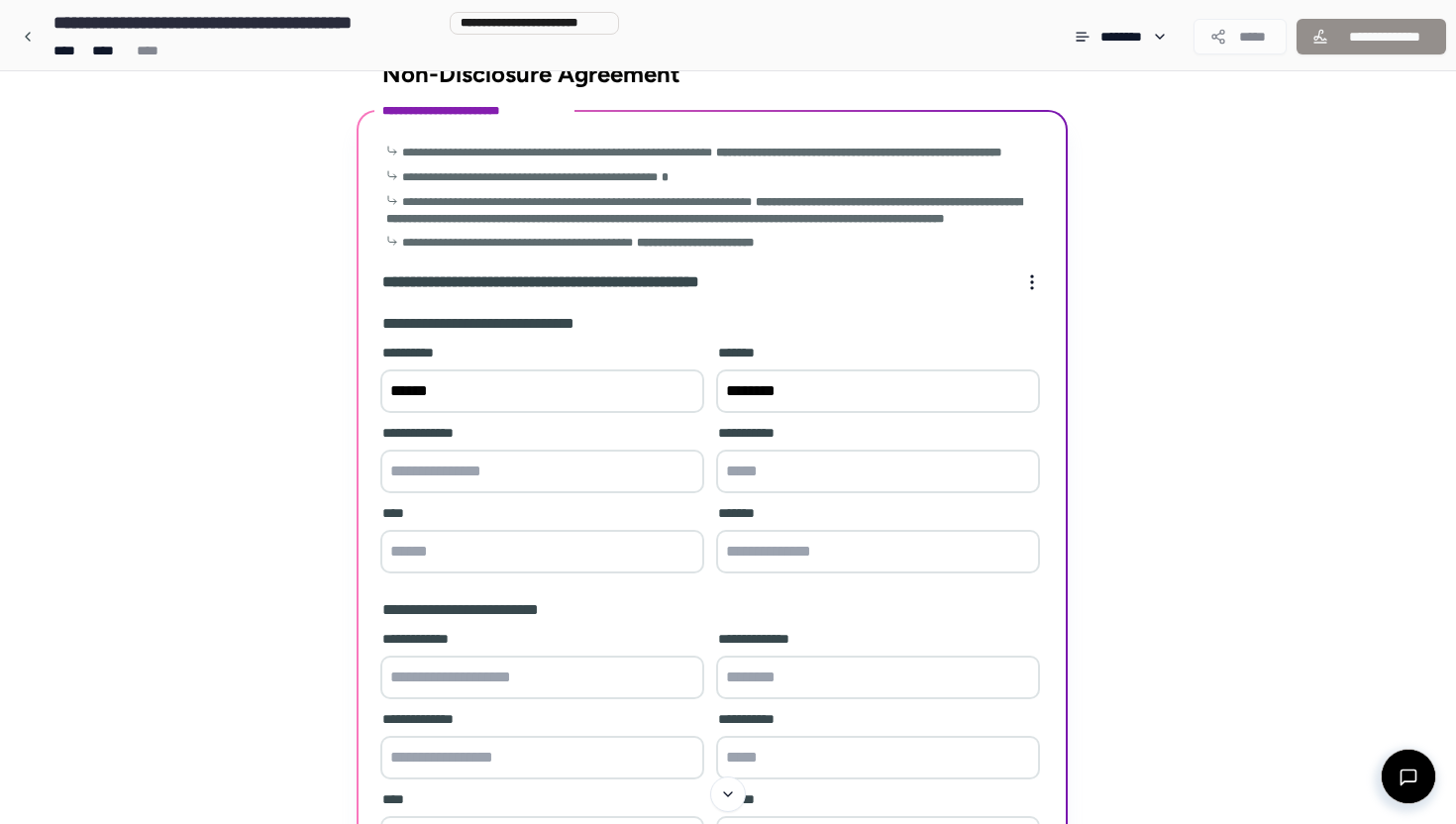 type on "********" 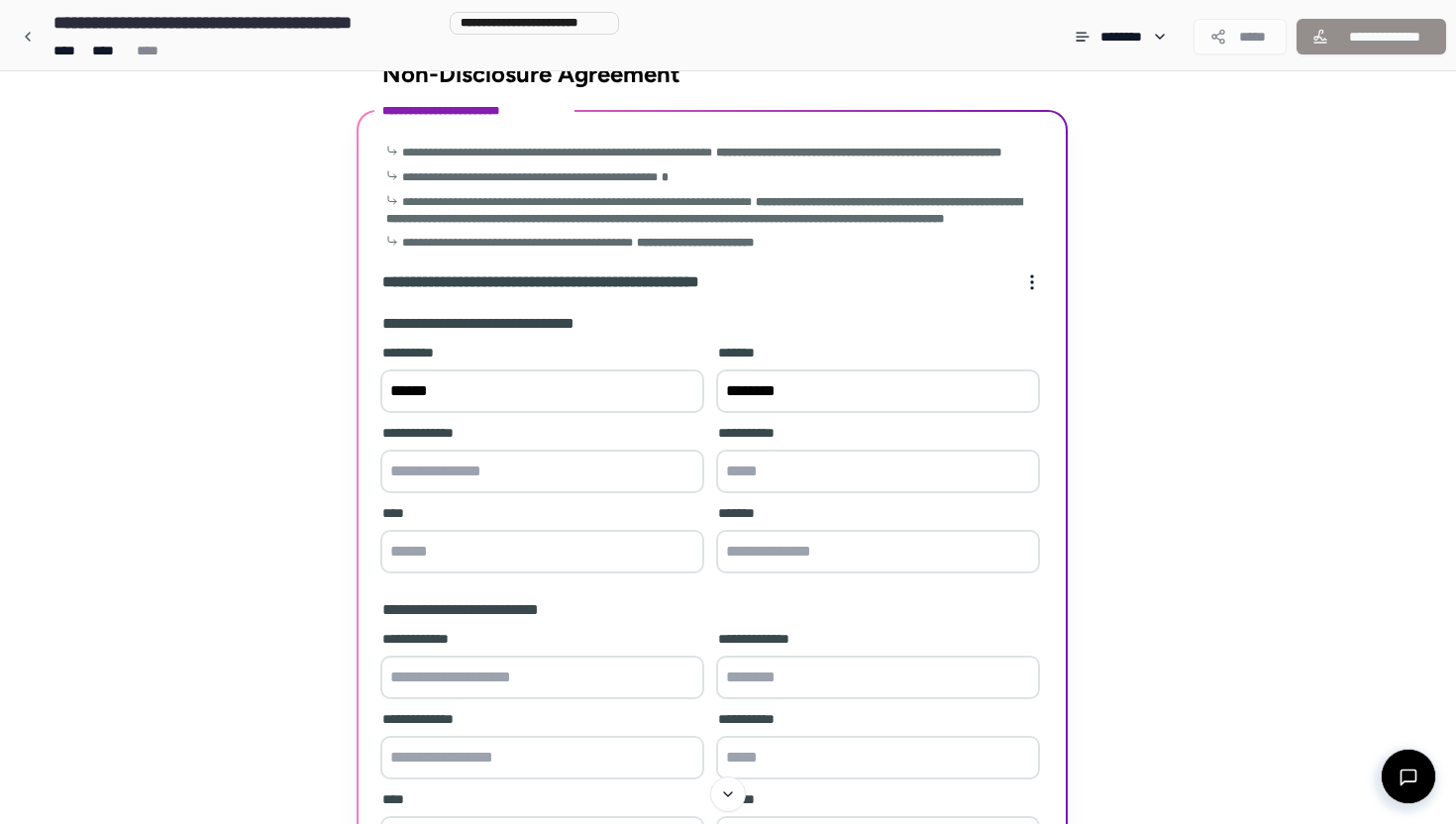 click at bounding box center [542, 471] 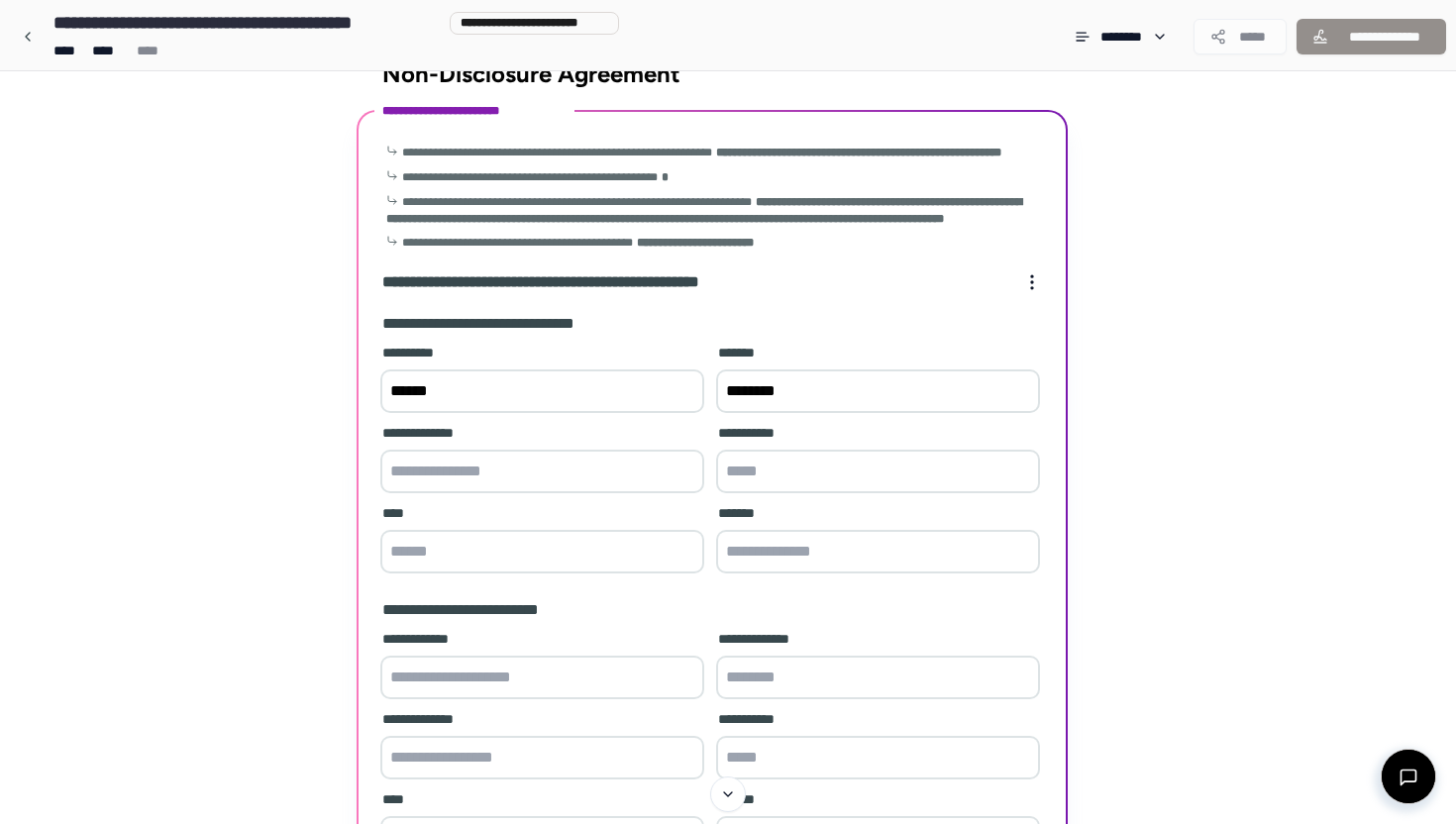 click at bounding box center [542, 552] 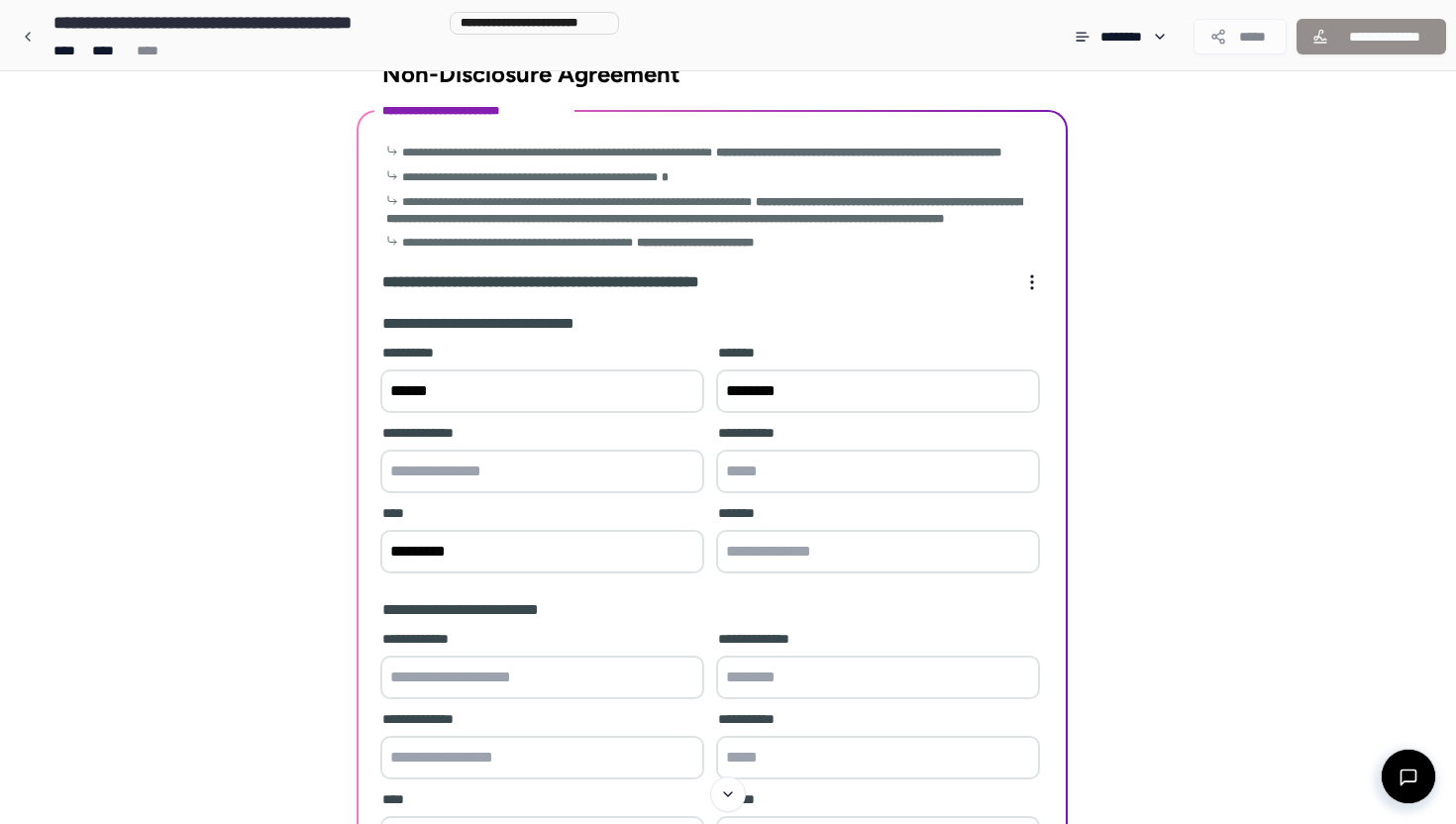 type on "*********" 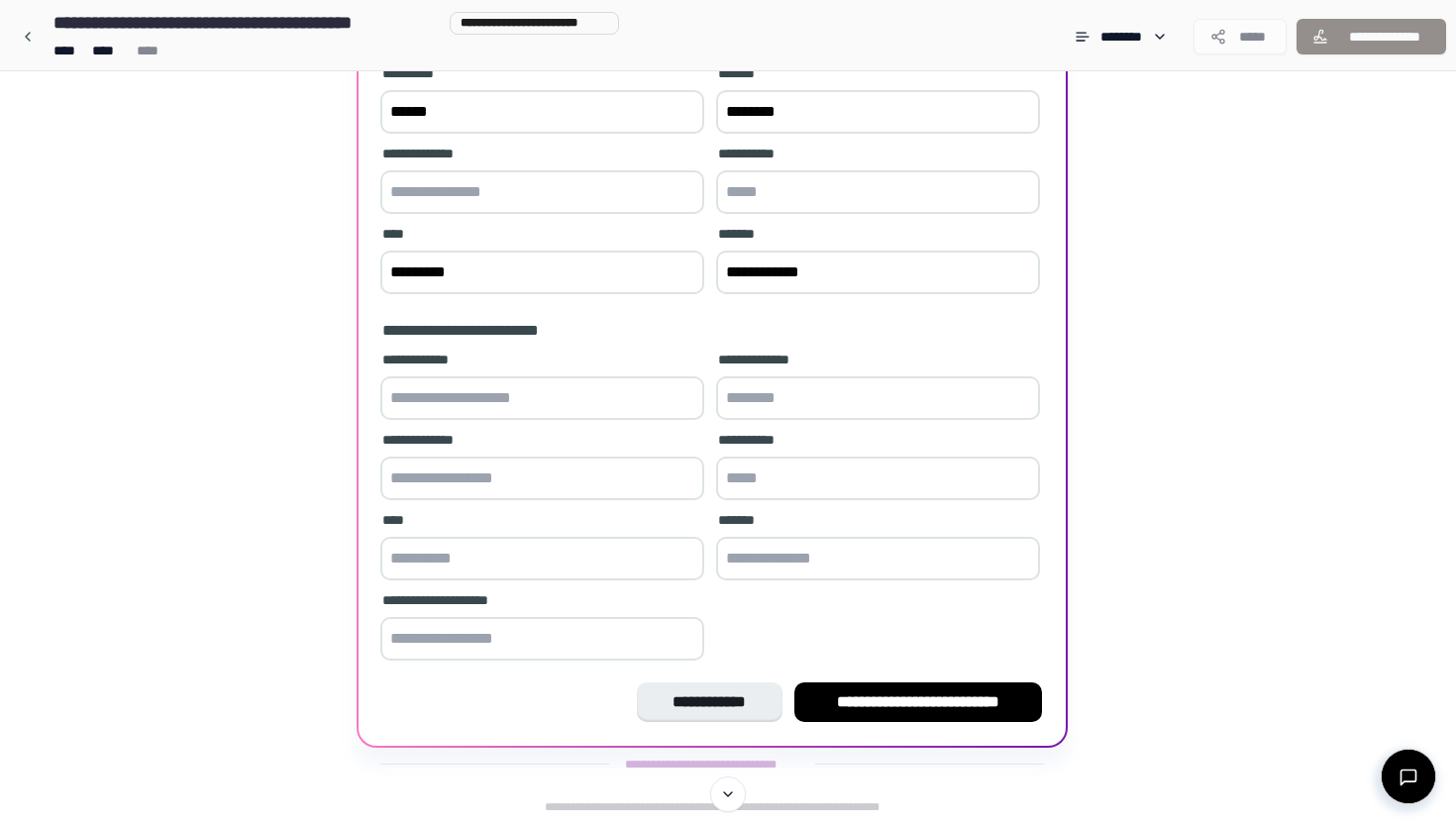 scroll, scrollTop: 329, scrollLeft: 0, axis: vertical 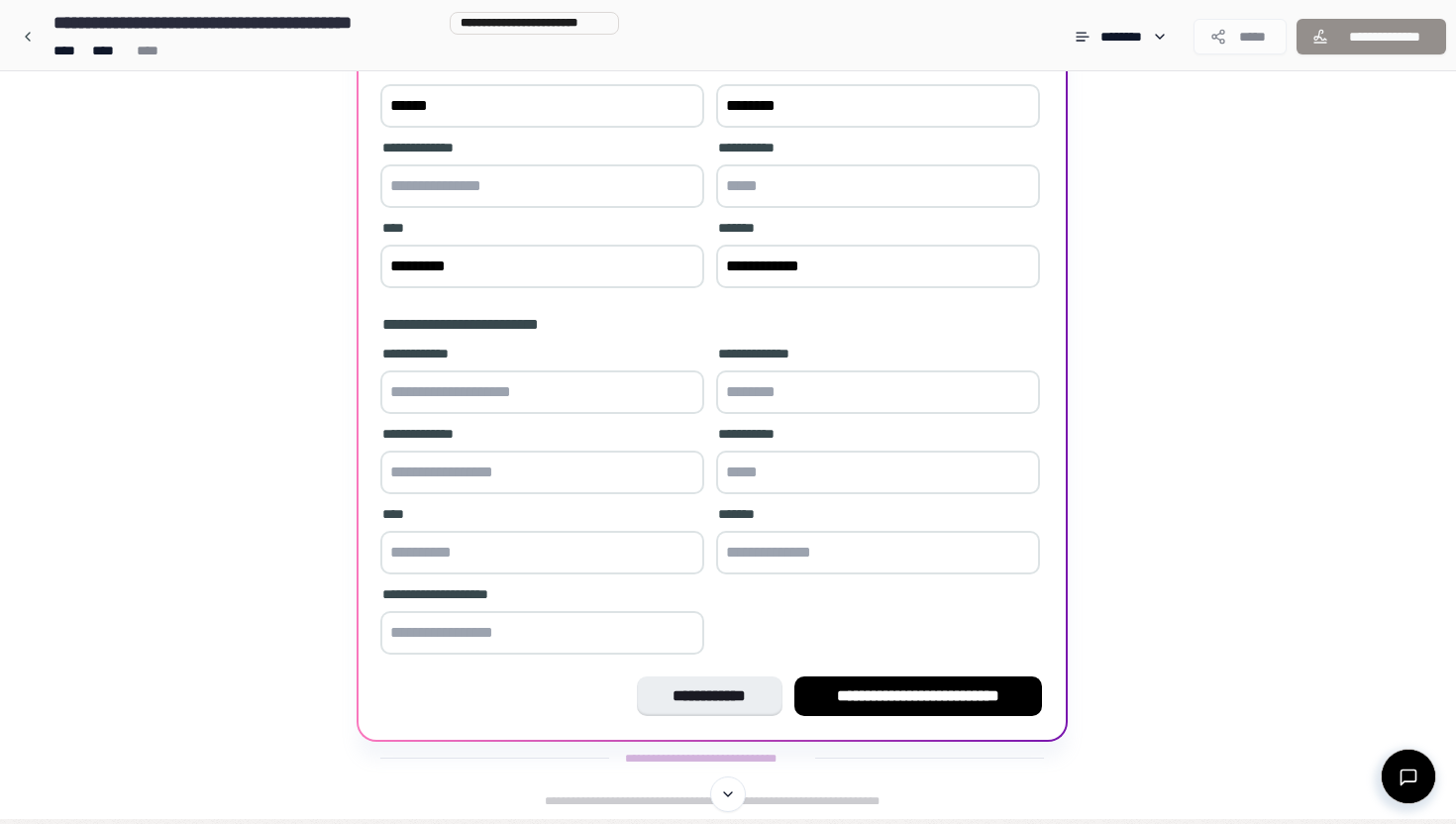 type on "**********" 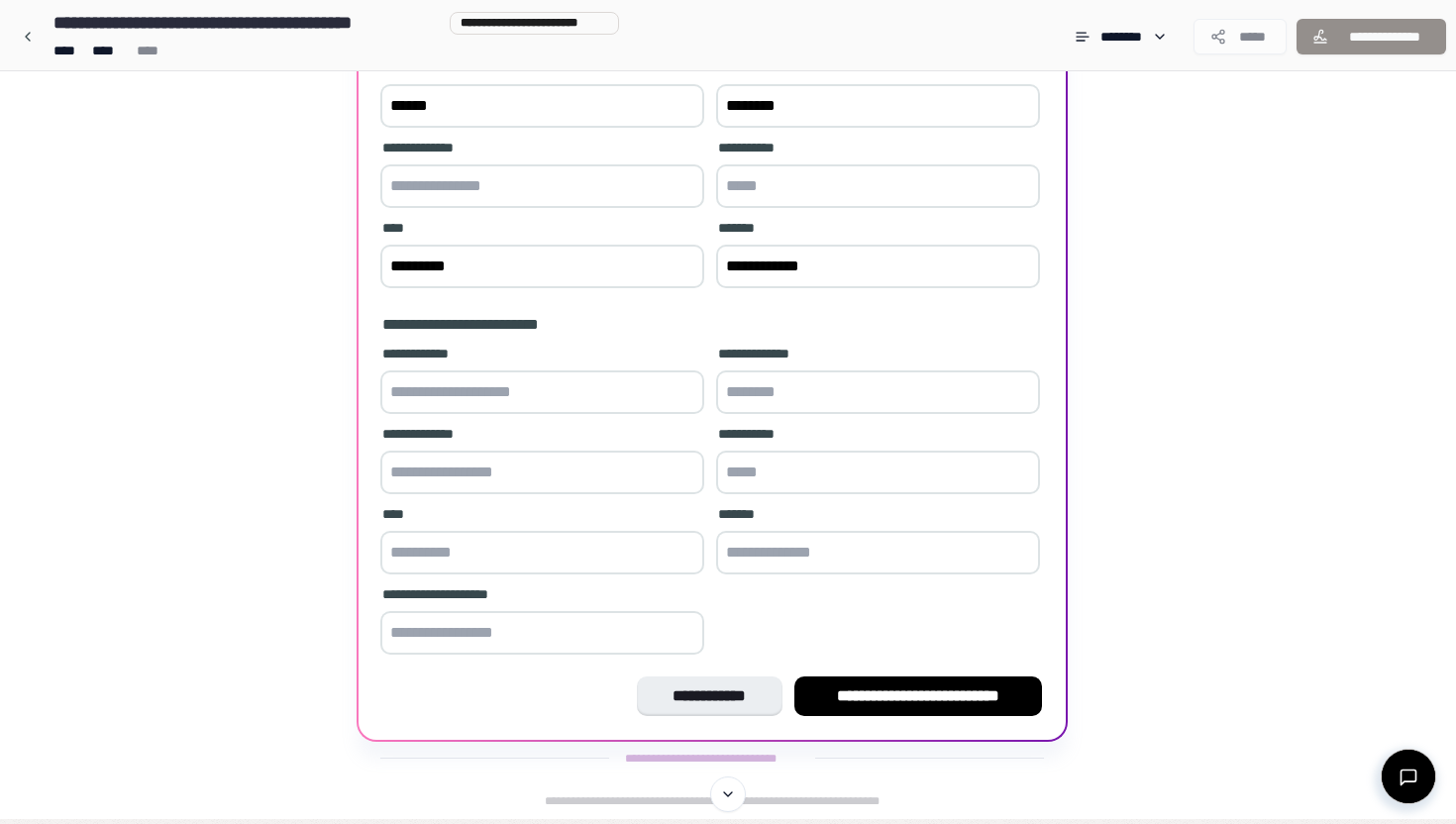 click at bounding box center [542, 392] 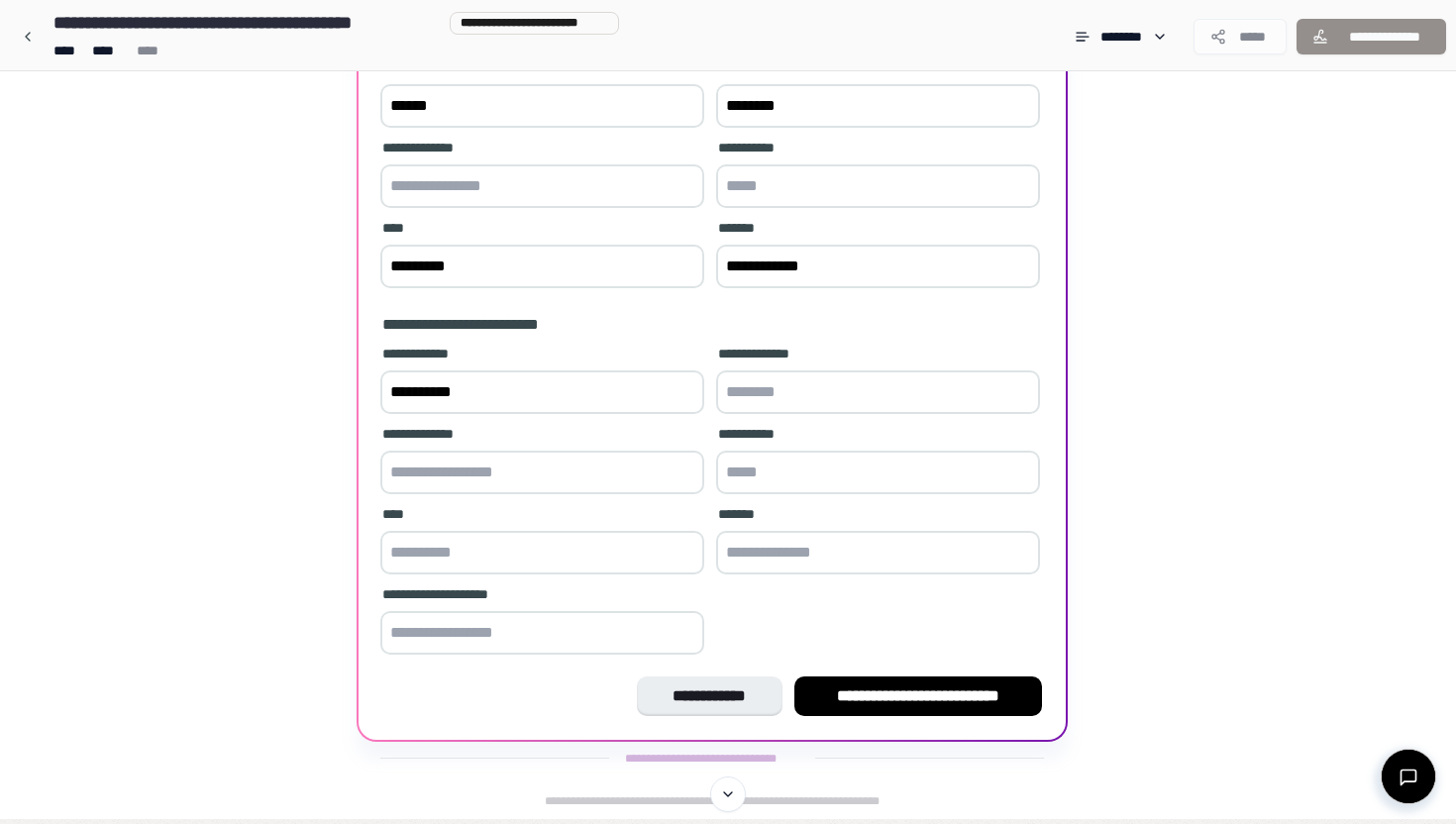 scroll, scrollTop: 314, scrollLeft: 0, axis: vertical 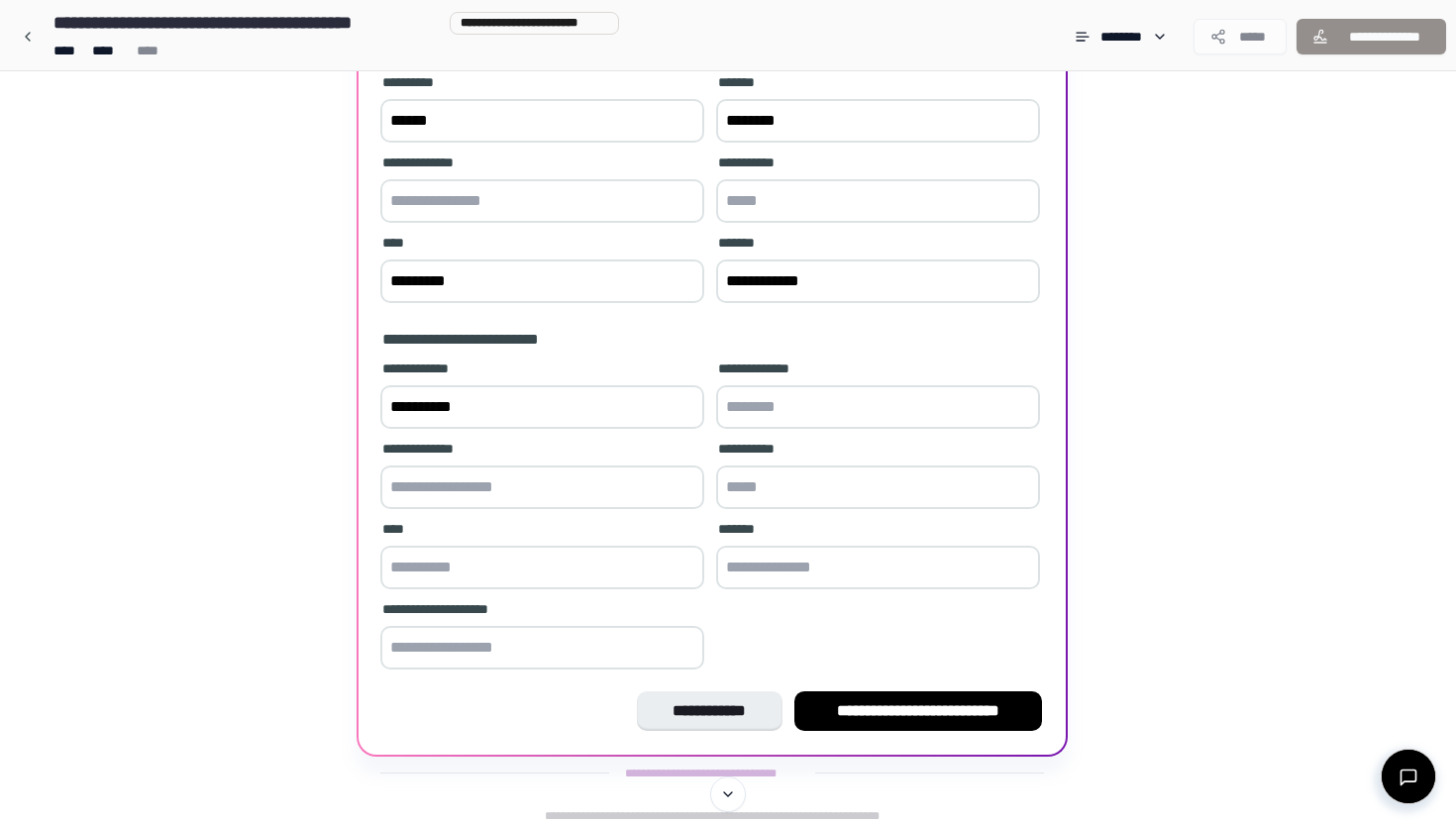 type on "**********" 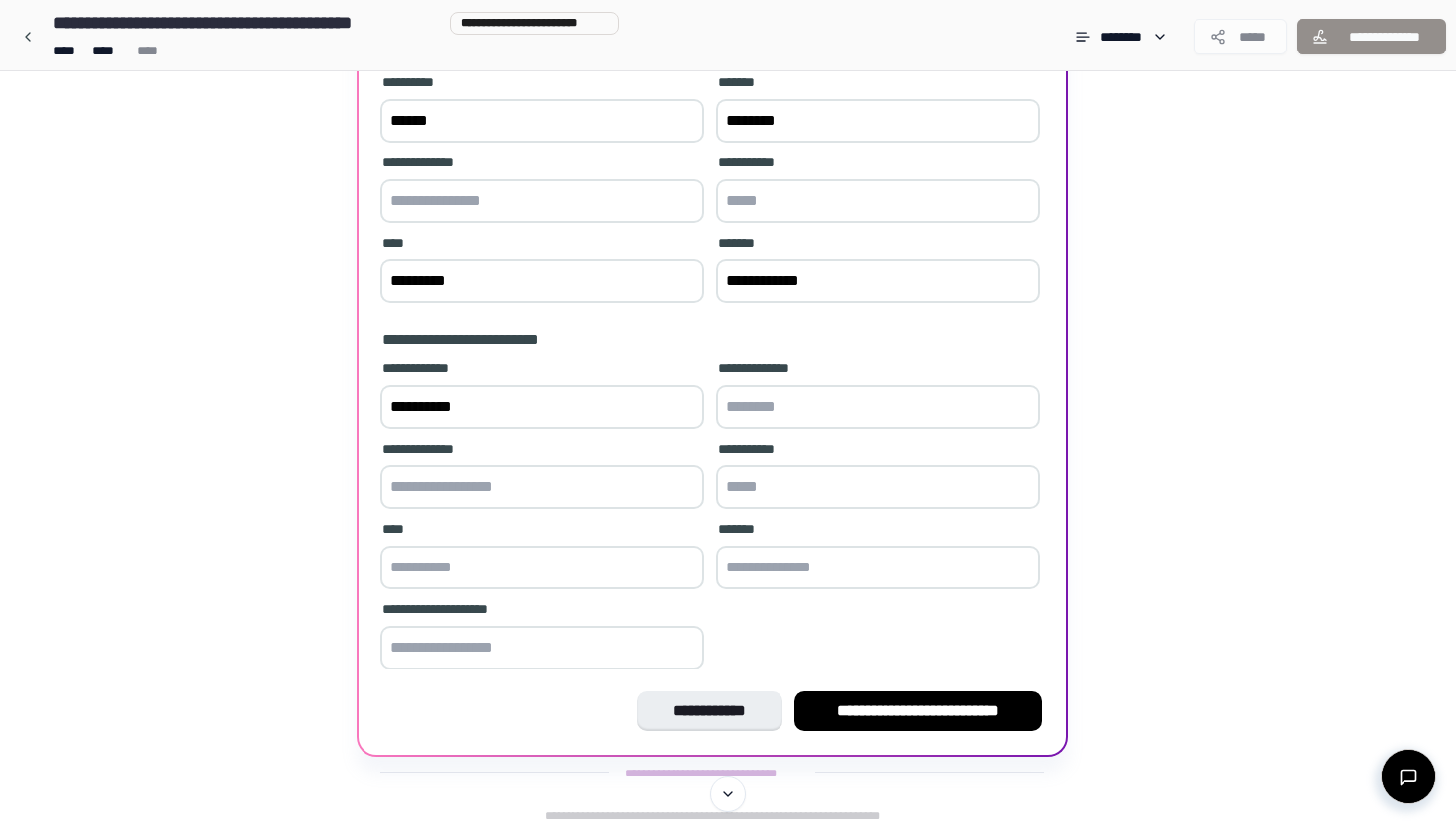 click at bounding box center (542, 487) 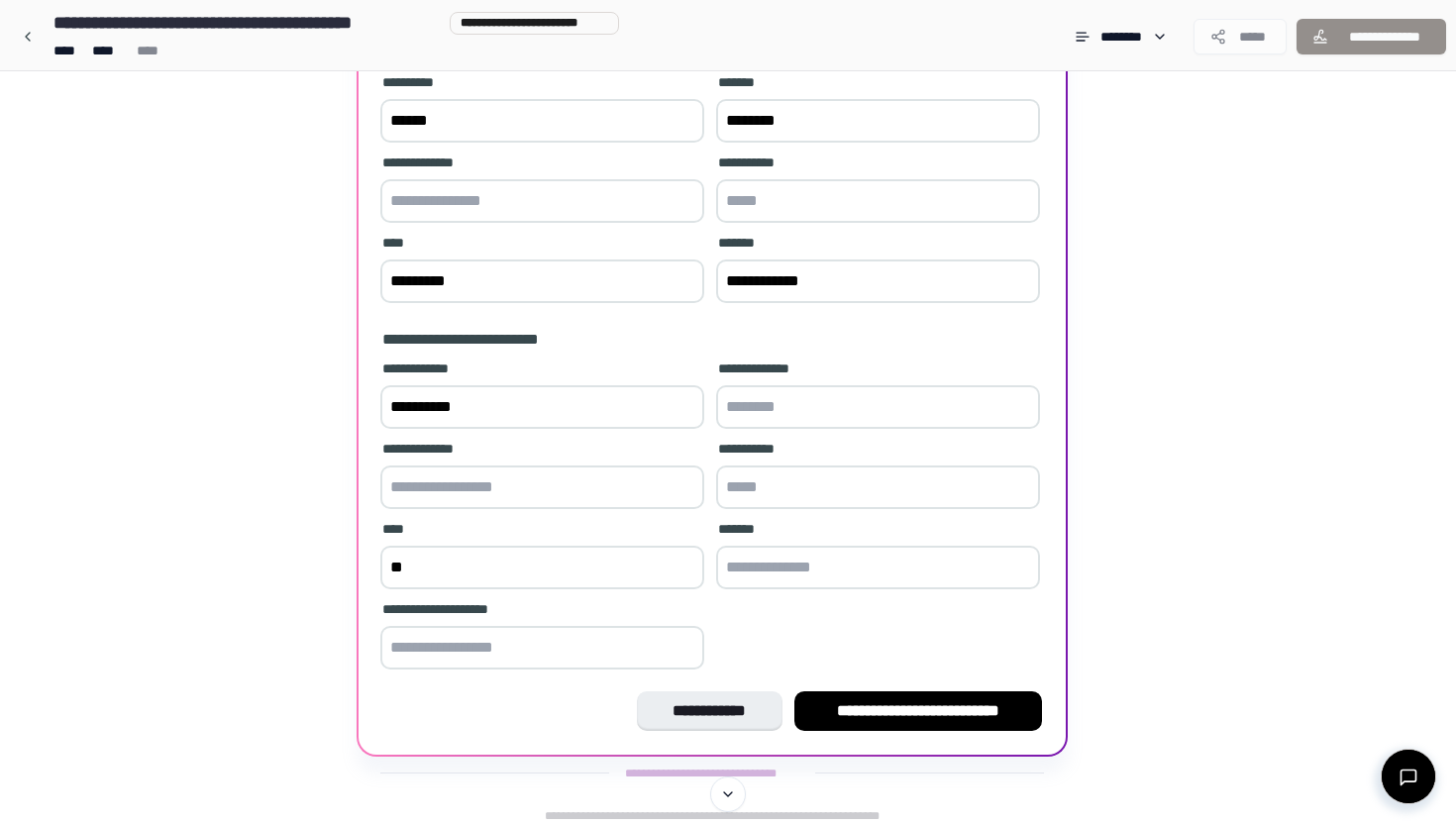 type on "*" 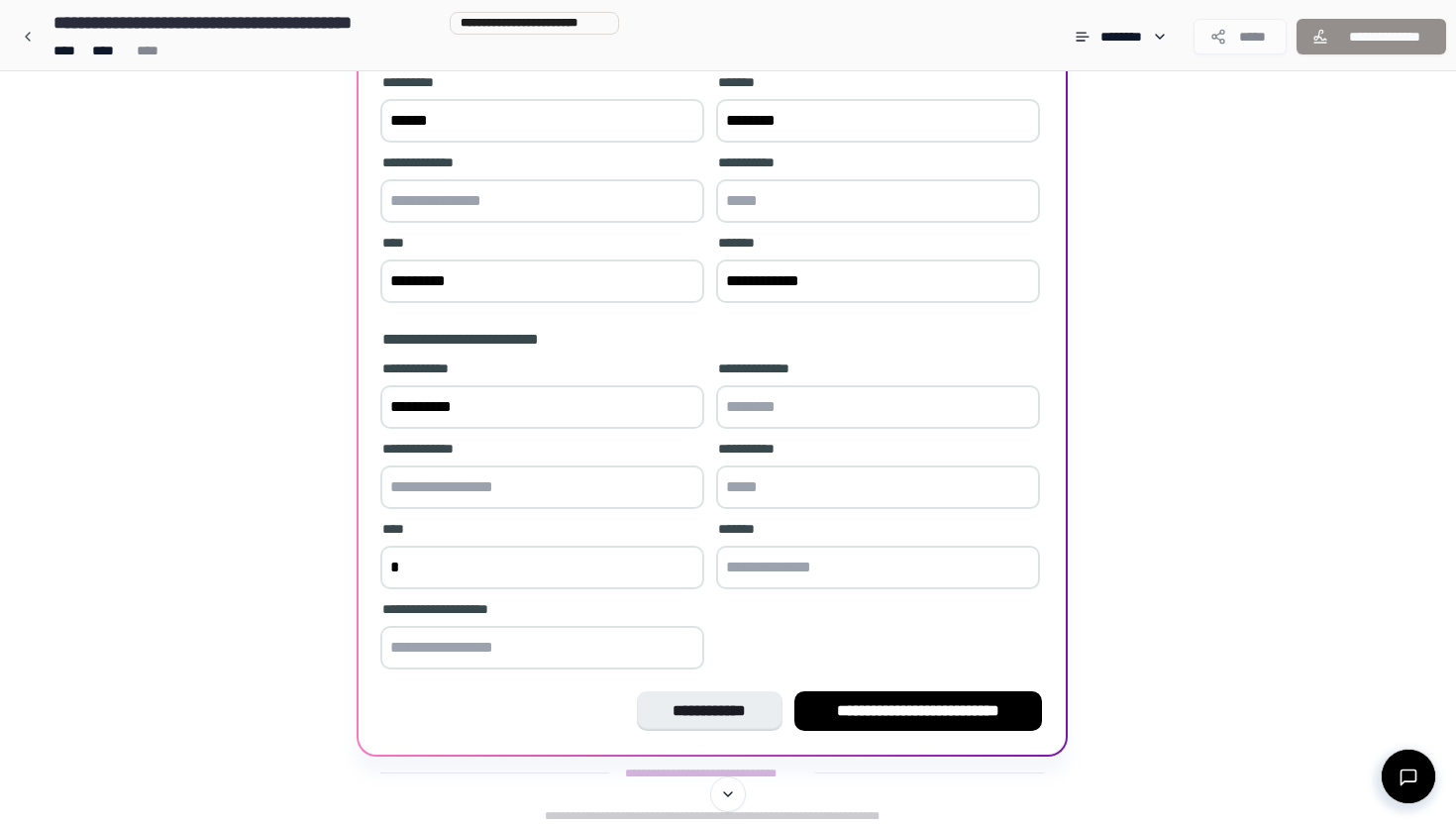 type 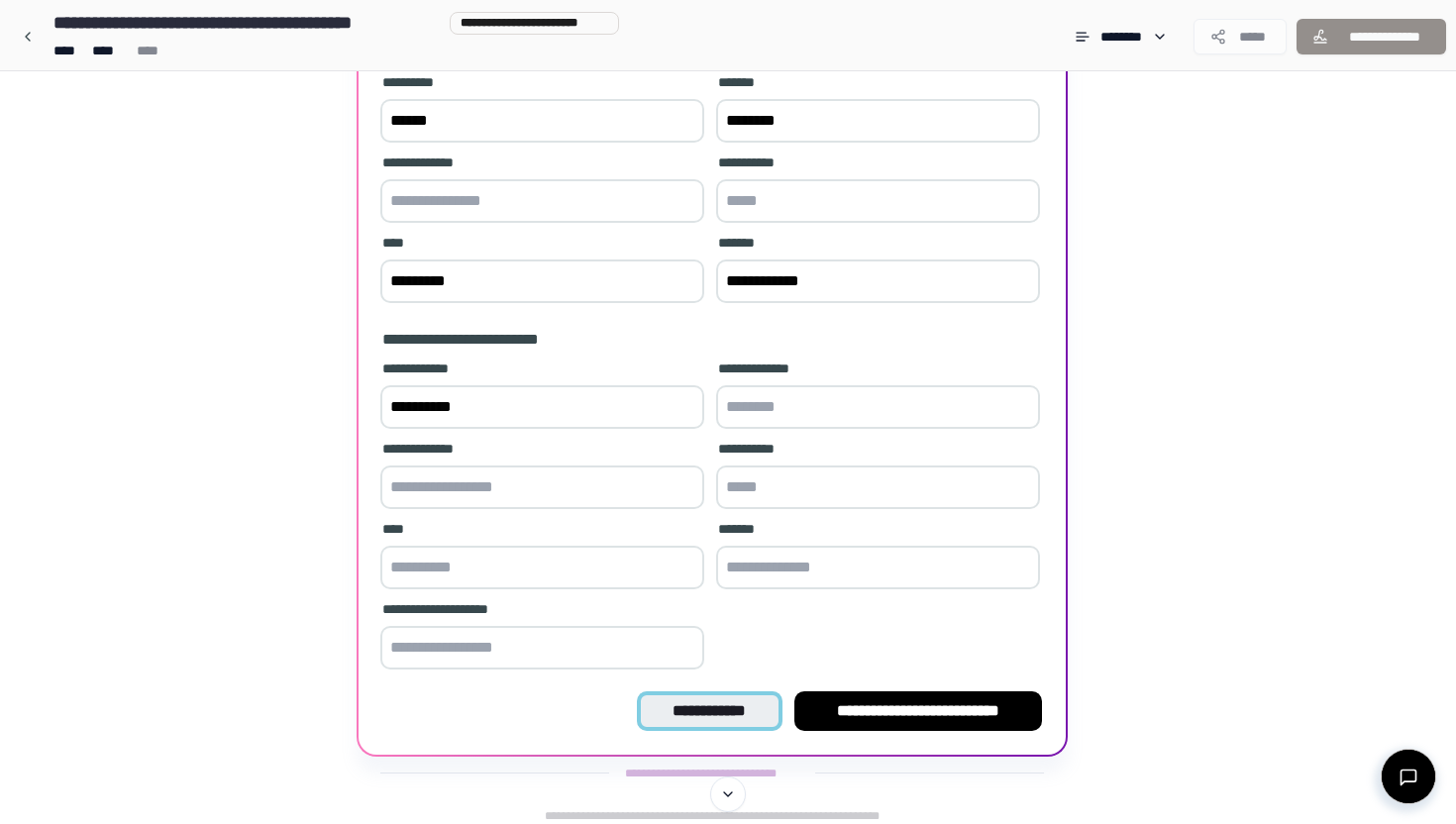 click on "**********" at bounding box center [709, 711] 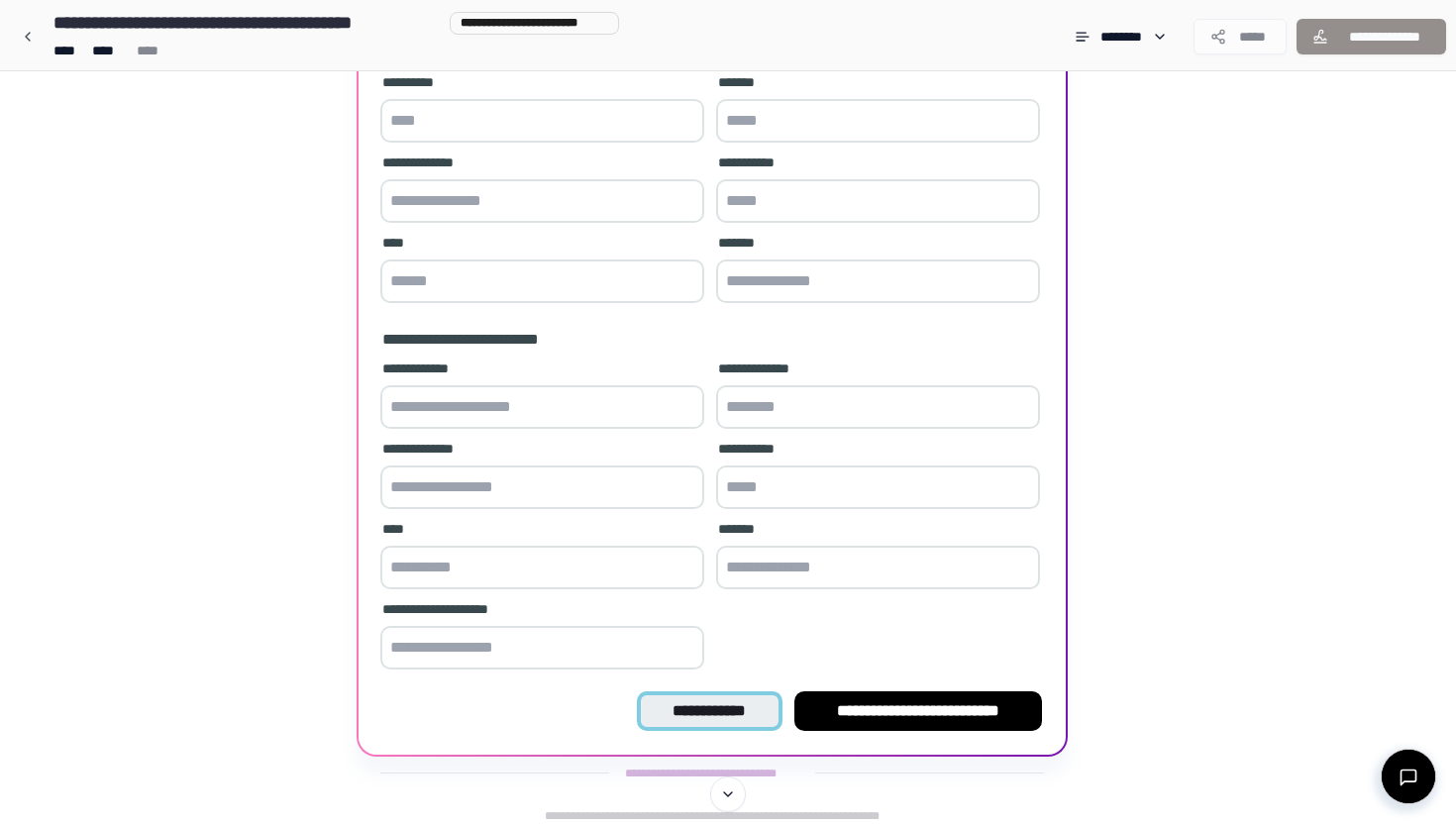 scroll, scrollTop: 0, scrollLeft: 0, axis: both 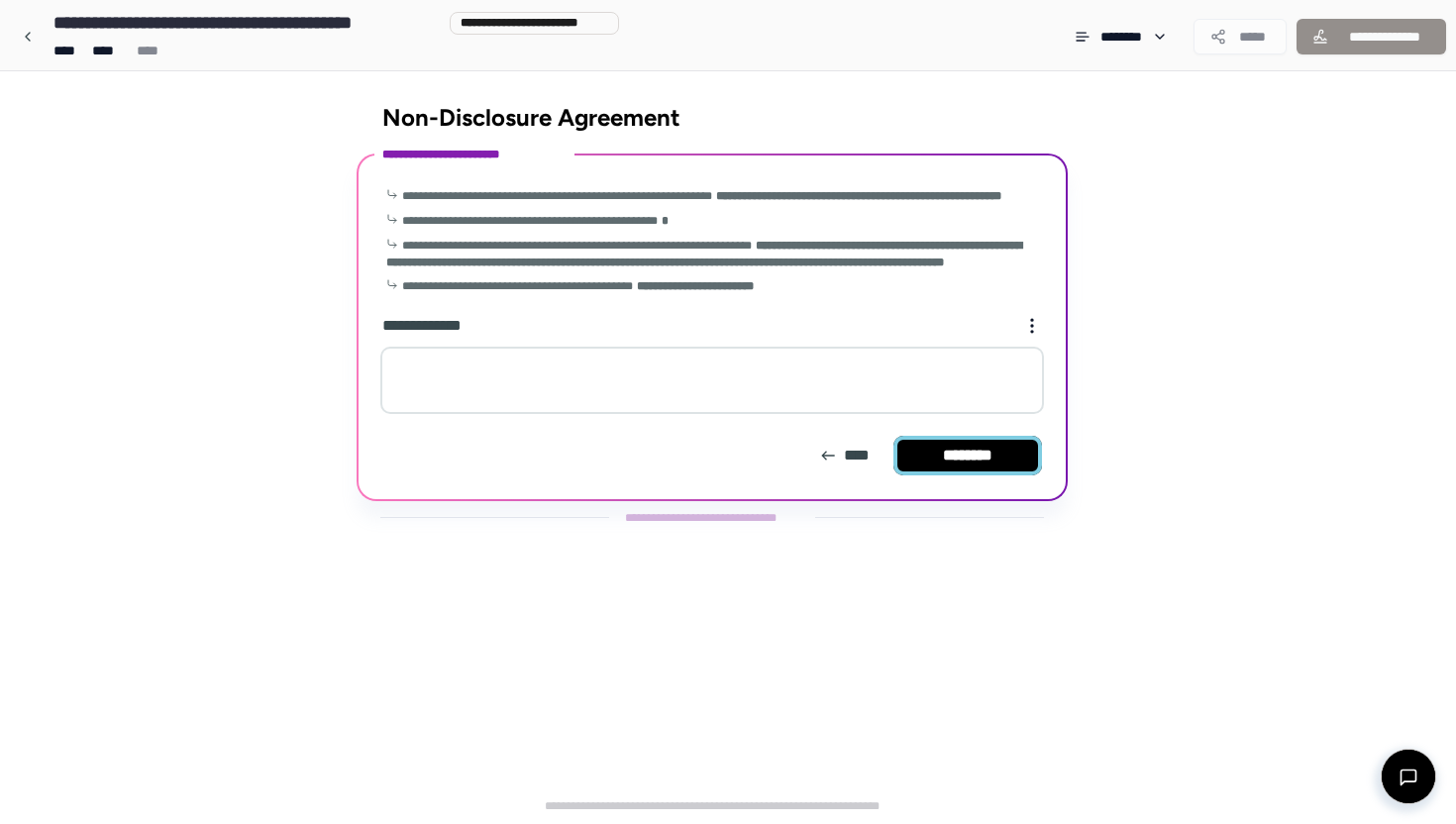 click on "********" at bounding box center [968, 456] 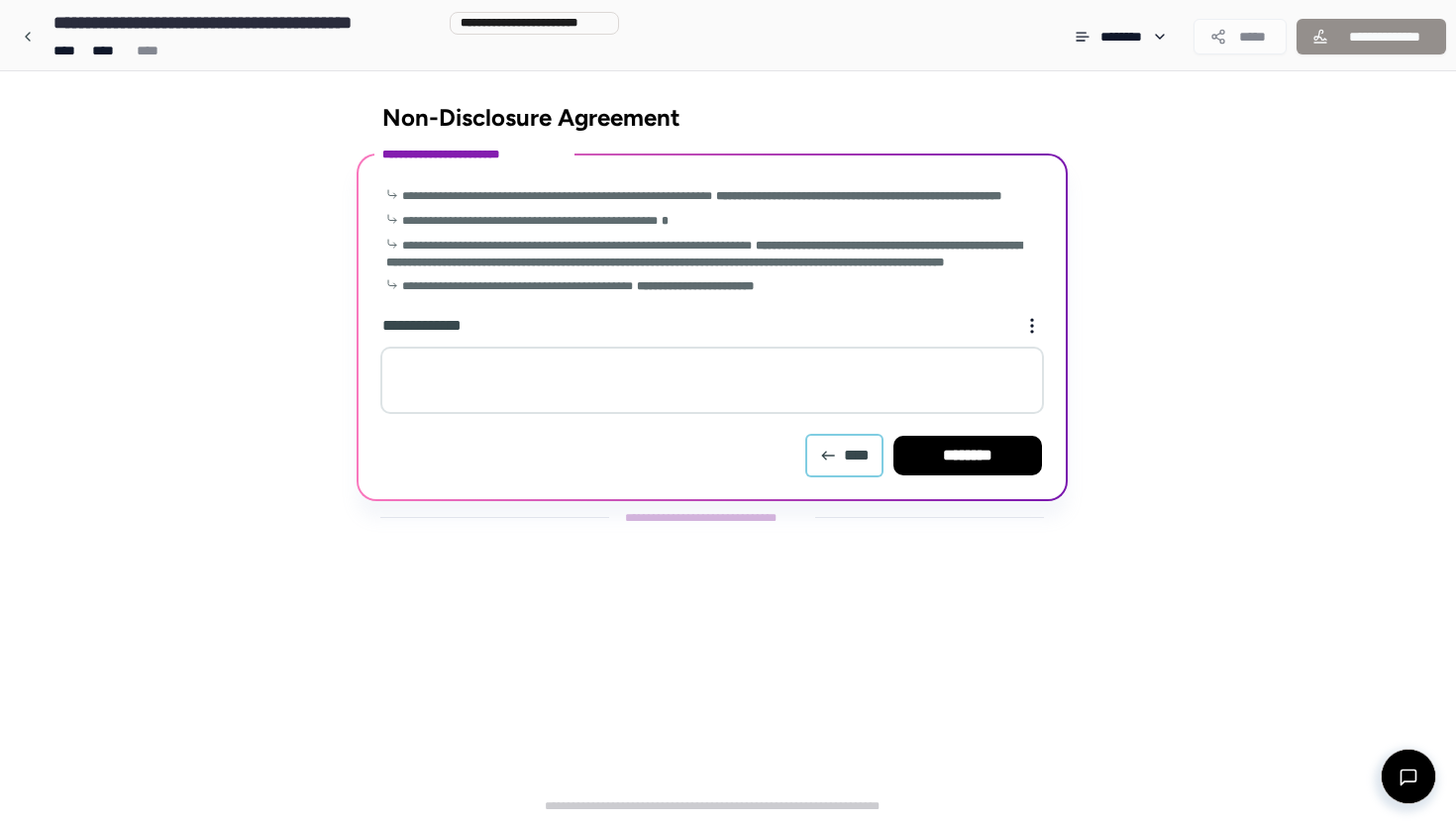 click on "****" at bounding box center [844, 456] 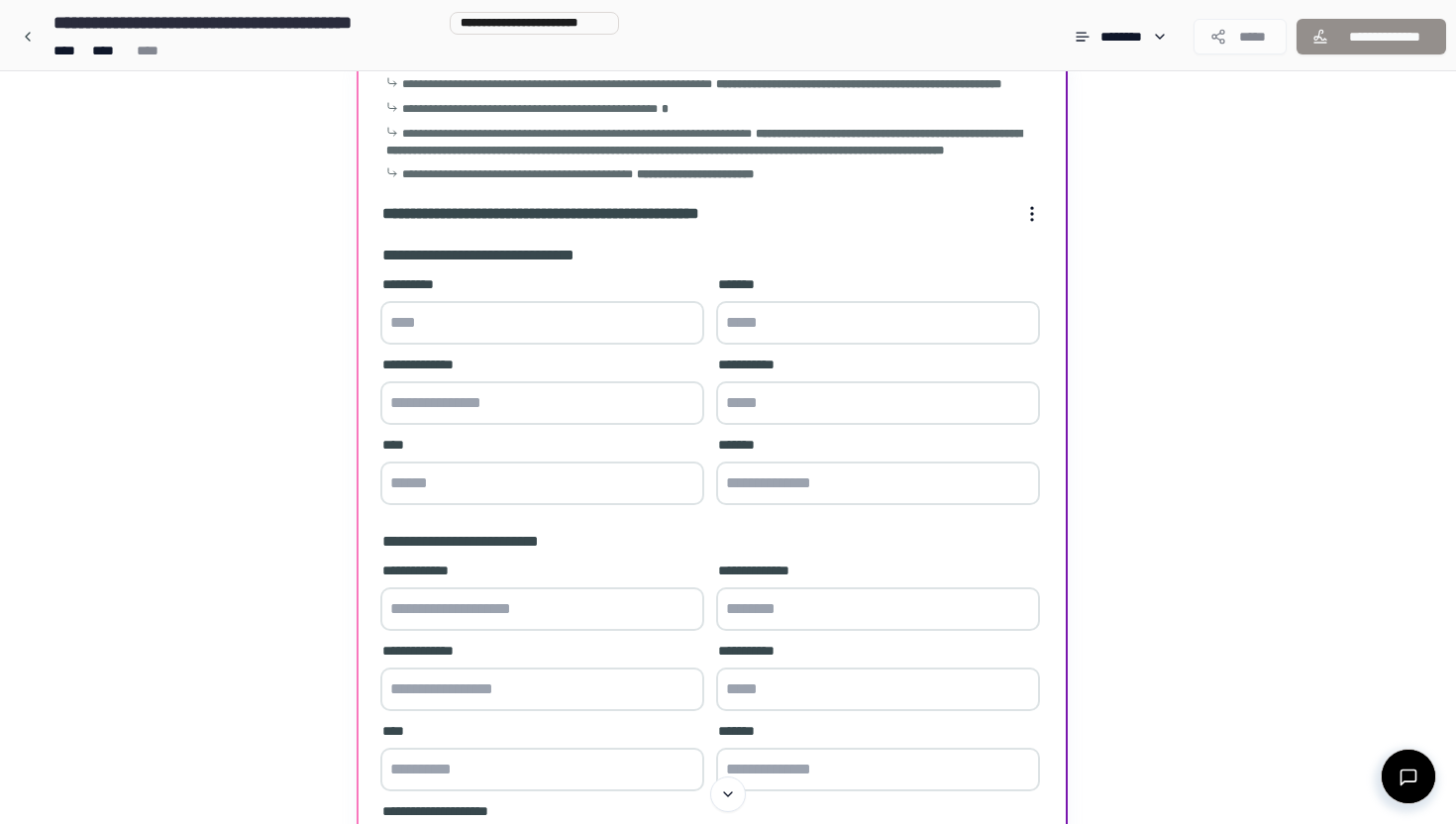 scroll, scrollTop: 72, scrollLeft: 0, axis: vertical 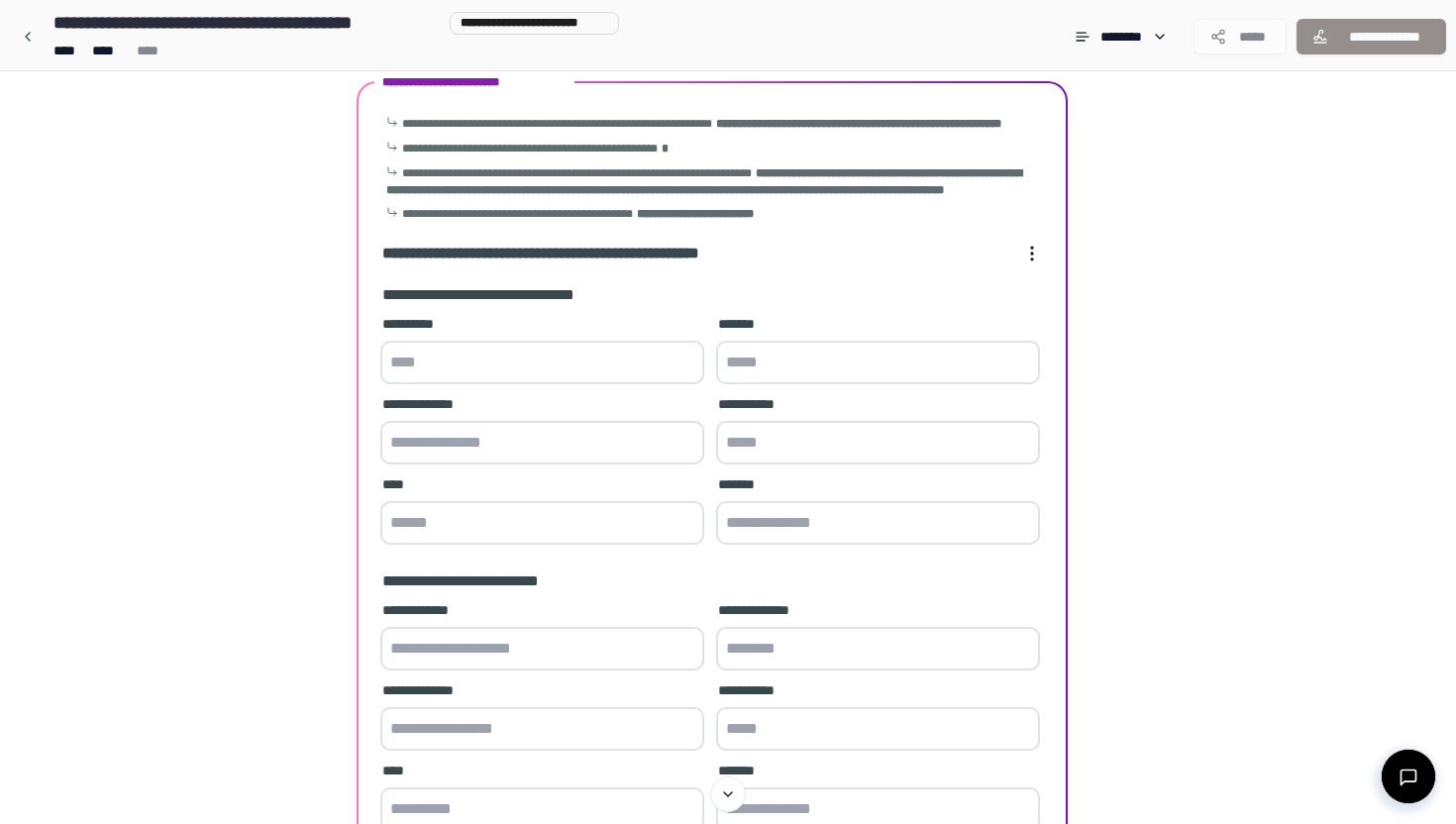 click at bounding box center (542, 362) 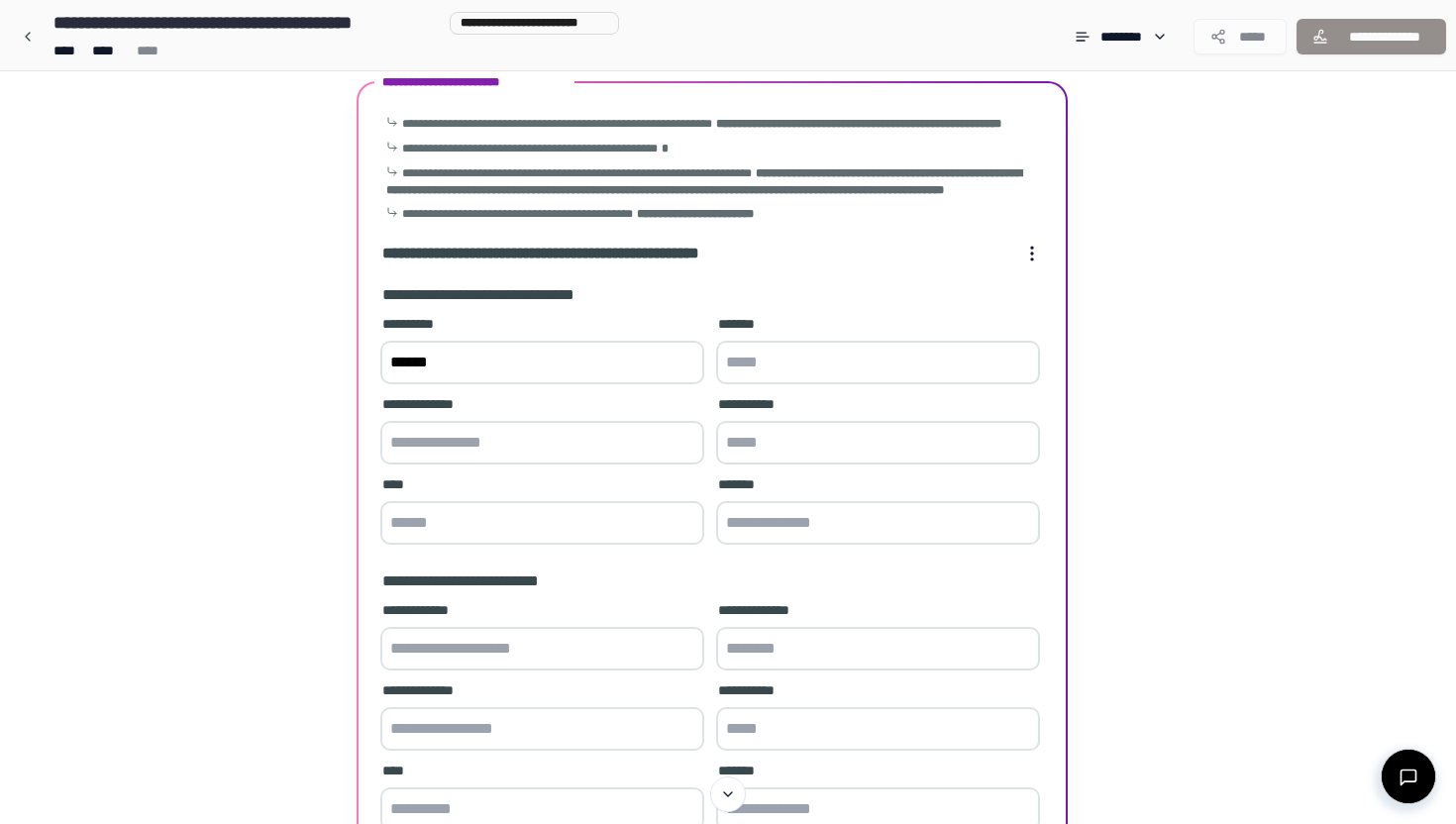 type on "******" 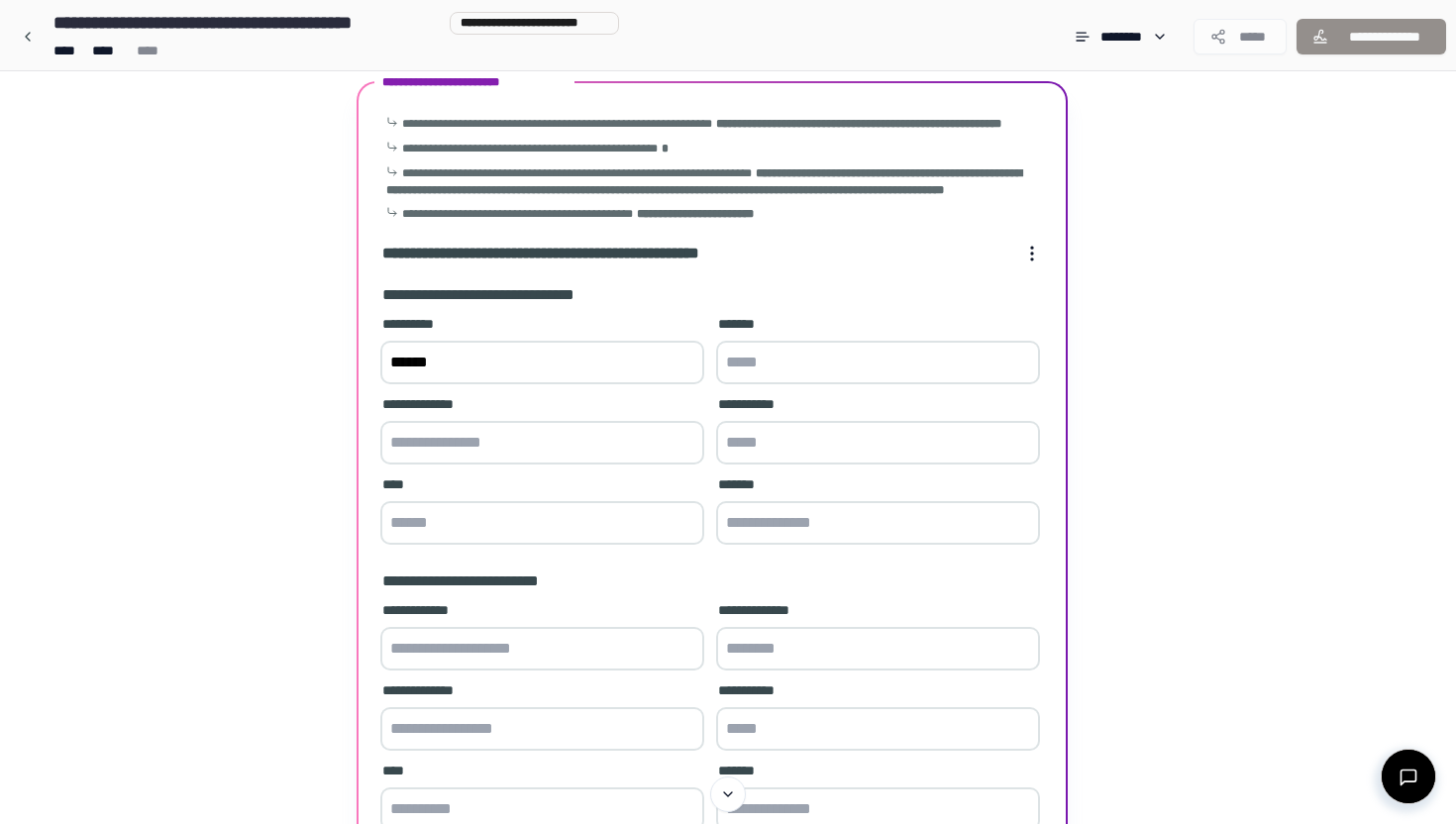click at bounding box center [878, 362] 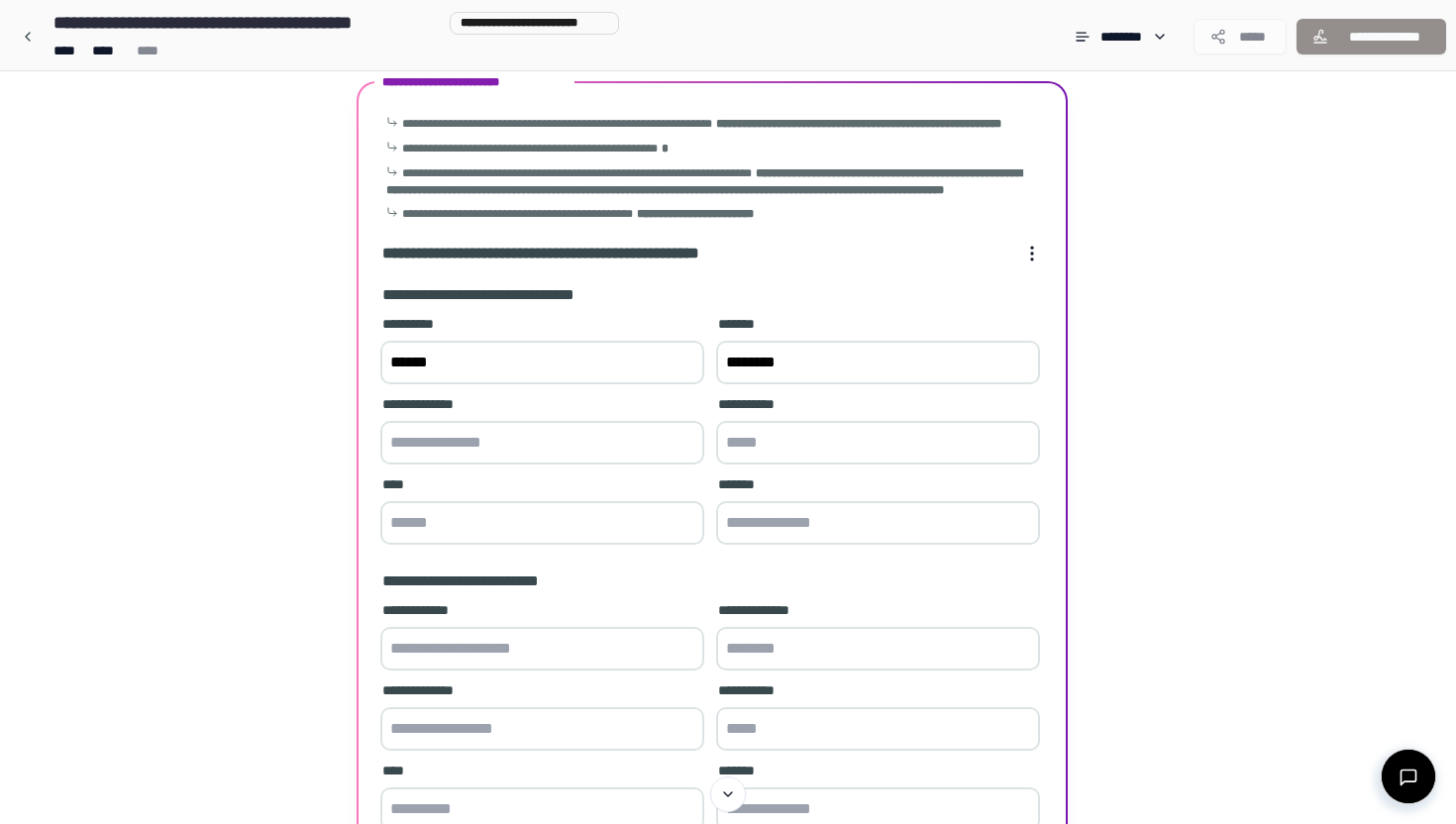 type on "********" 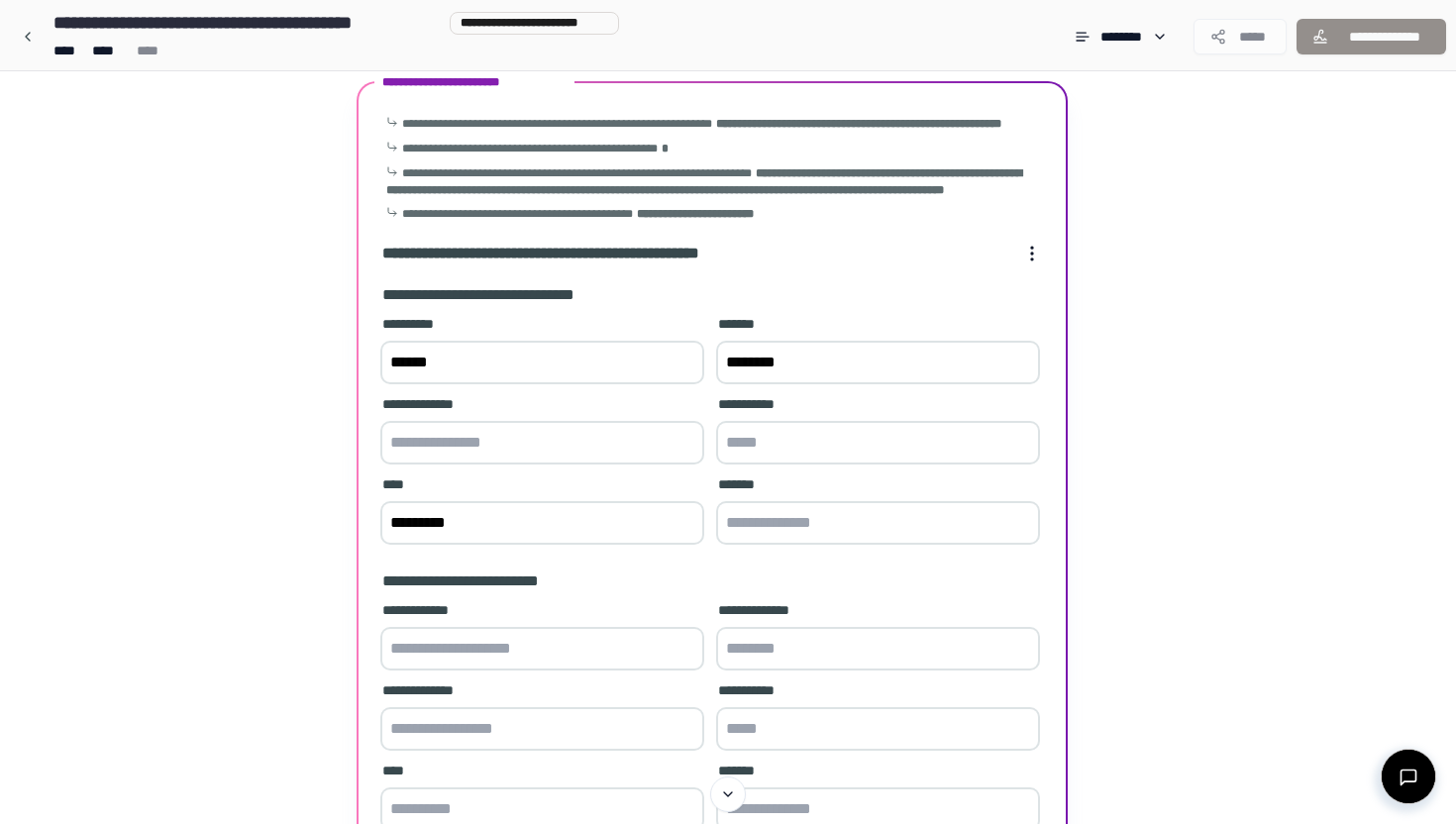 type on "*********" 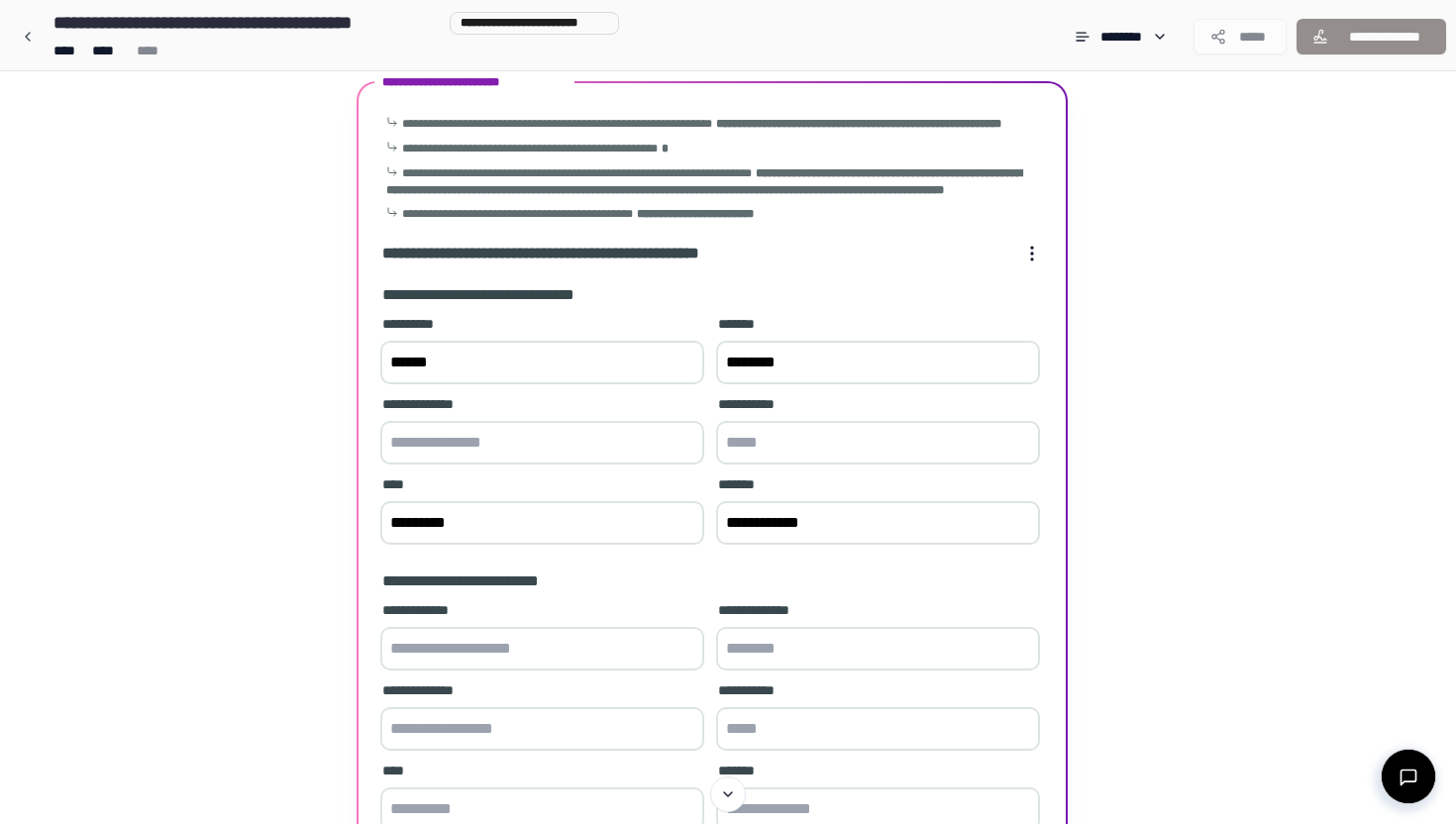 type on "**********" 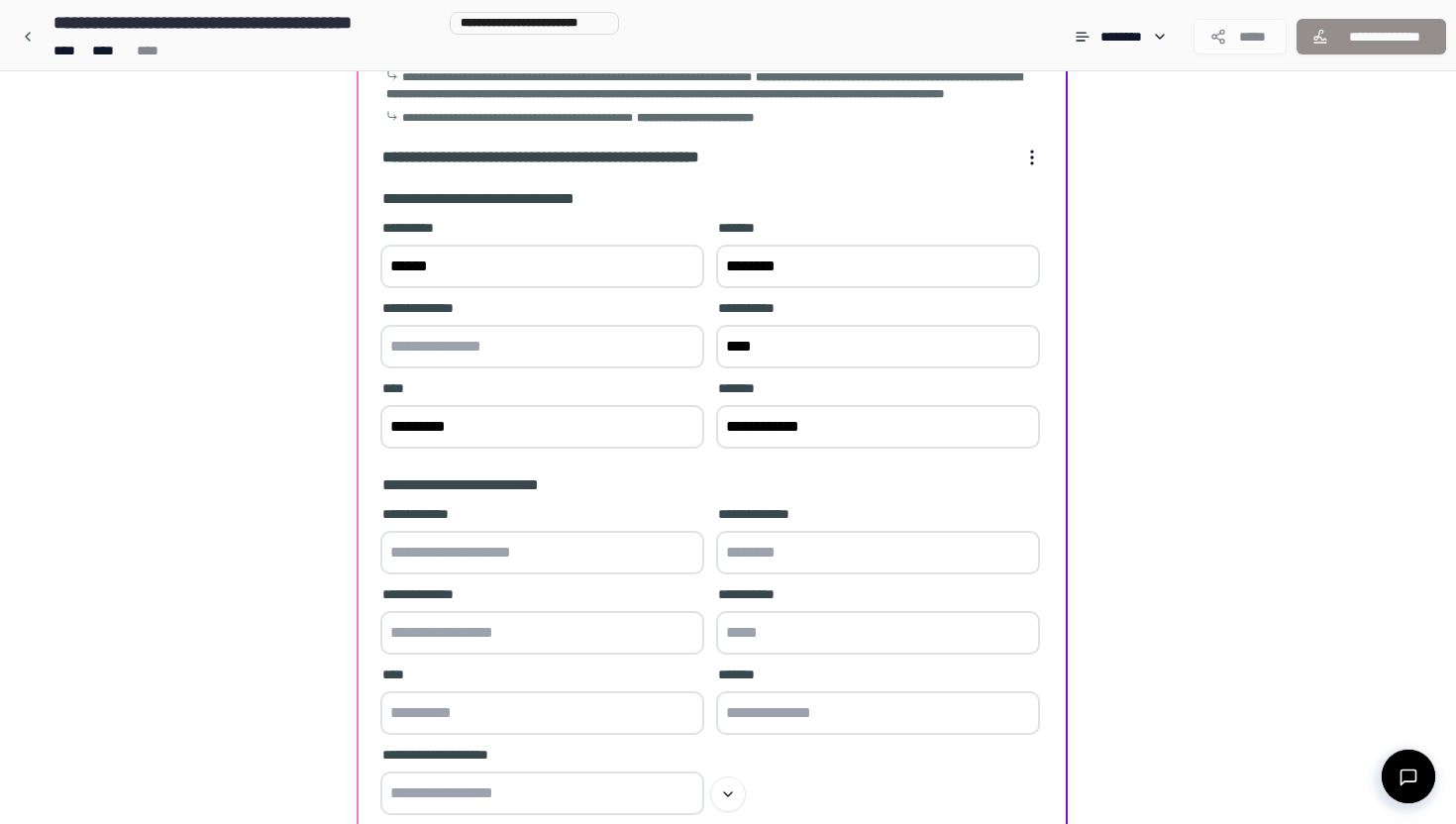 scroll, scrollTop: 175, scrollLeft: 0, axis: vertical 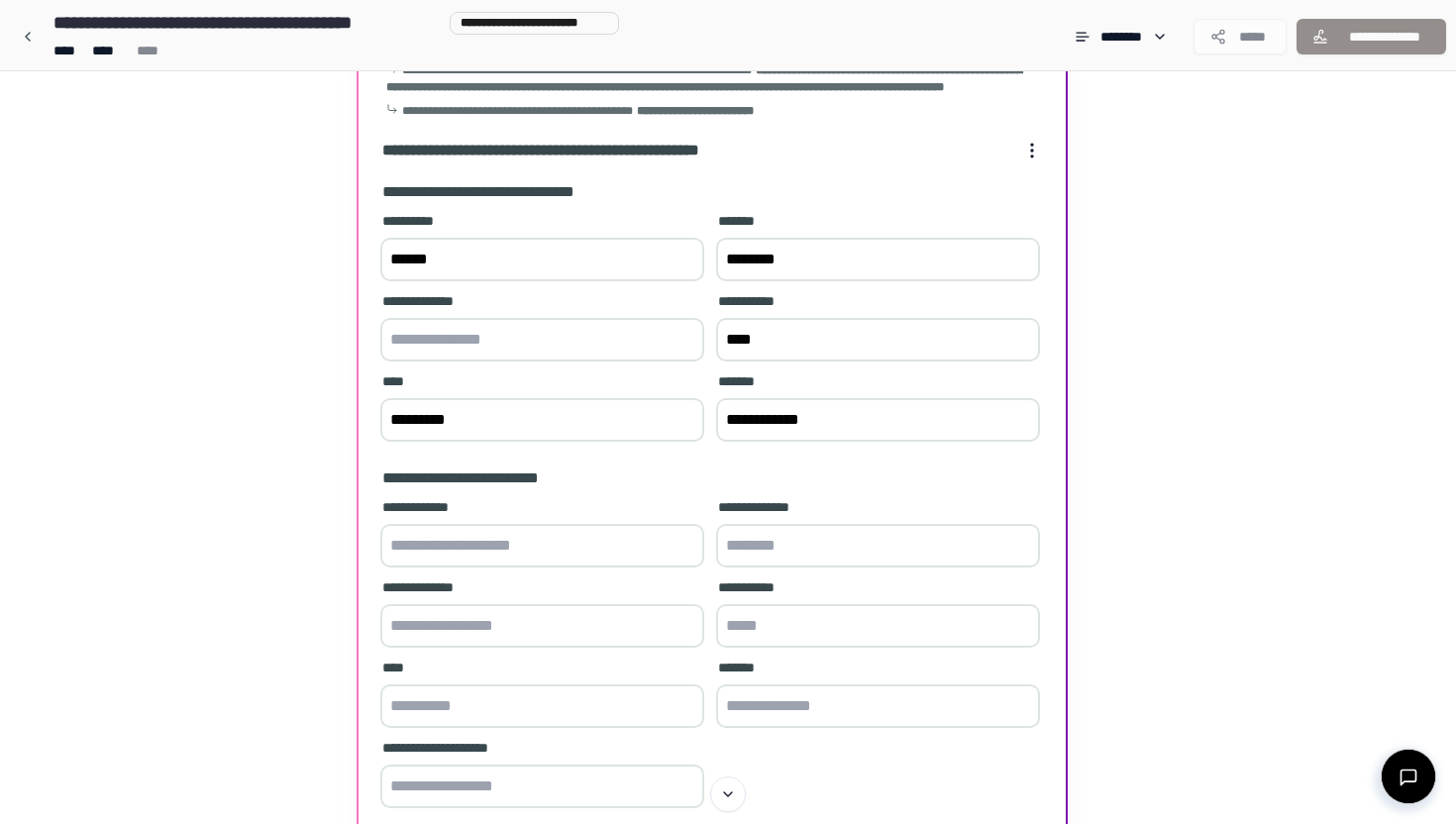 type on "****" 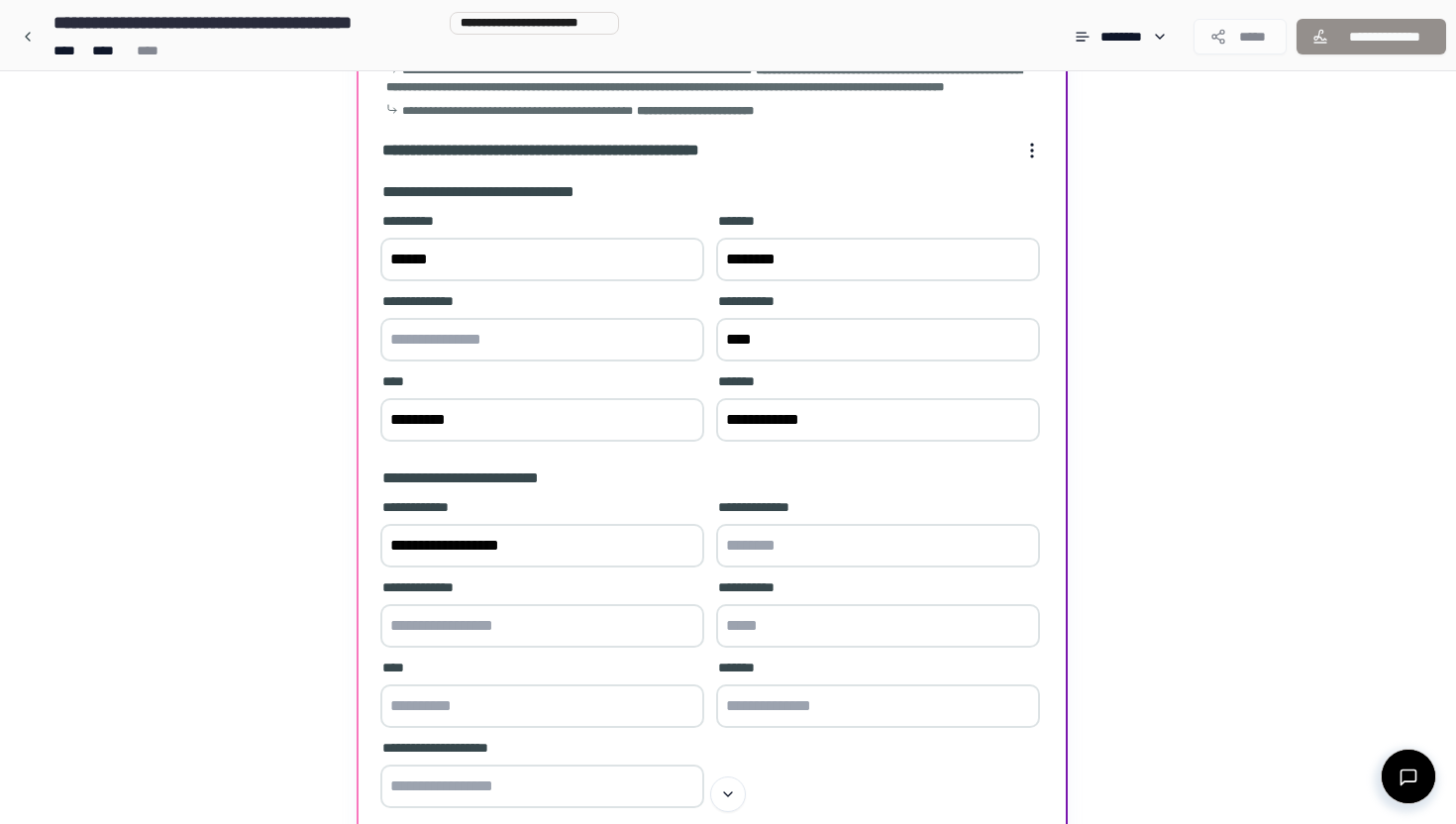 type on "**********" 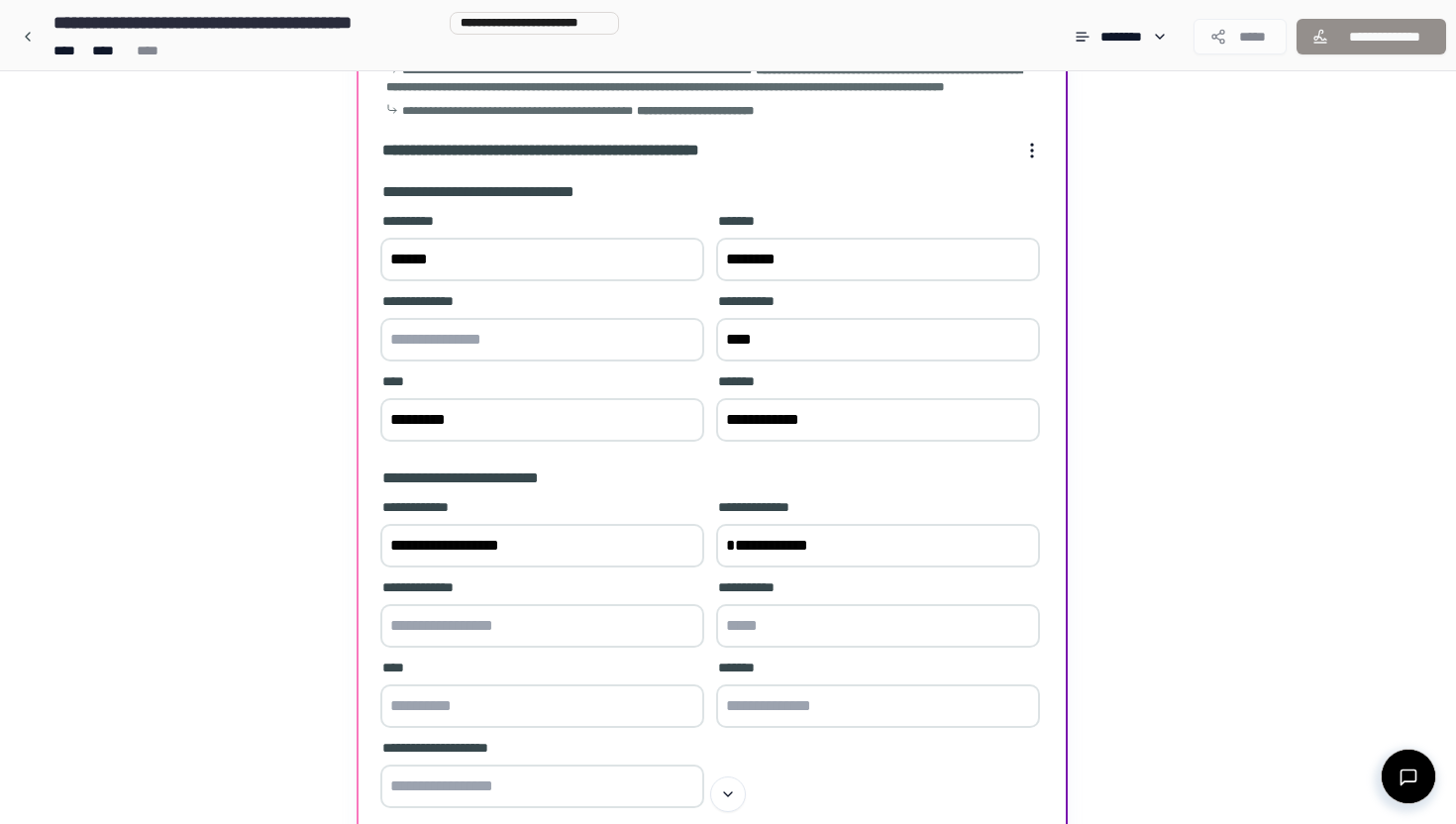 type on "**********" 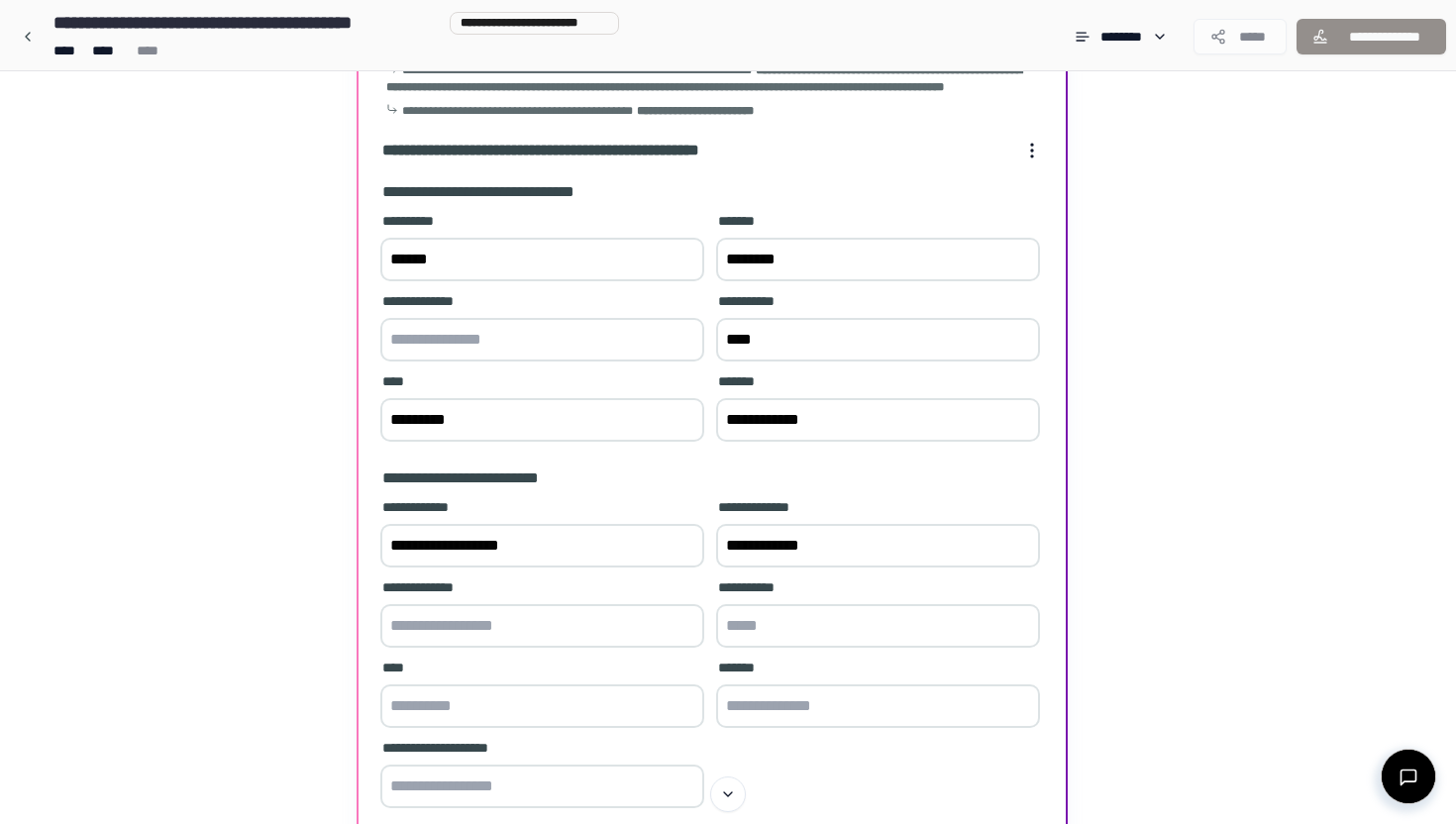 click at bounding box center (542, 626) 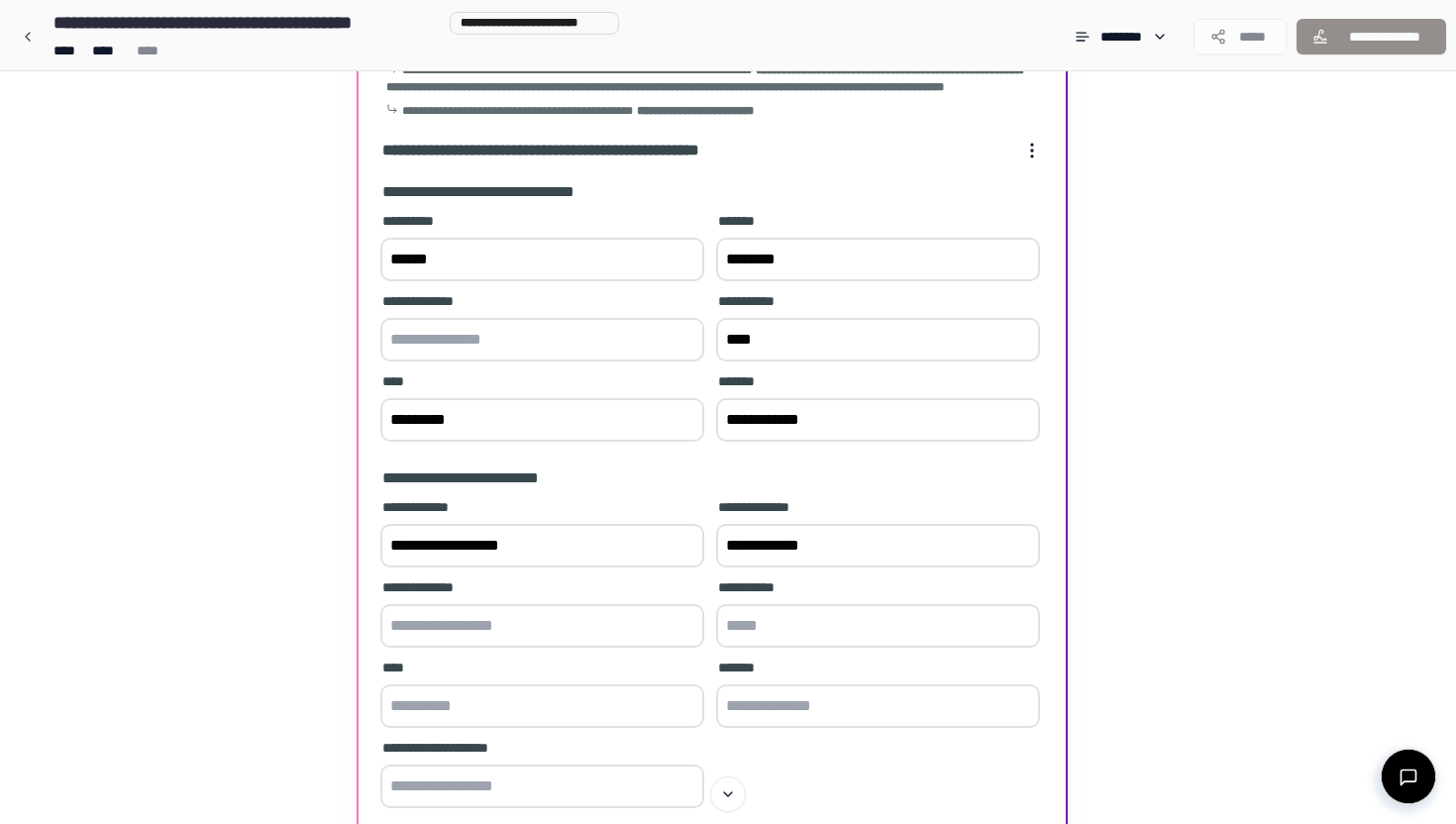 paste on "**********" 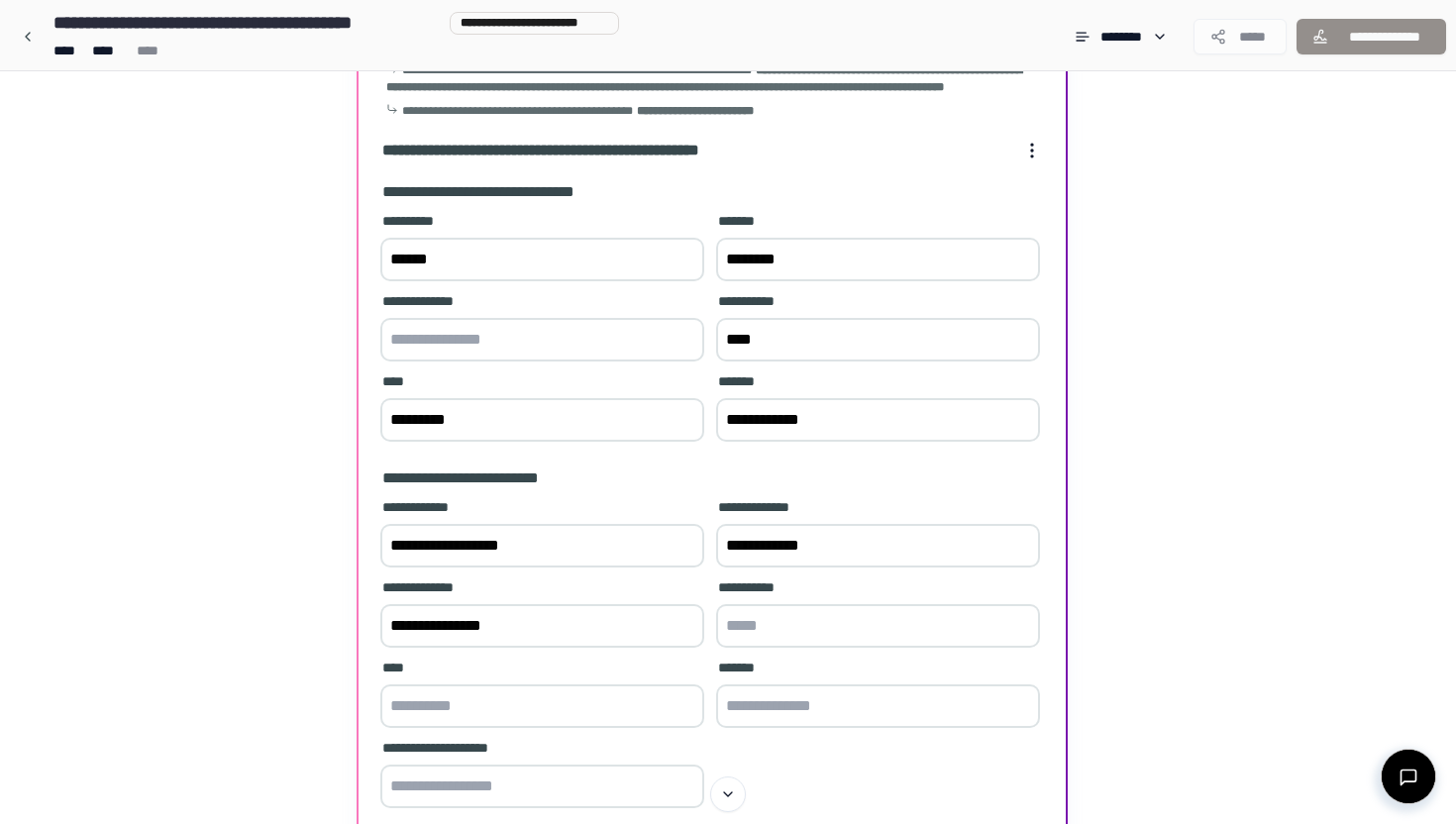 type on "**********" 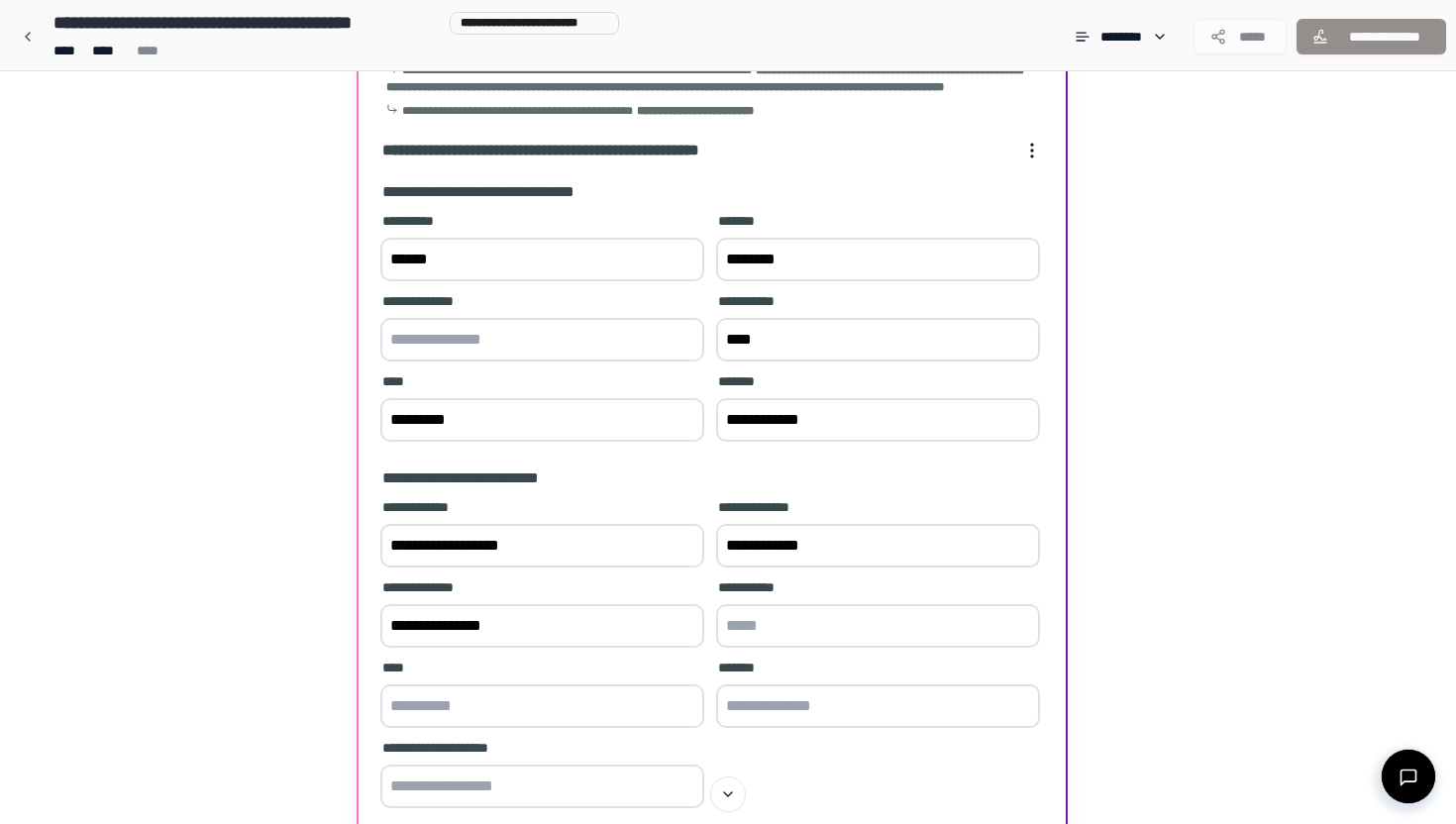 click at bounding box center (542, 706) 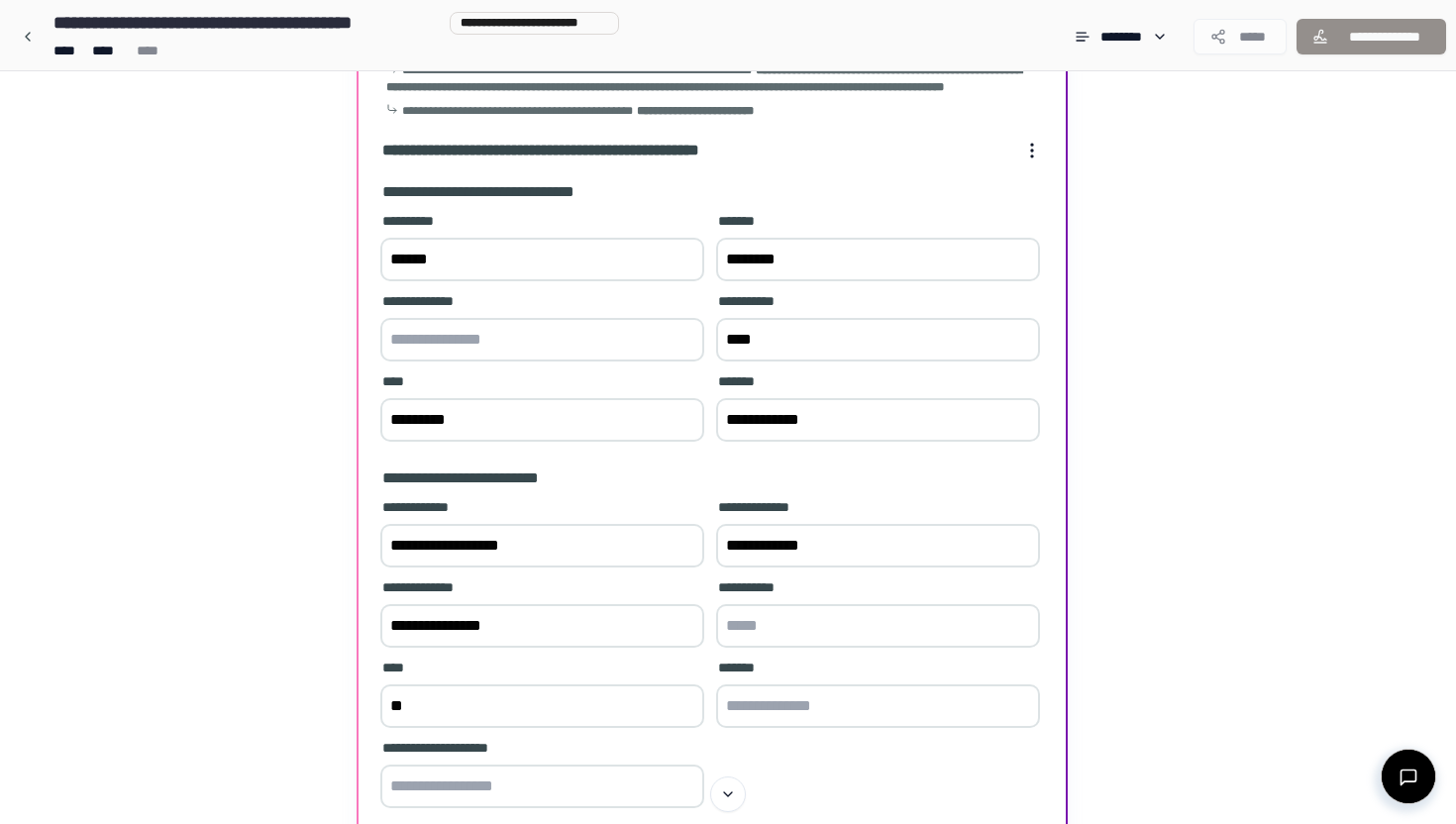 type on "**" 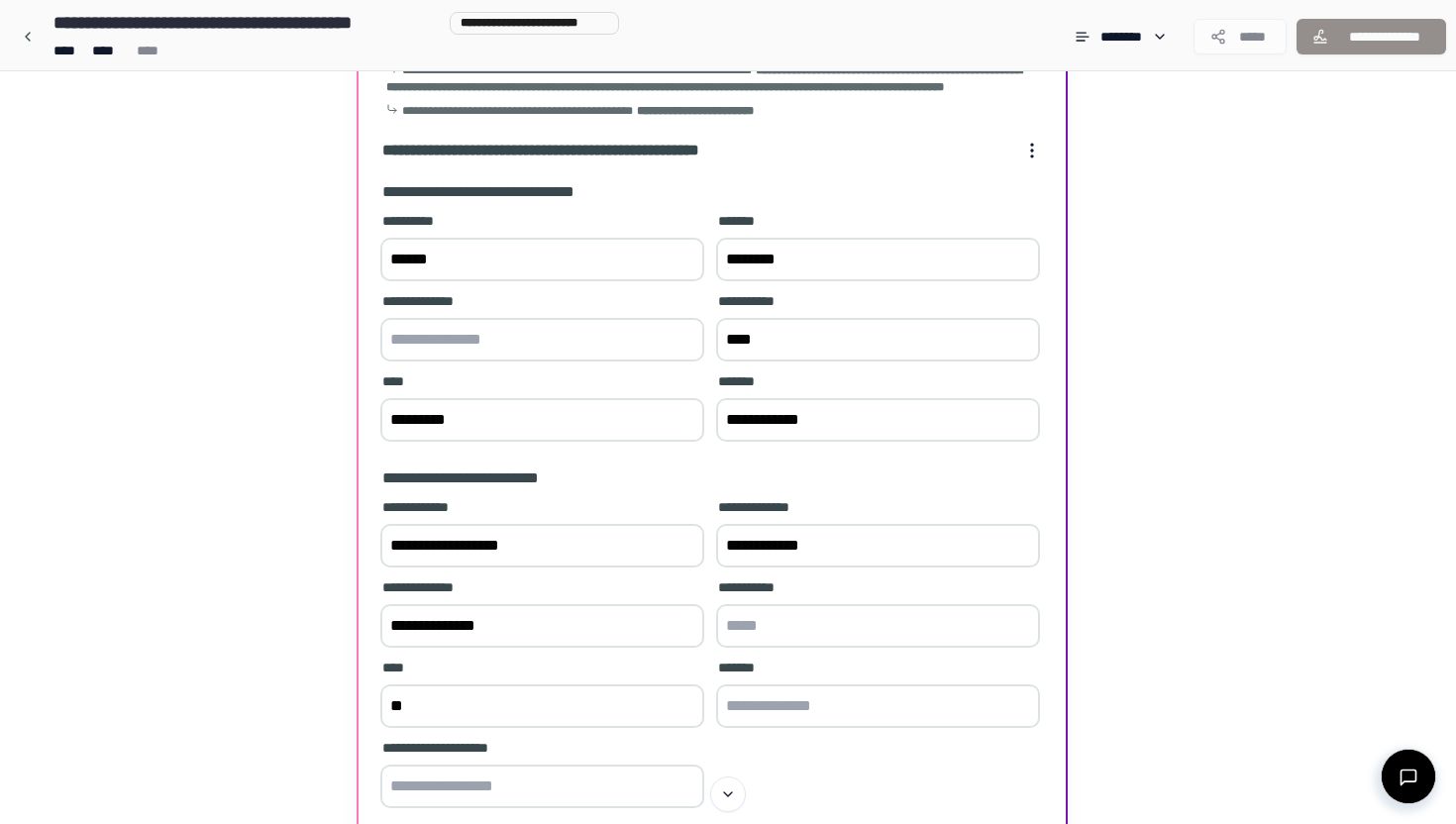 type on "**********" 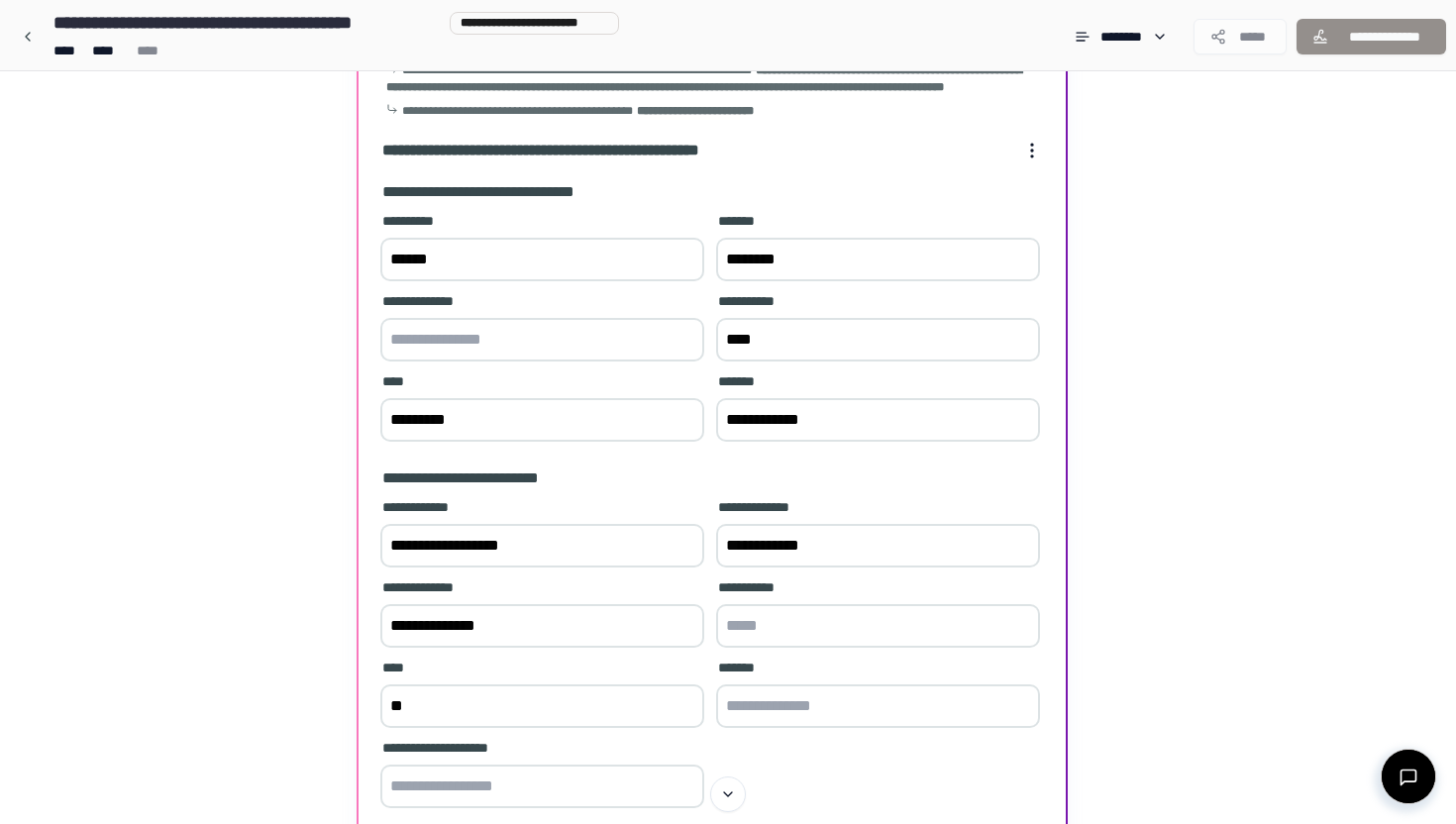 click on "**" at bounding box center (542, 706) 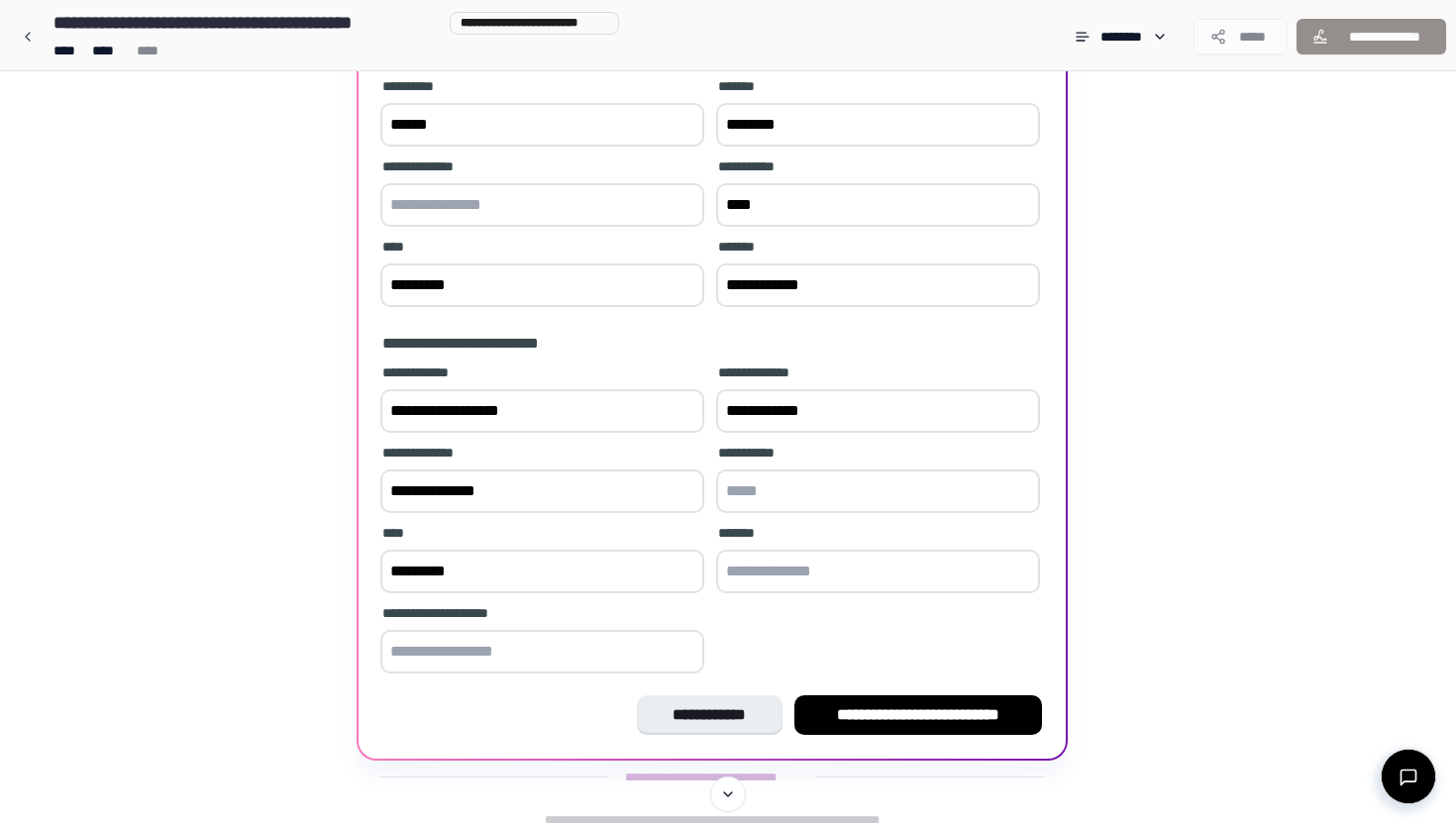 scroll, scrollTop: 325, scrollLeft: 0, axis: vertical 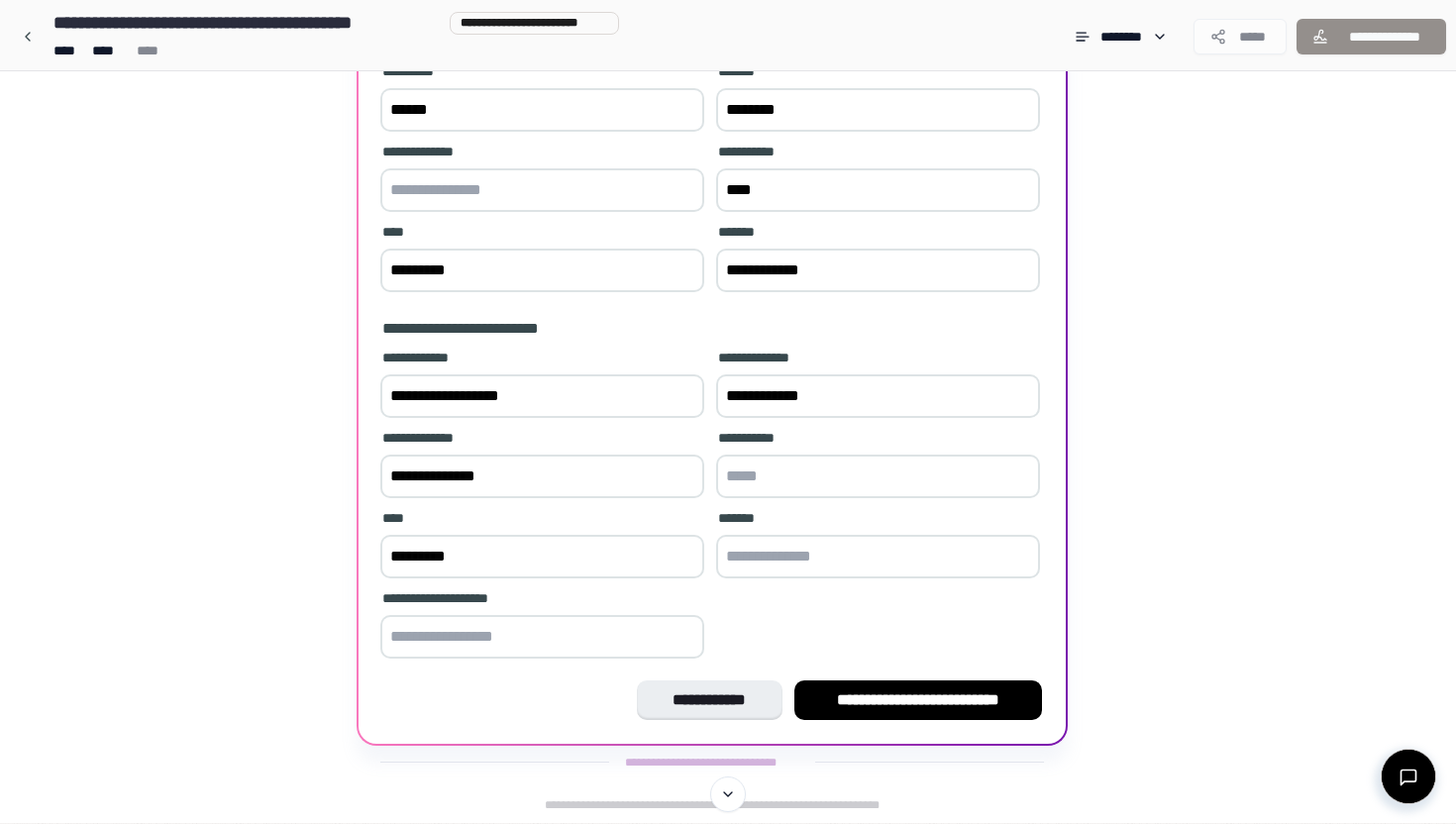 type on "*********" 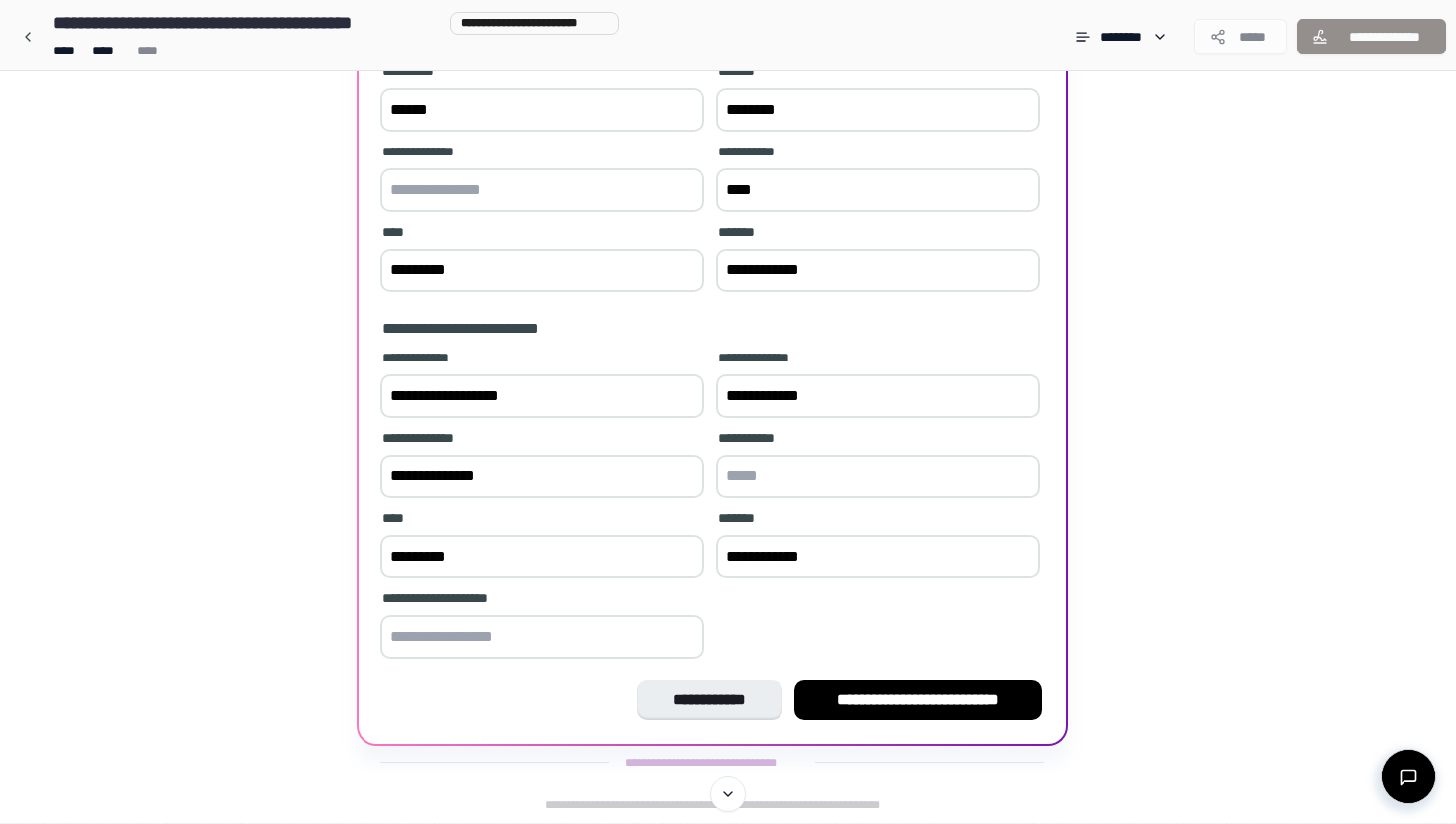 type on "**********" 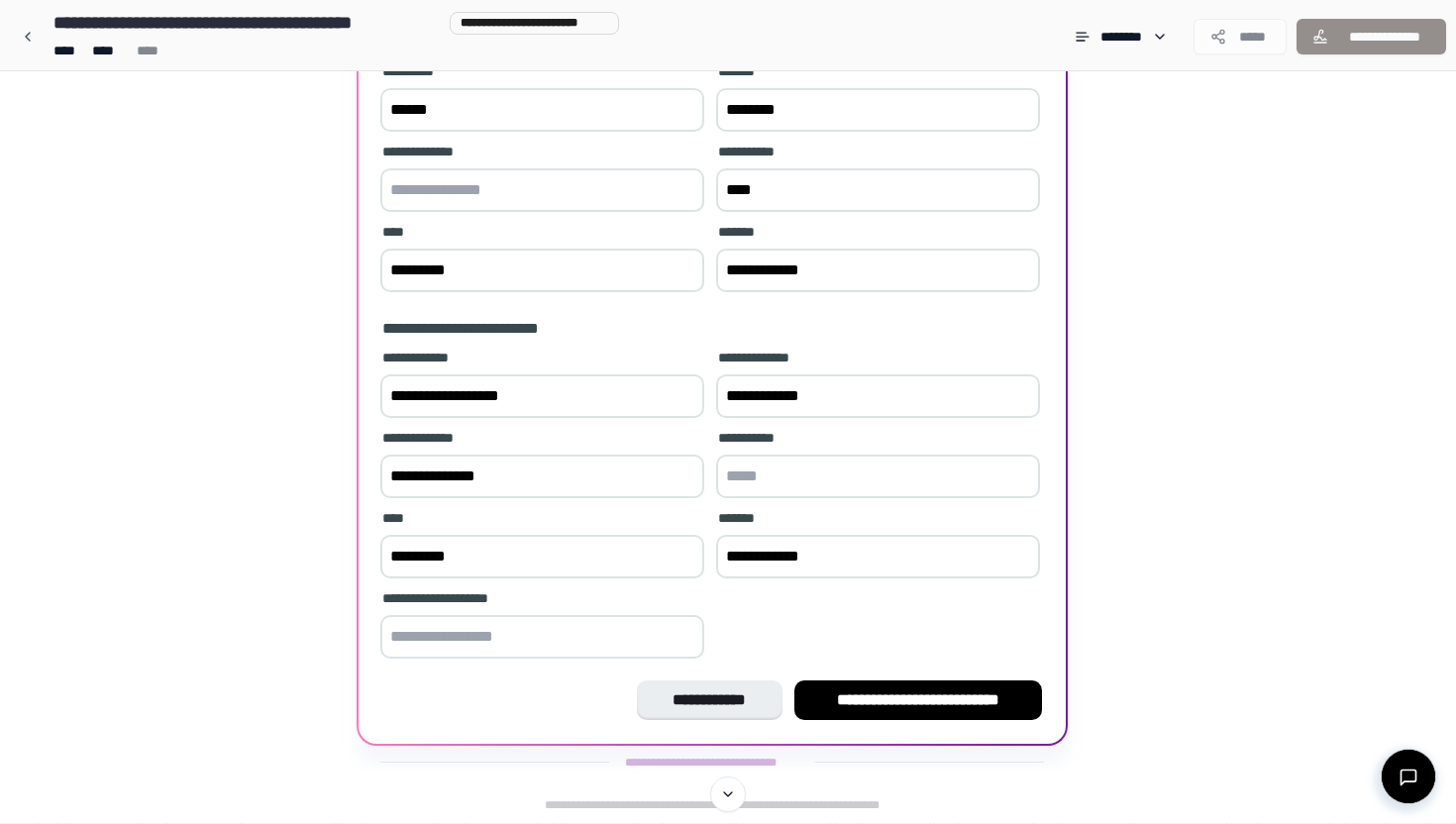 click at bounding box center (542, 637) 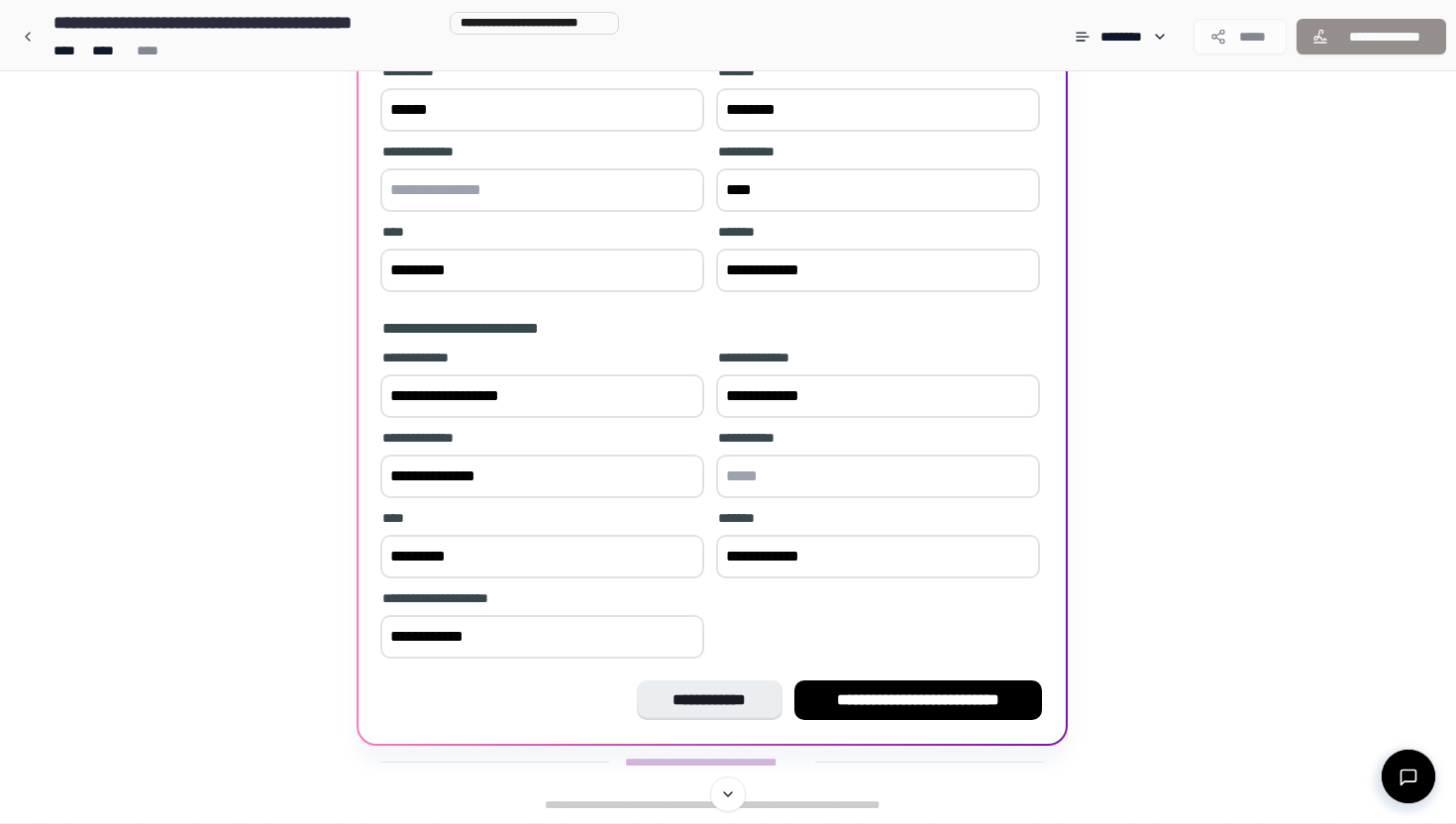type on "**********" 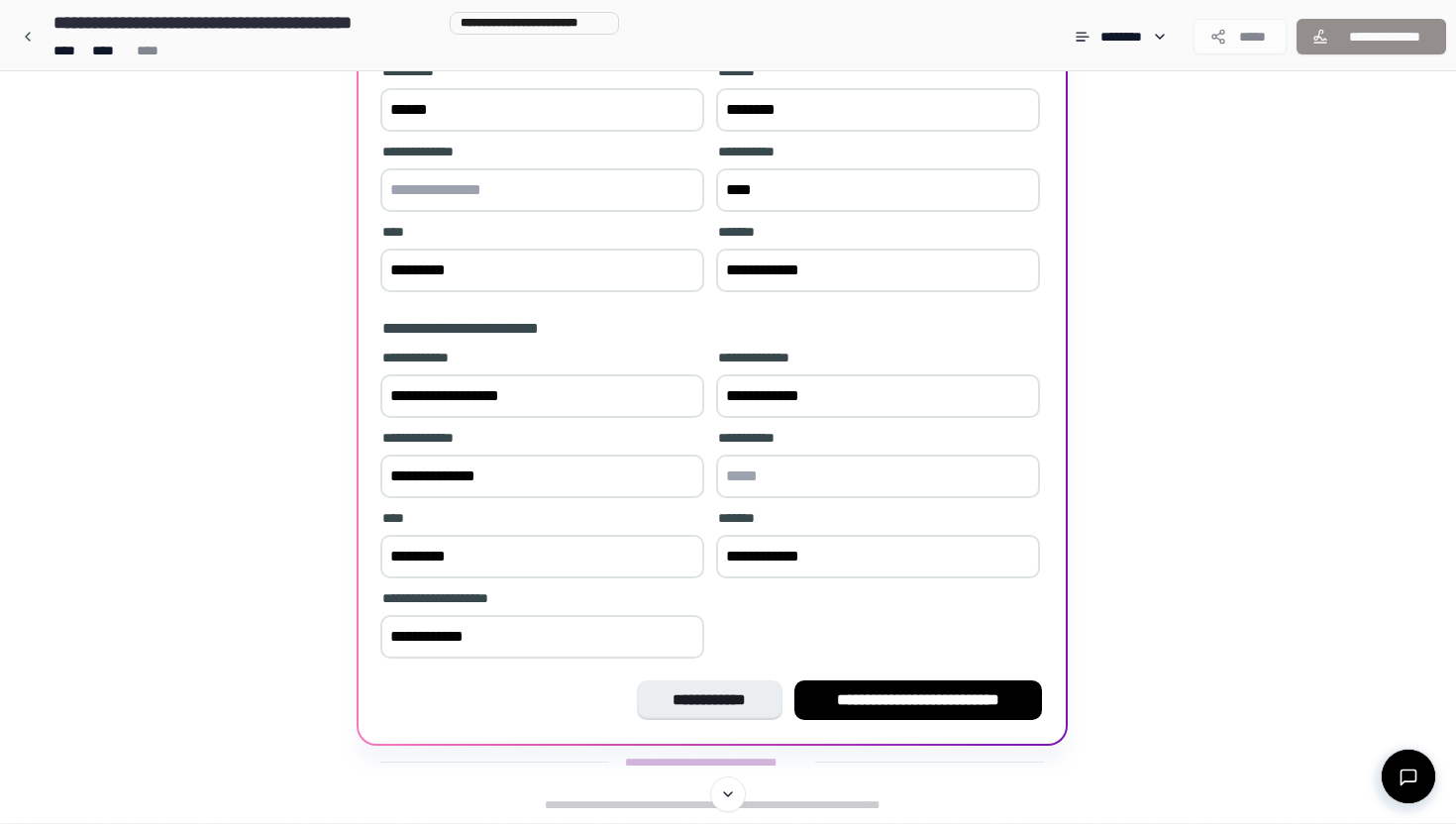 click at bounding box center (878, 476) 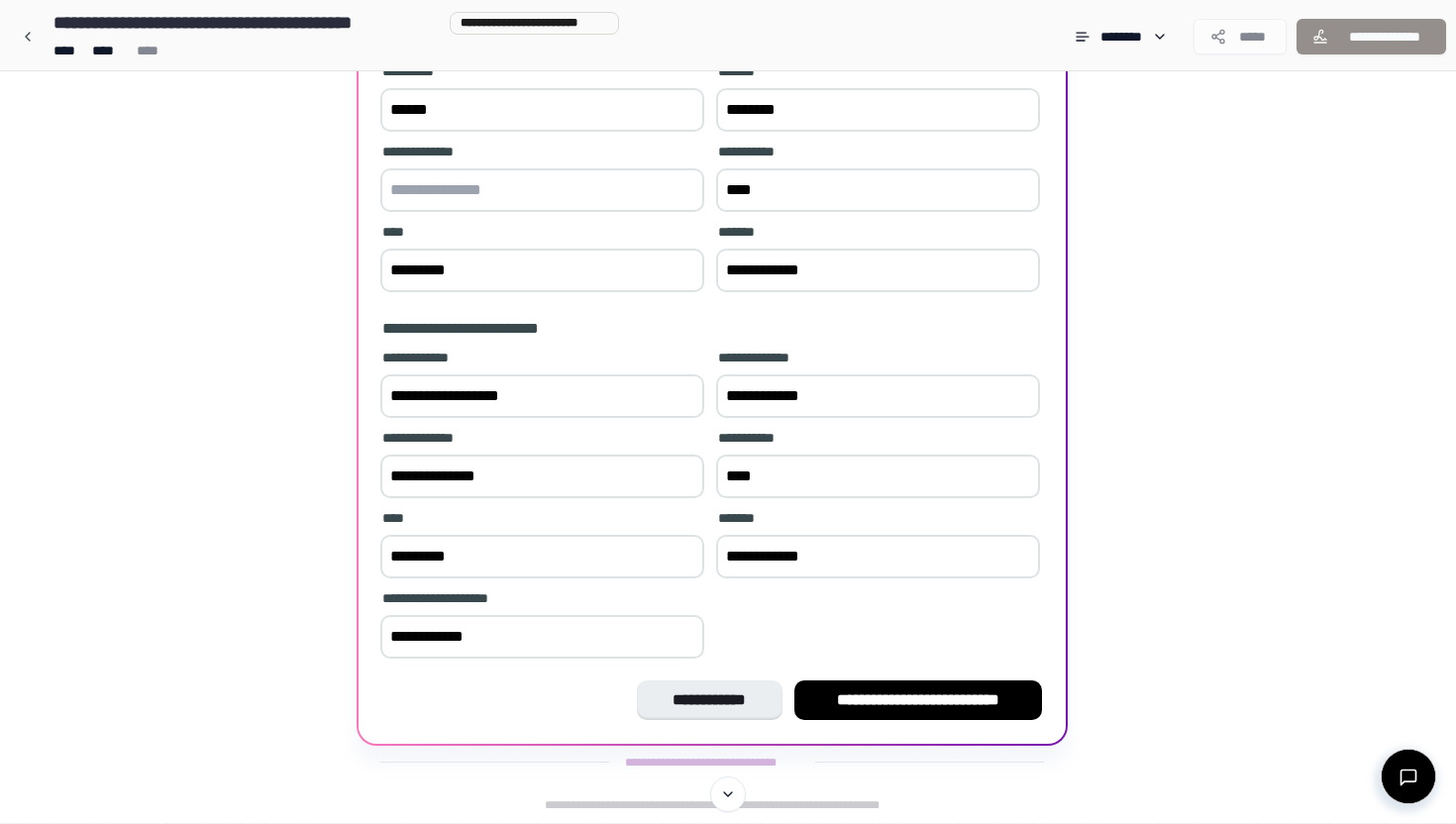 scroll, scrollTop: 304, scrollLeft: 0, axis: vertical 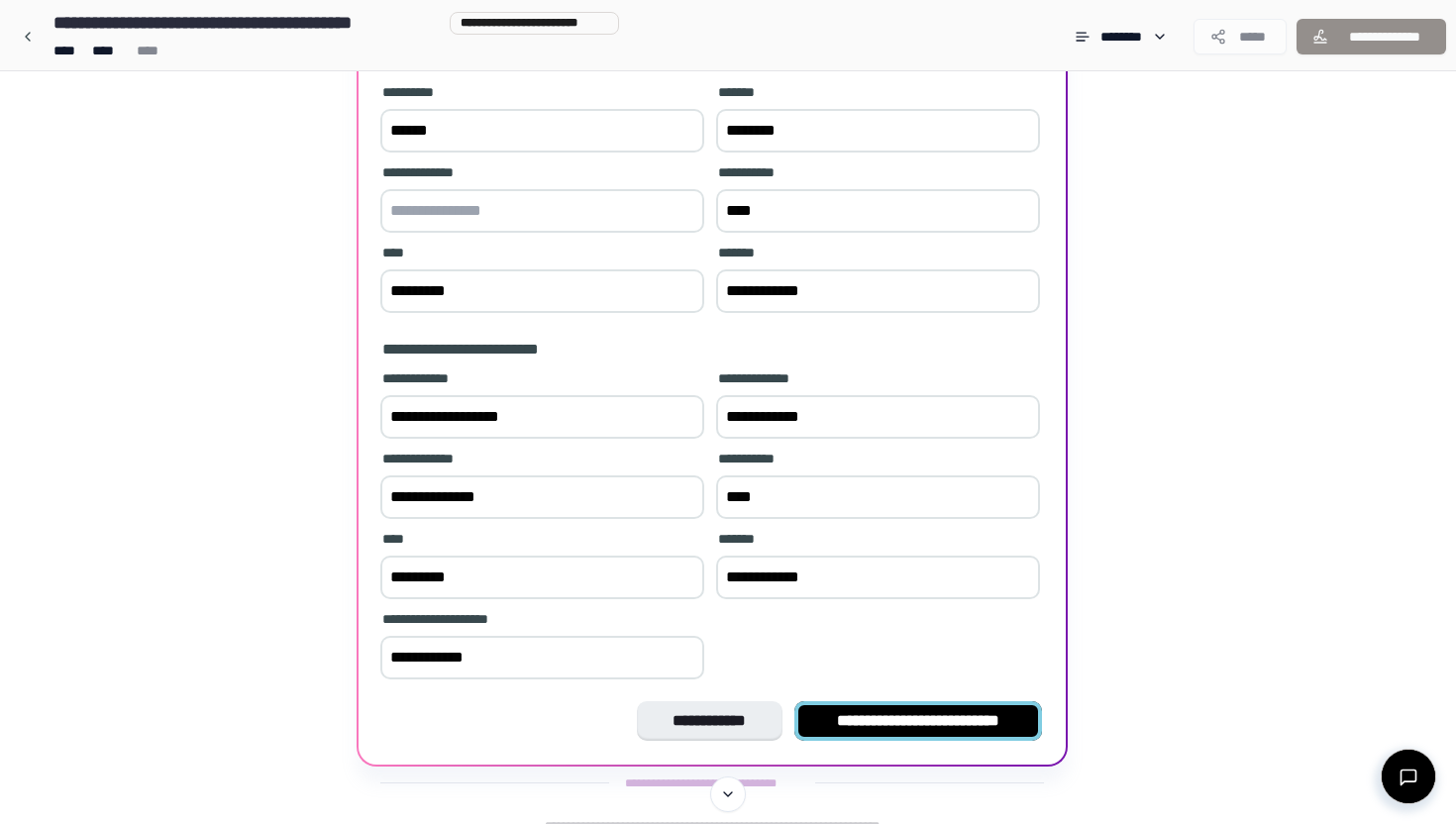 type on "****" 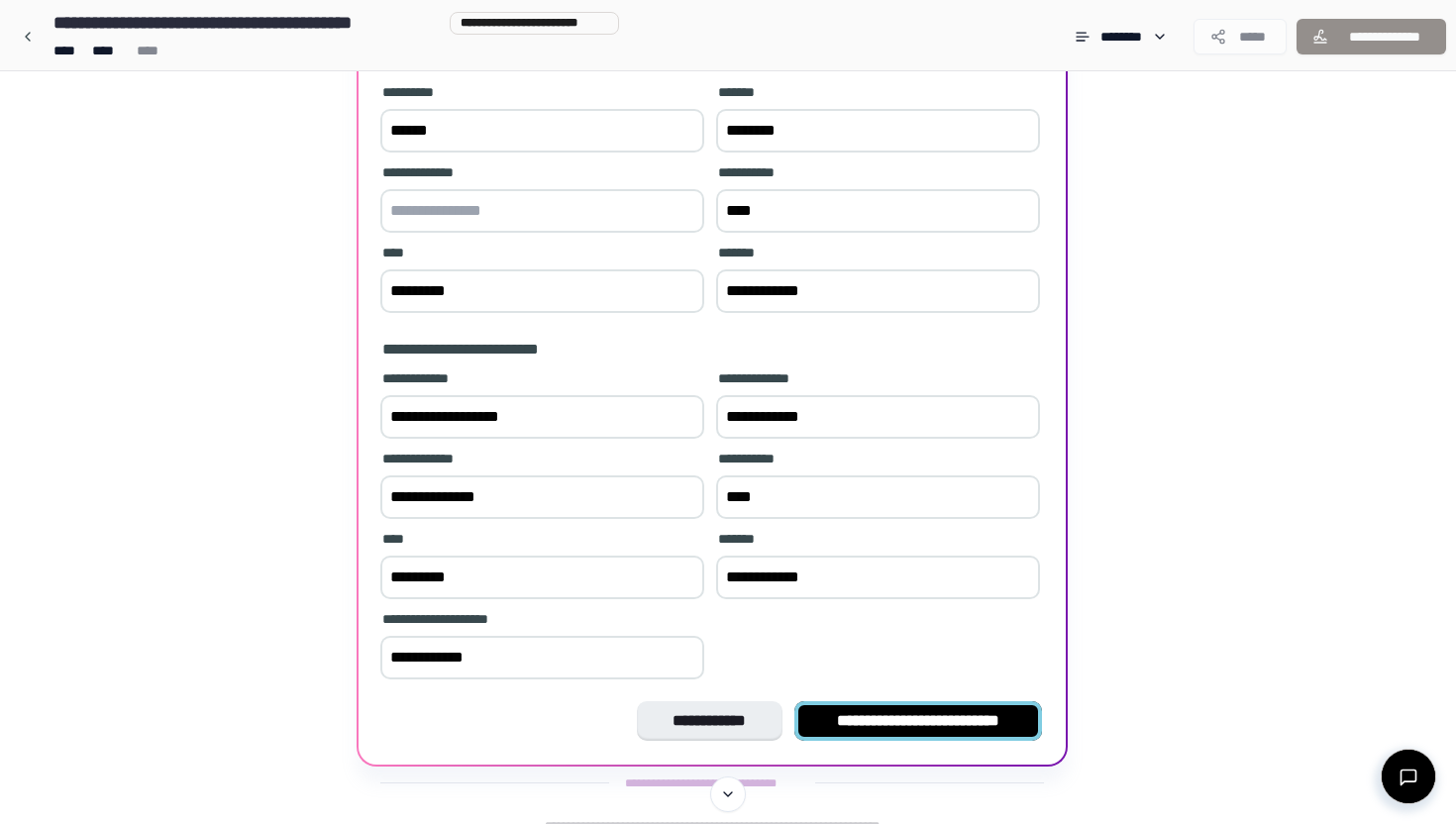 click on "**********" at bounding box center [918, 721] 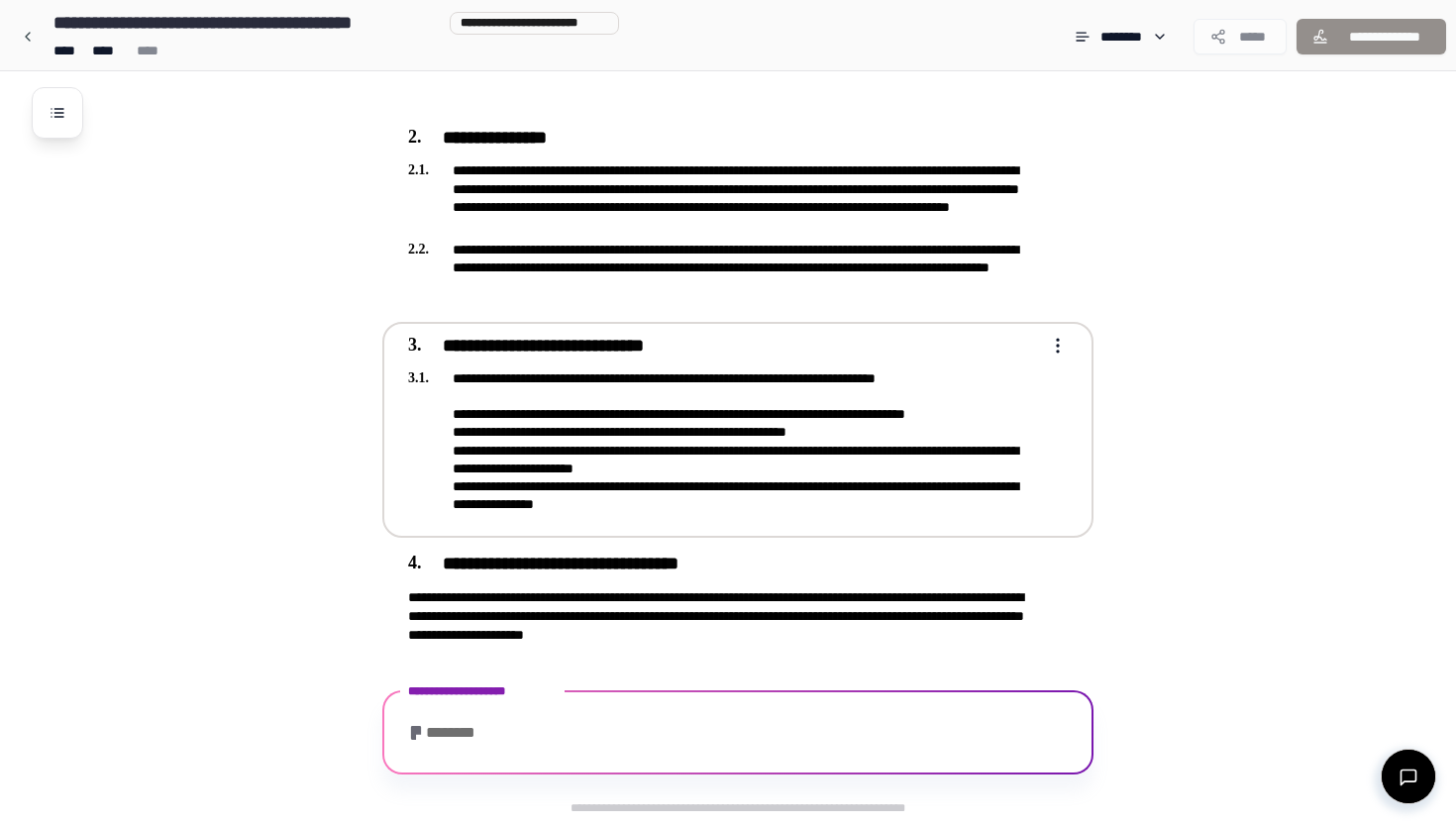 scroll, scrollTop: 724, scrollLeft: 0, axis: vertical 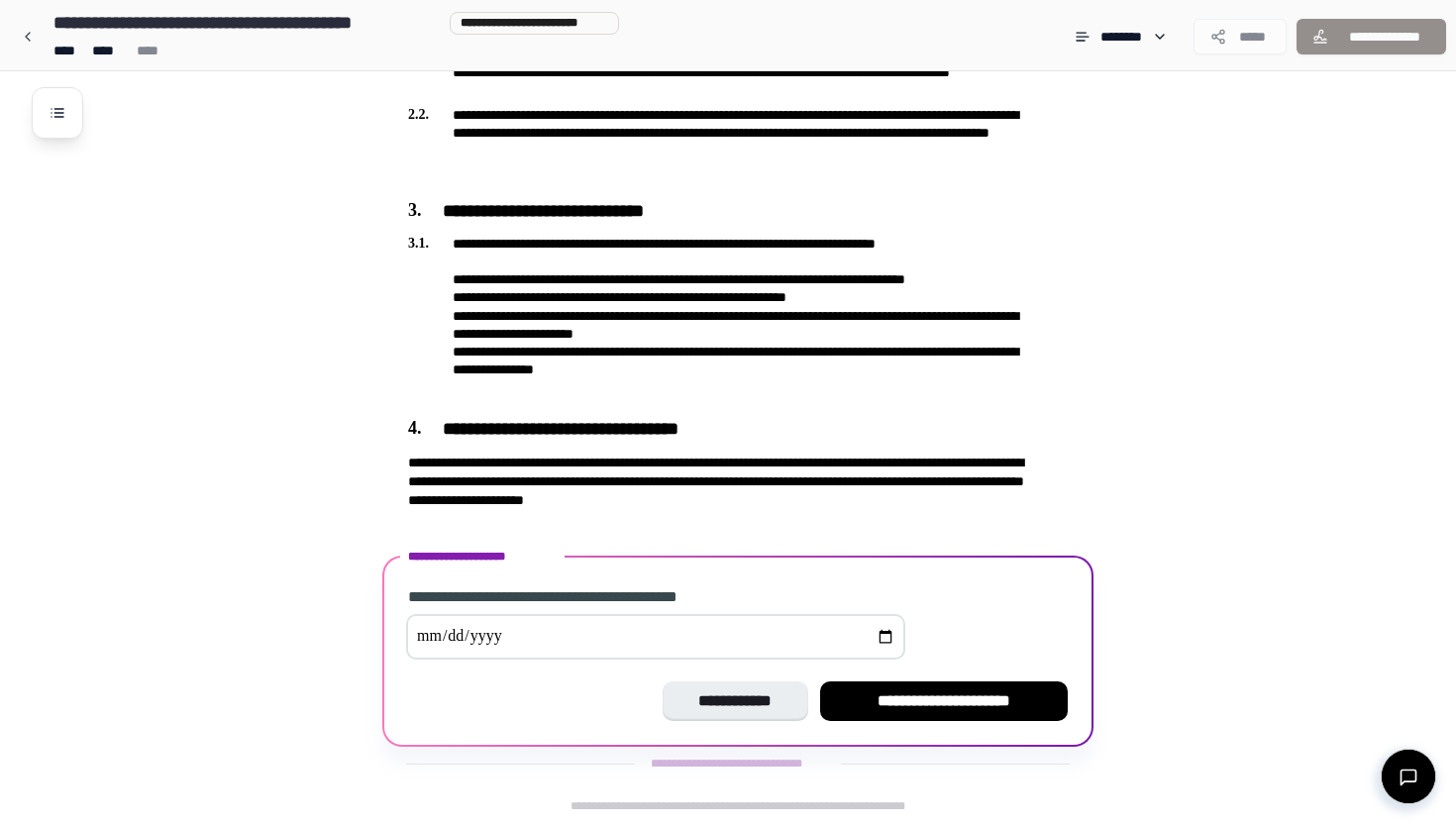 click at bounding box center [656, 637] 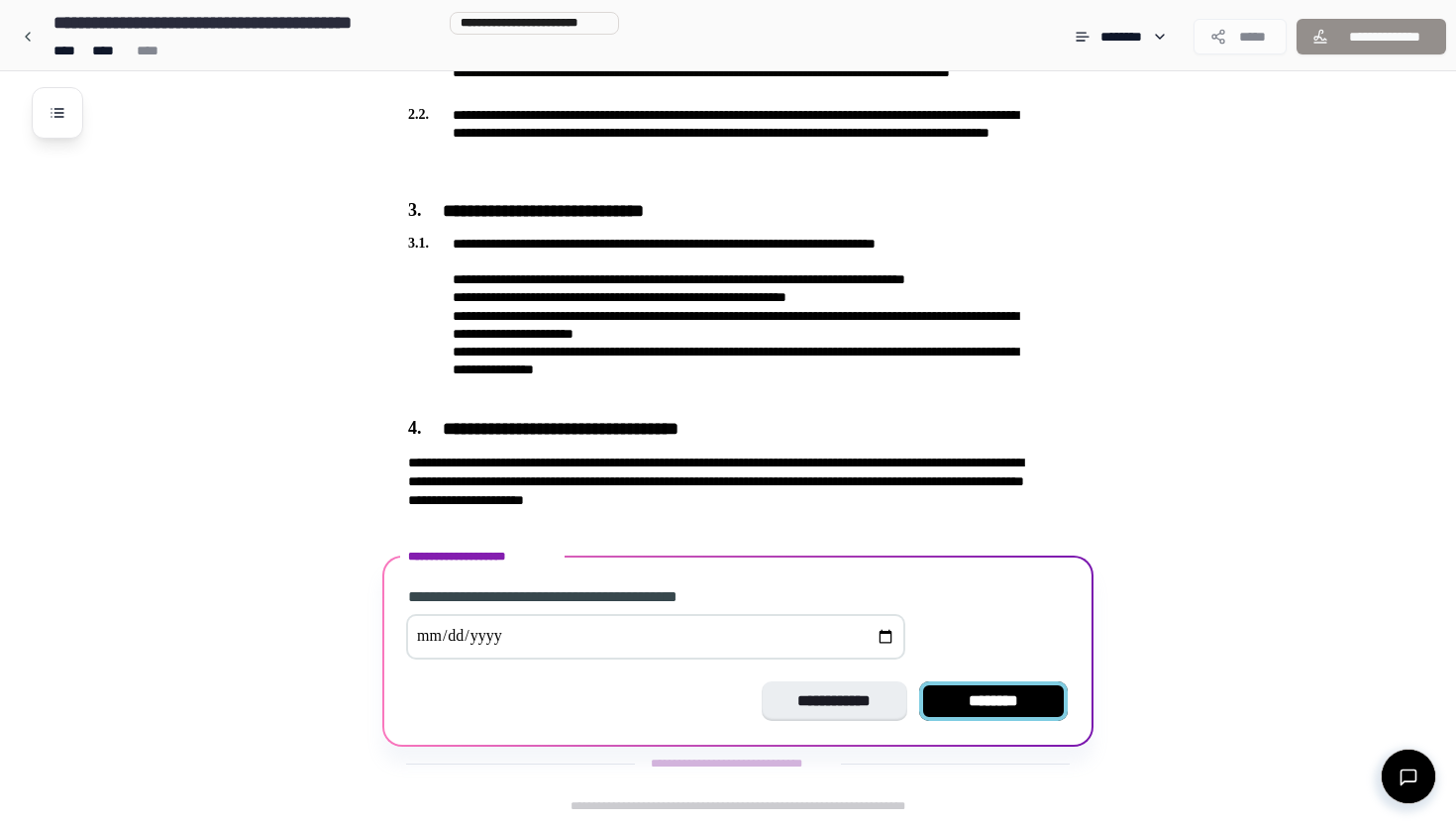 click on "********" at bounding box center (993, 701) 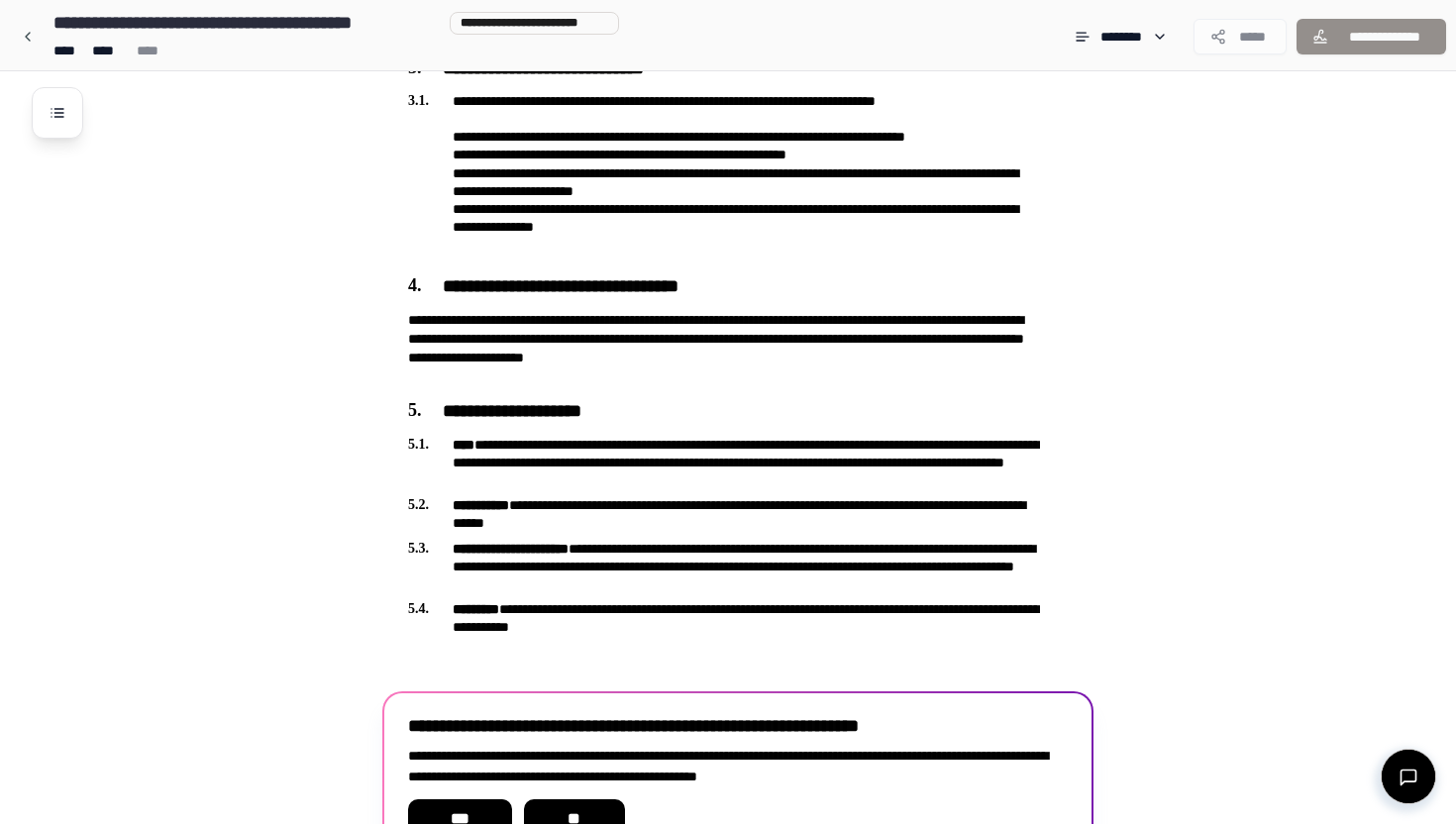 scroll, scrollTop: 984, scrollLeft: 0, axis: vertical 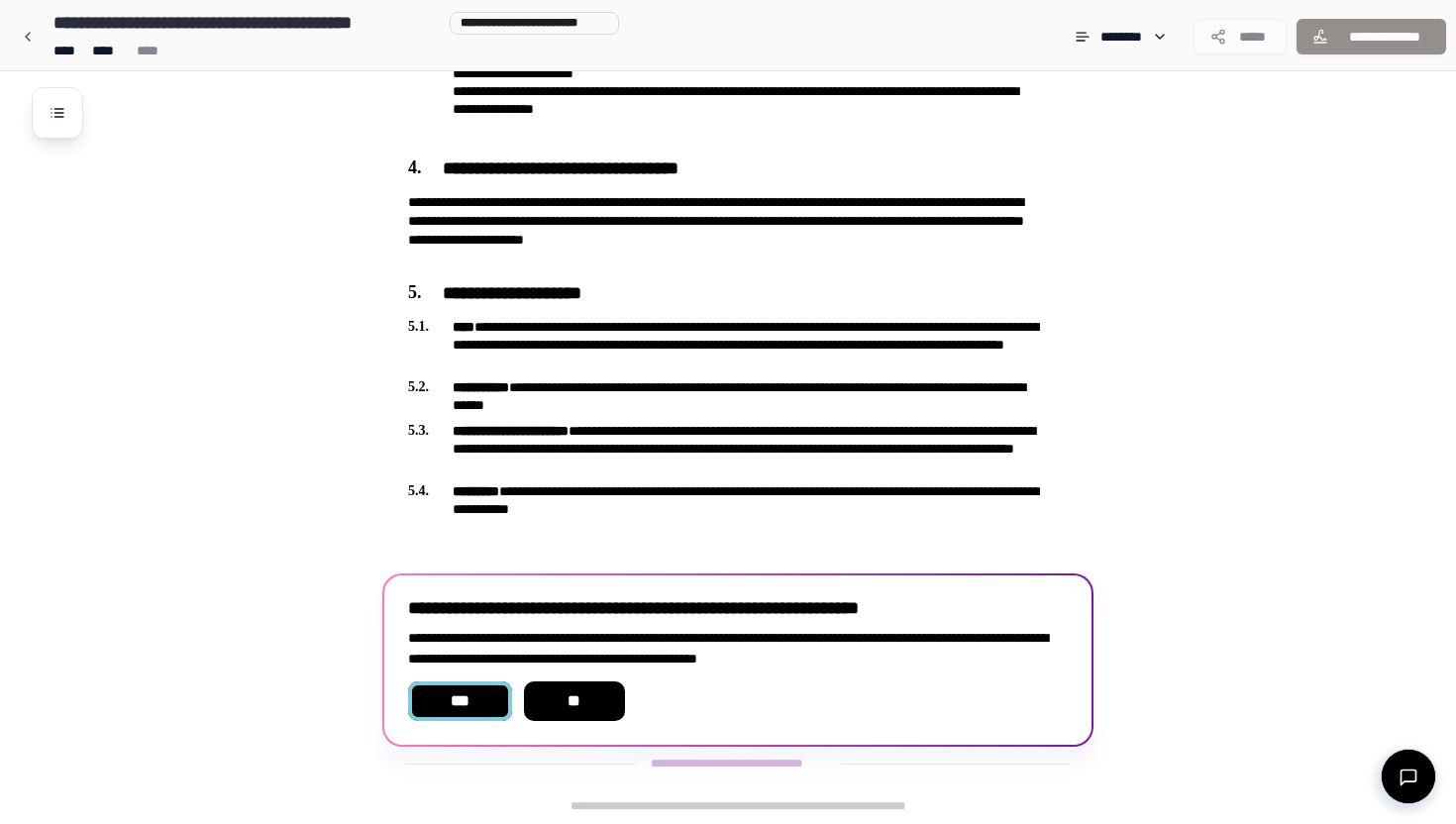 click on "***" at bounding box center [460, 701] 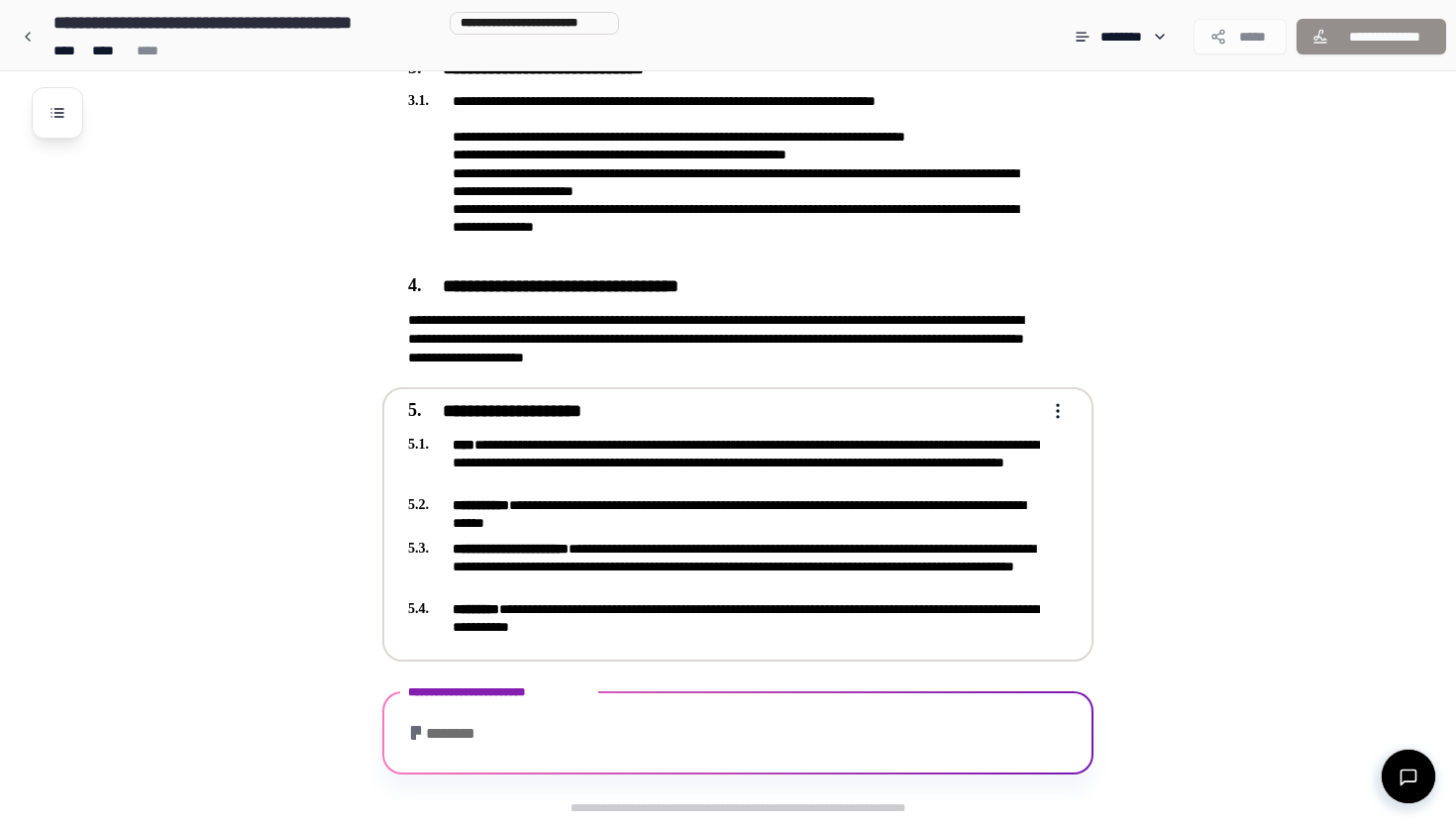 scroll, scrollTop: 1028, scrollLeft: 0, axis: vertical 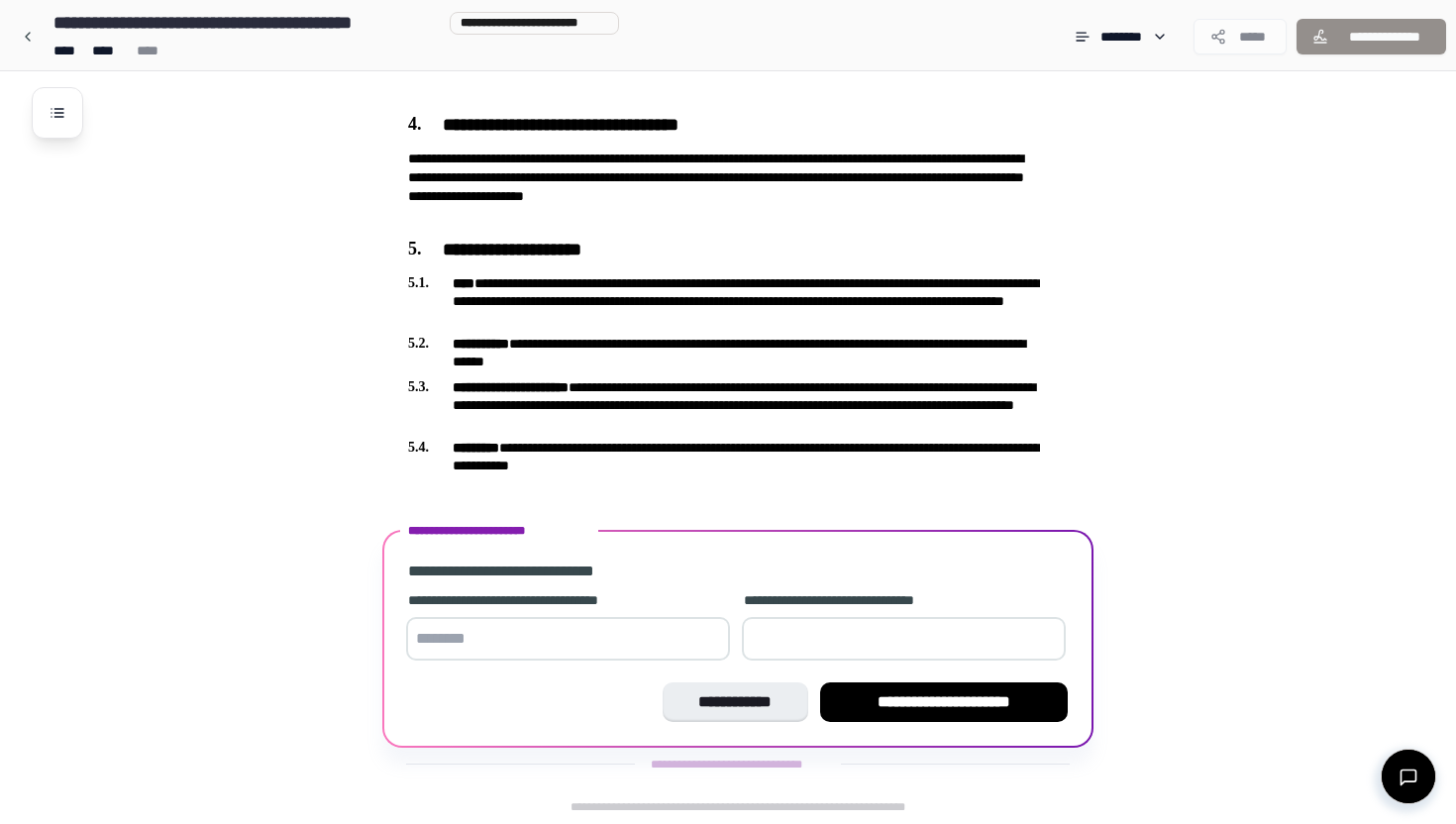 click at bounding box center (568, 639) 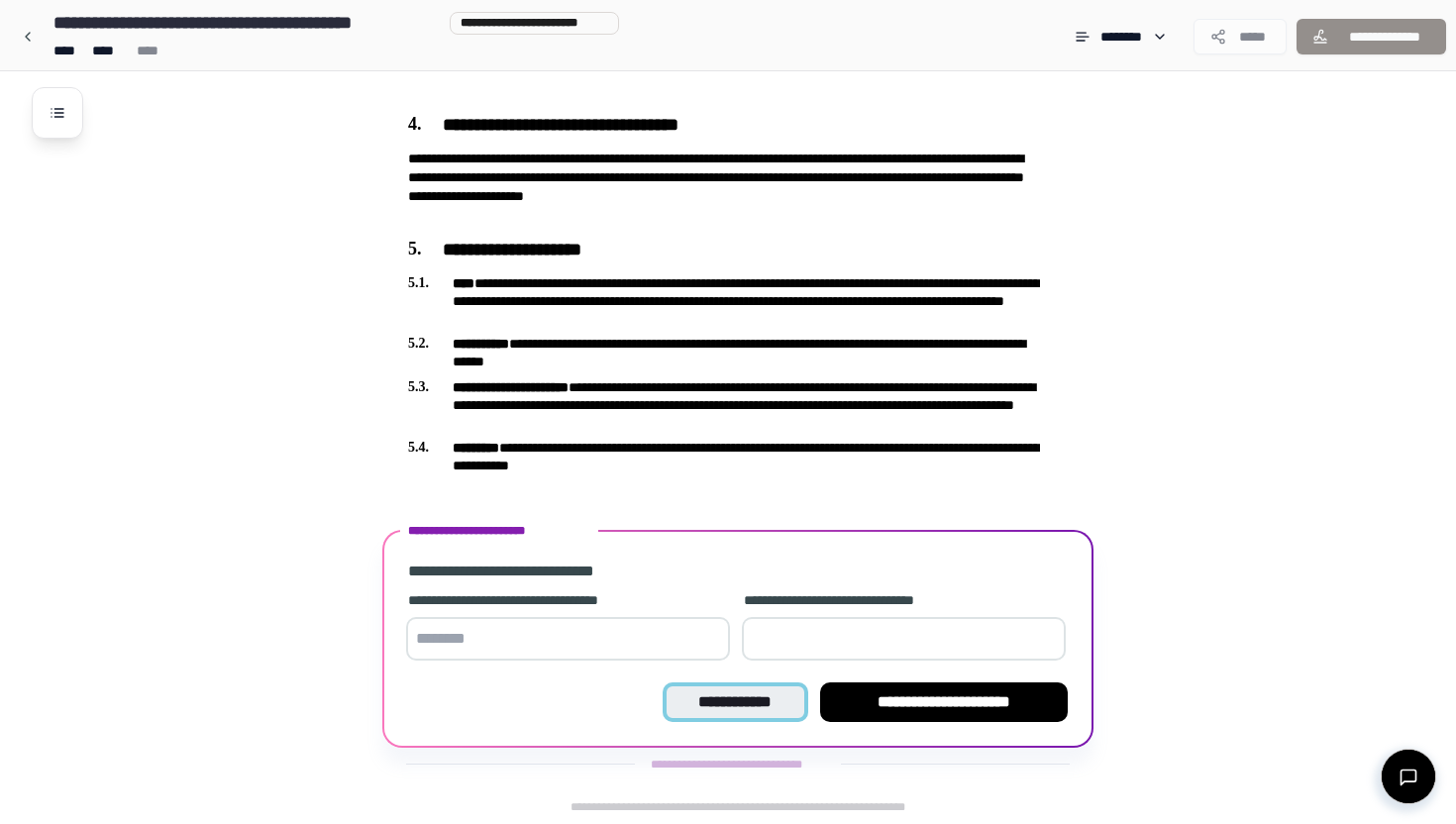 click on "**********" at bounding box center [735, 702] 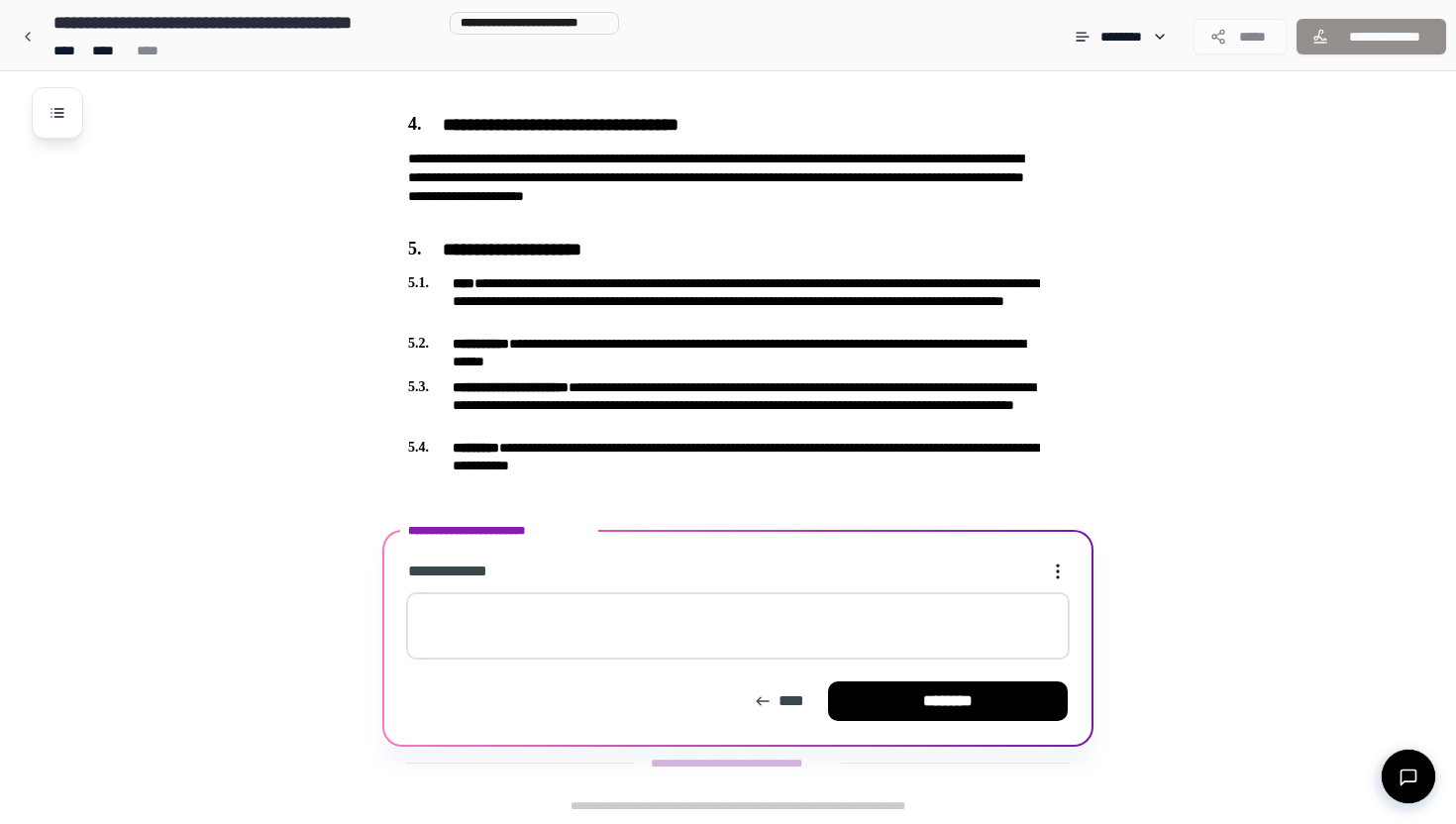 scroll, scrollTop: 1027, scrollLeft: 0, axis: vertical 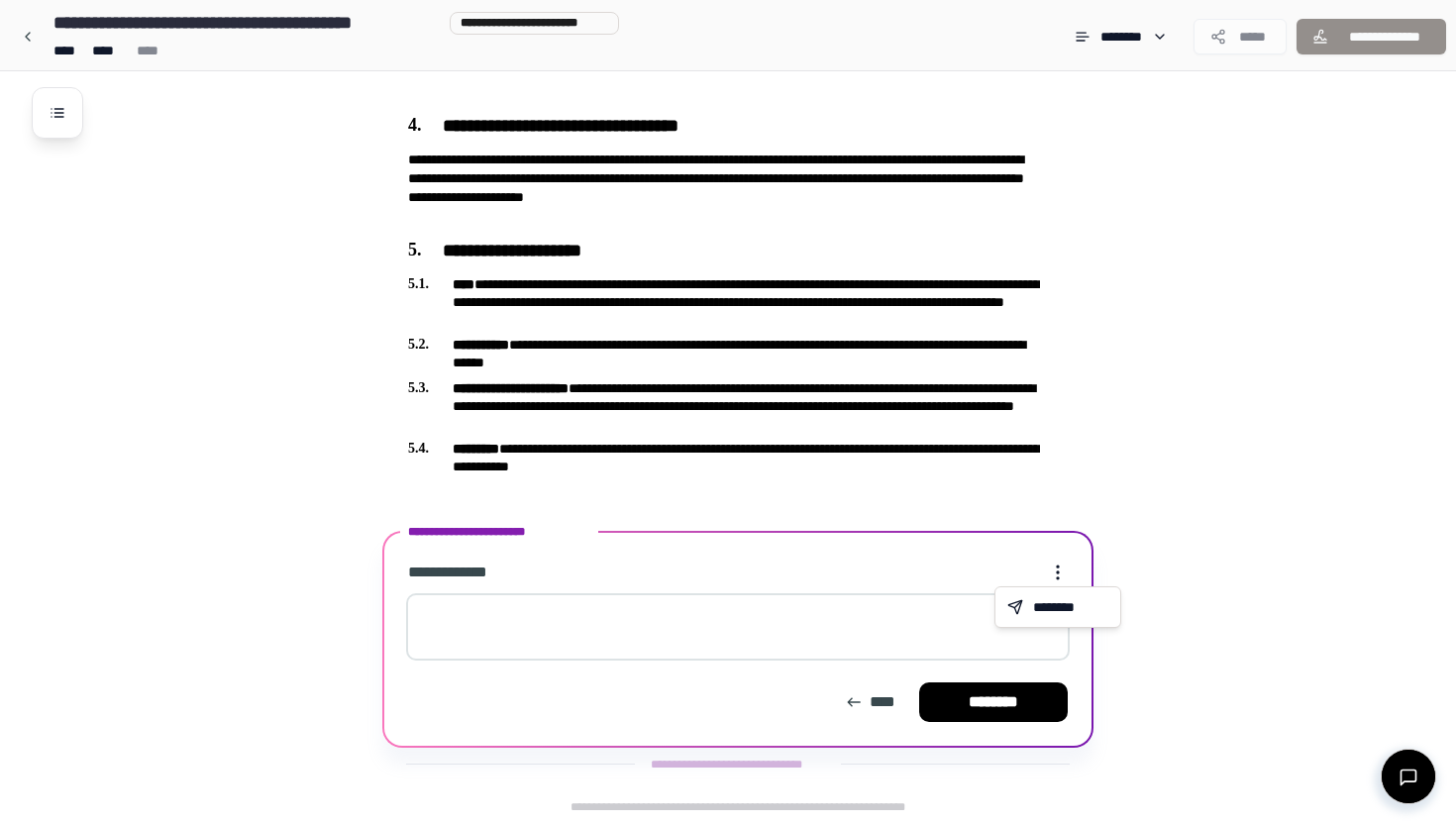 click on "Non-Disclosure Agreement [REDACTED]" at bounding box center [728, -101] 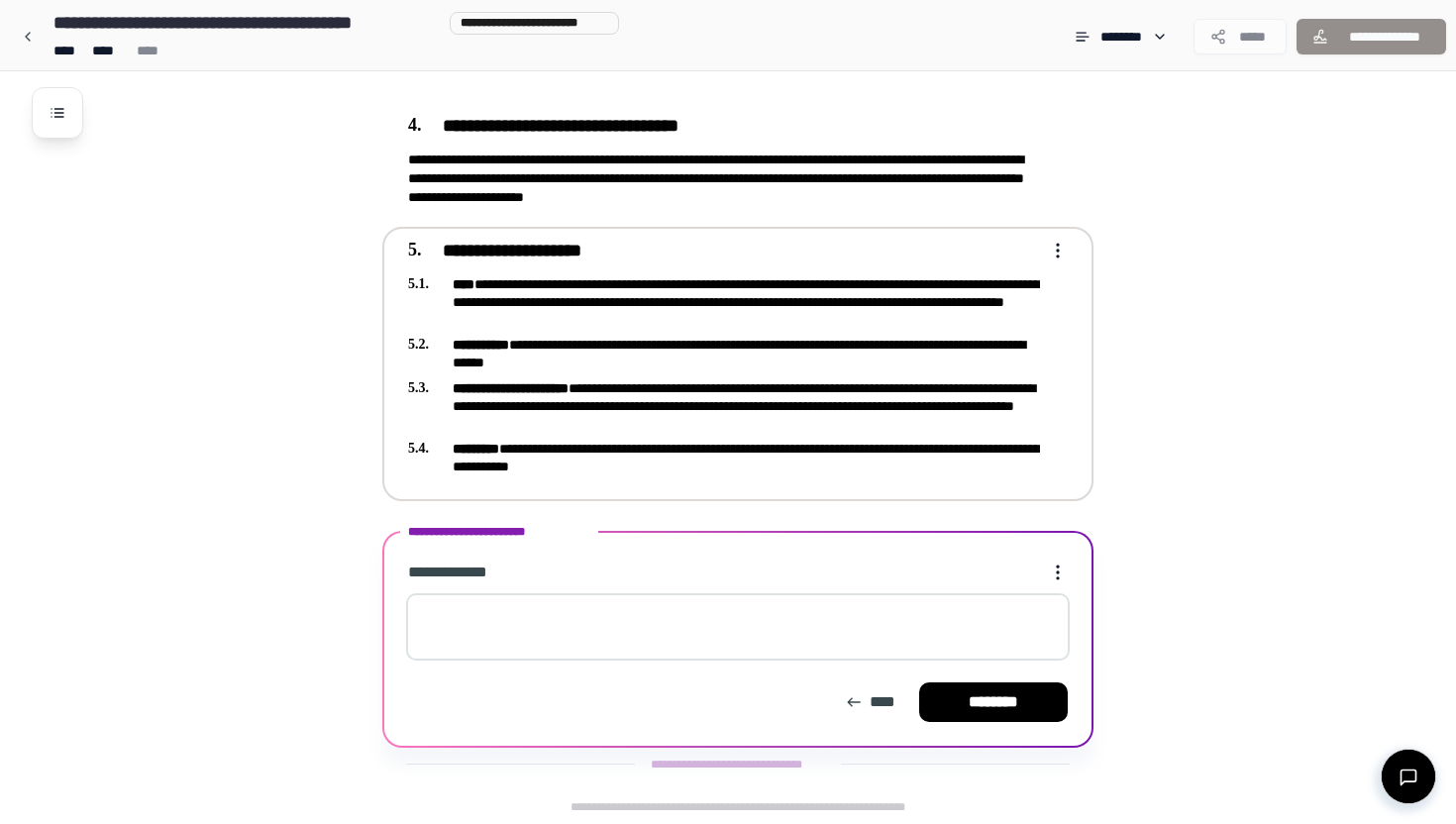 scroll, scrollTop: 1012, scrollLeft: 0, axis: vertical 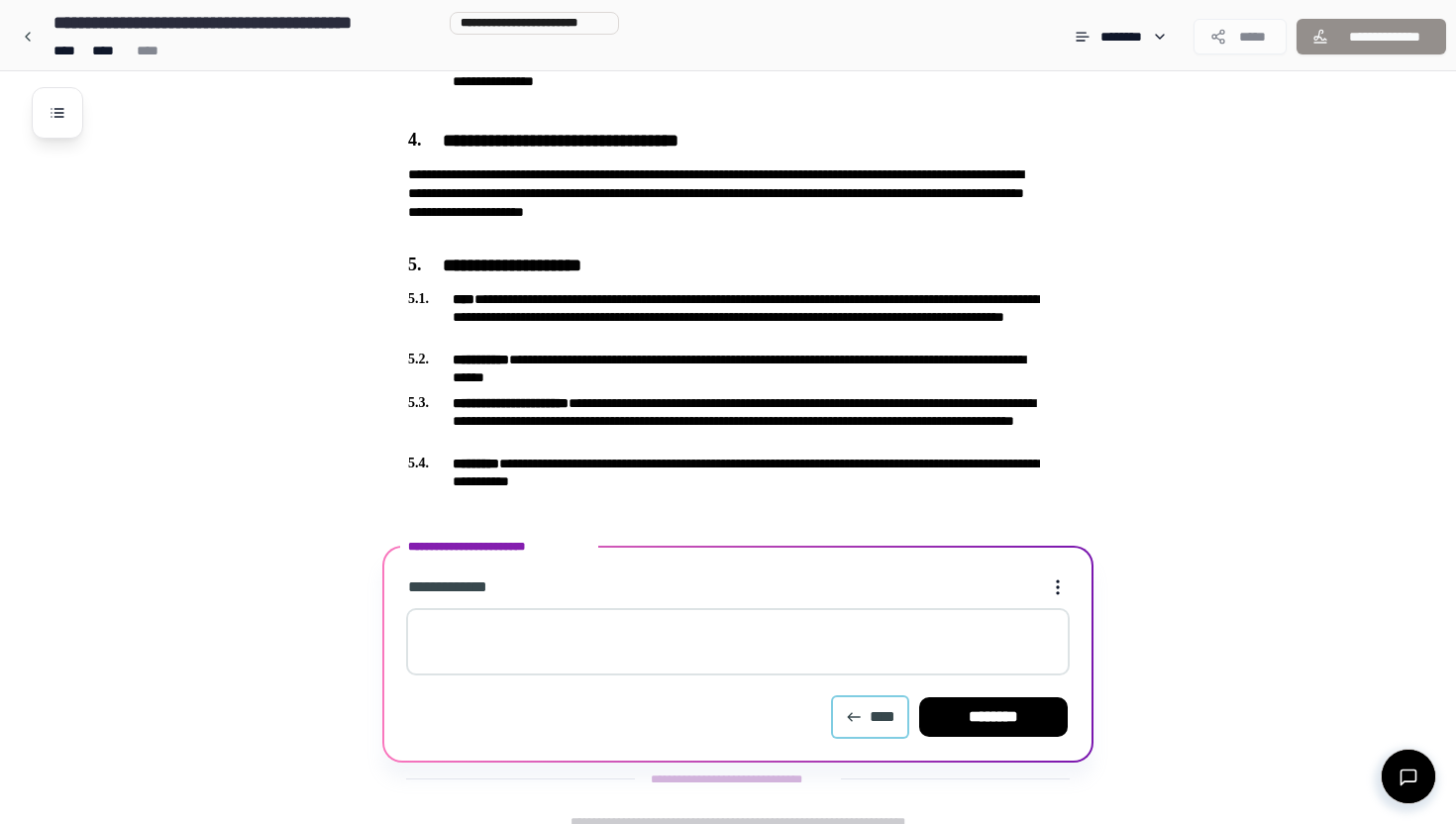 click 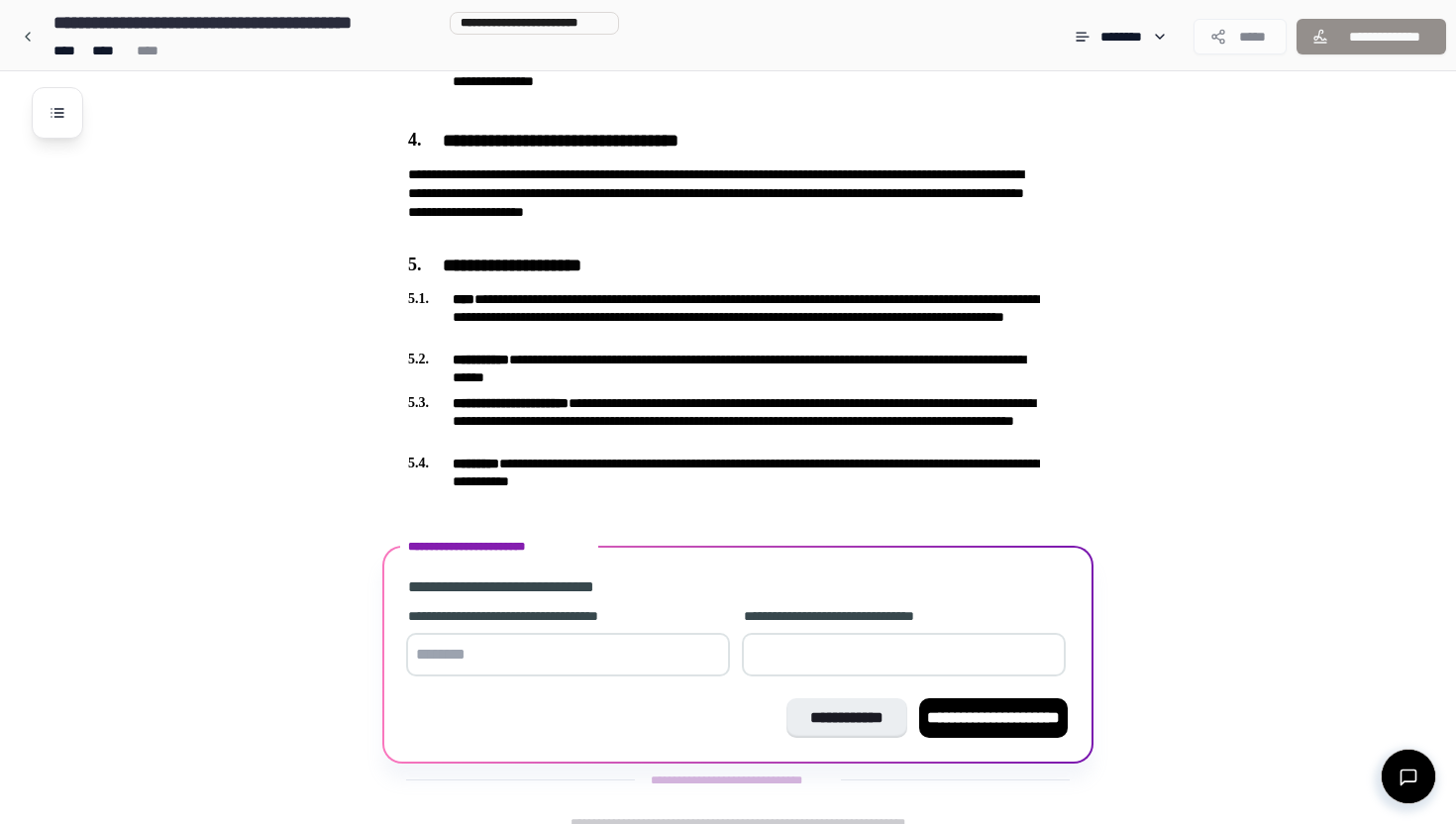scroll, scrollTop: 1028, scrollLeft: 0, axis: vertical 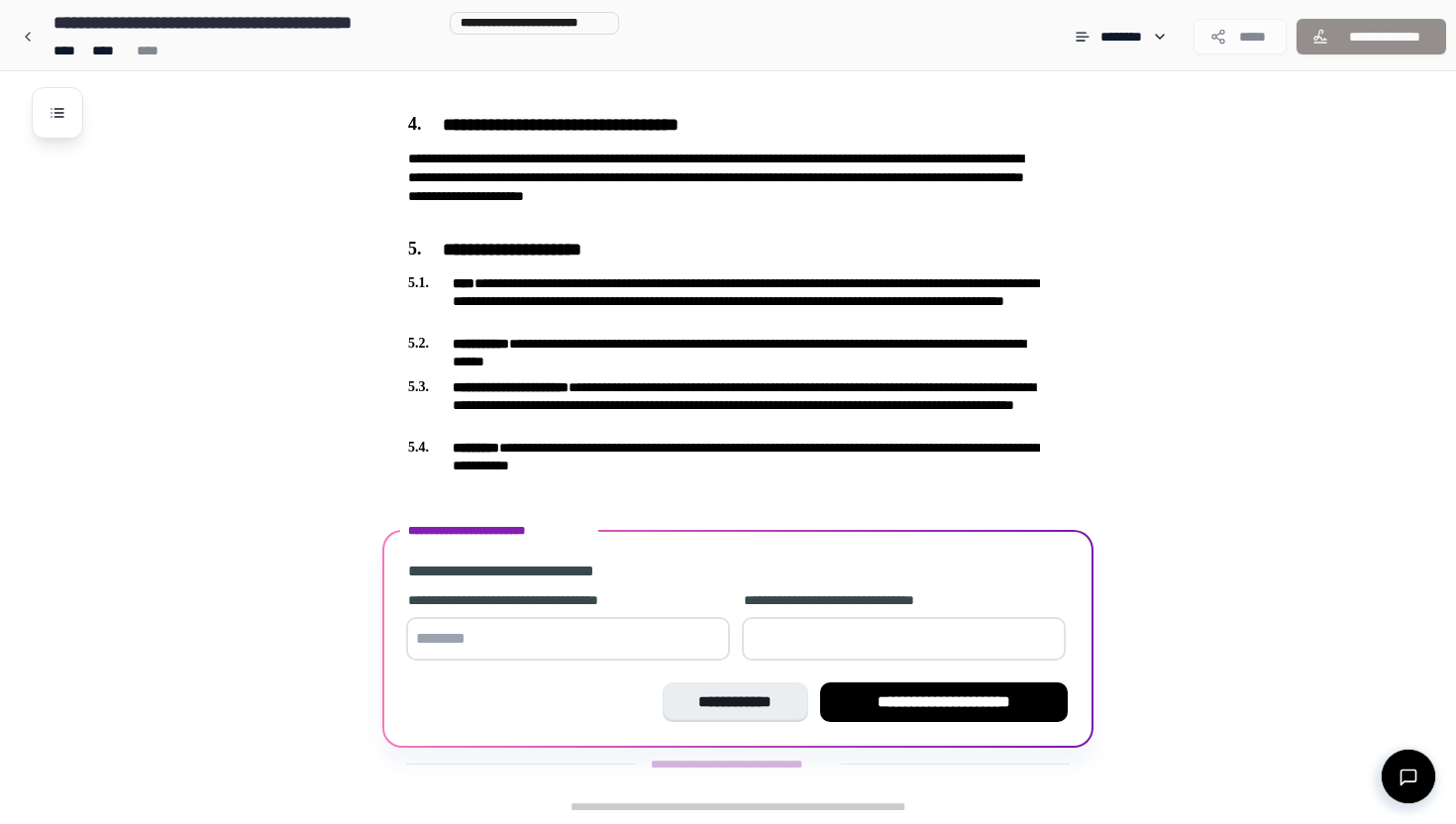 click at bounding box center [568, 639] 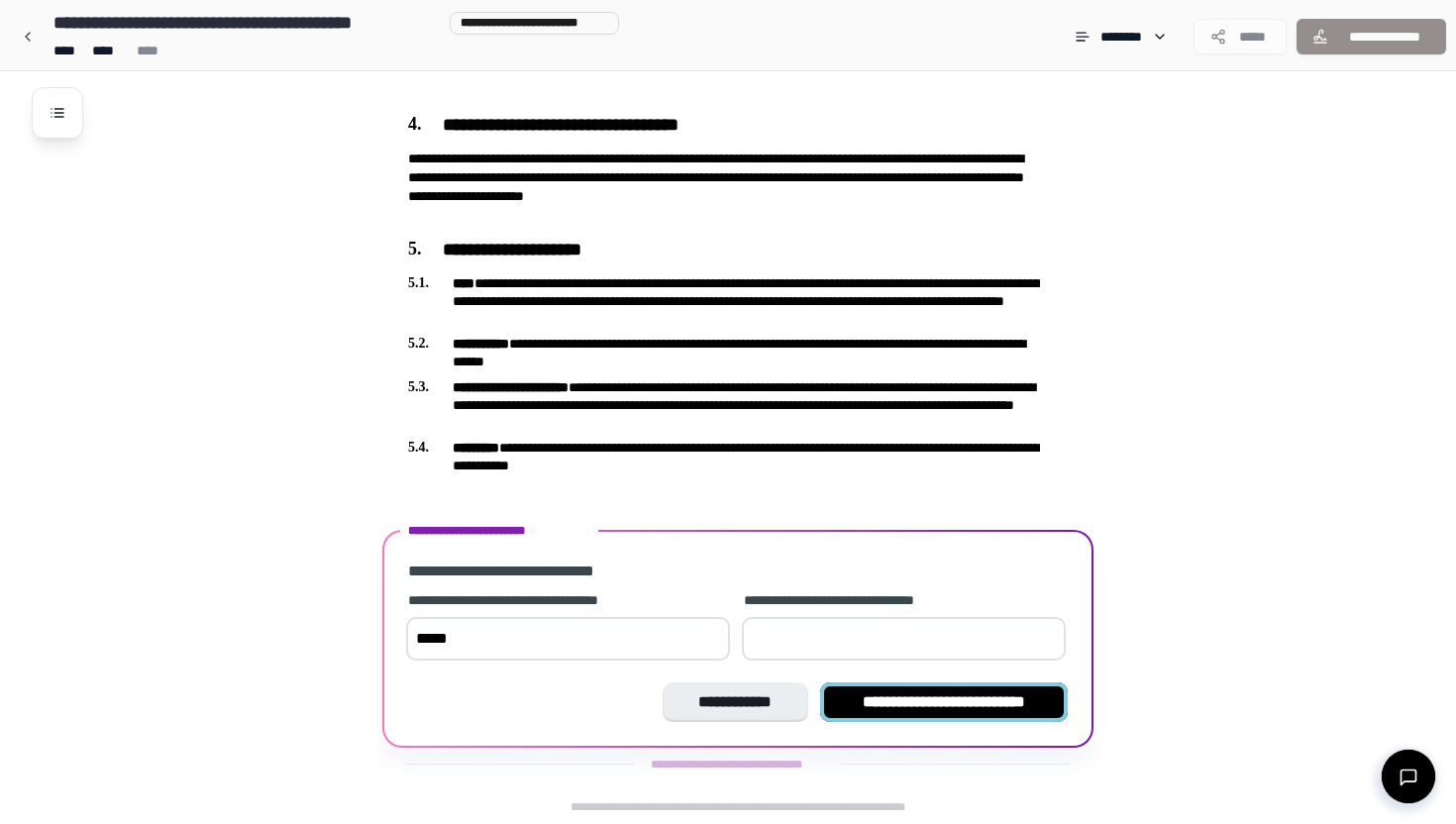 type on "*****" 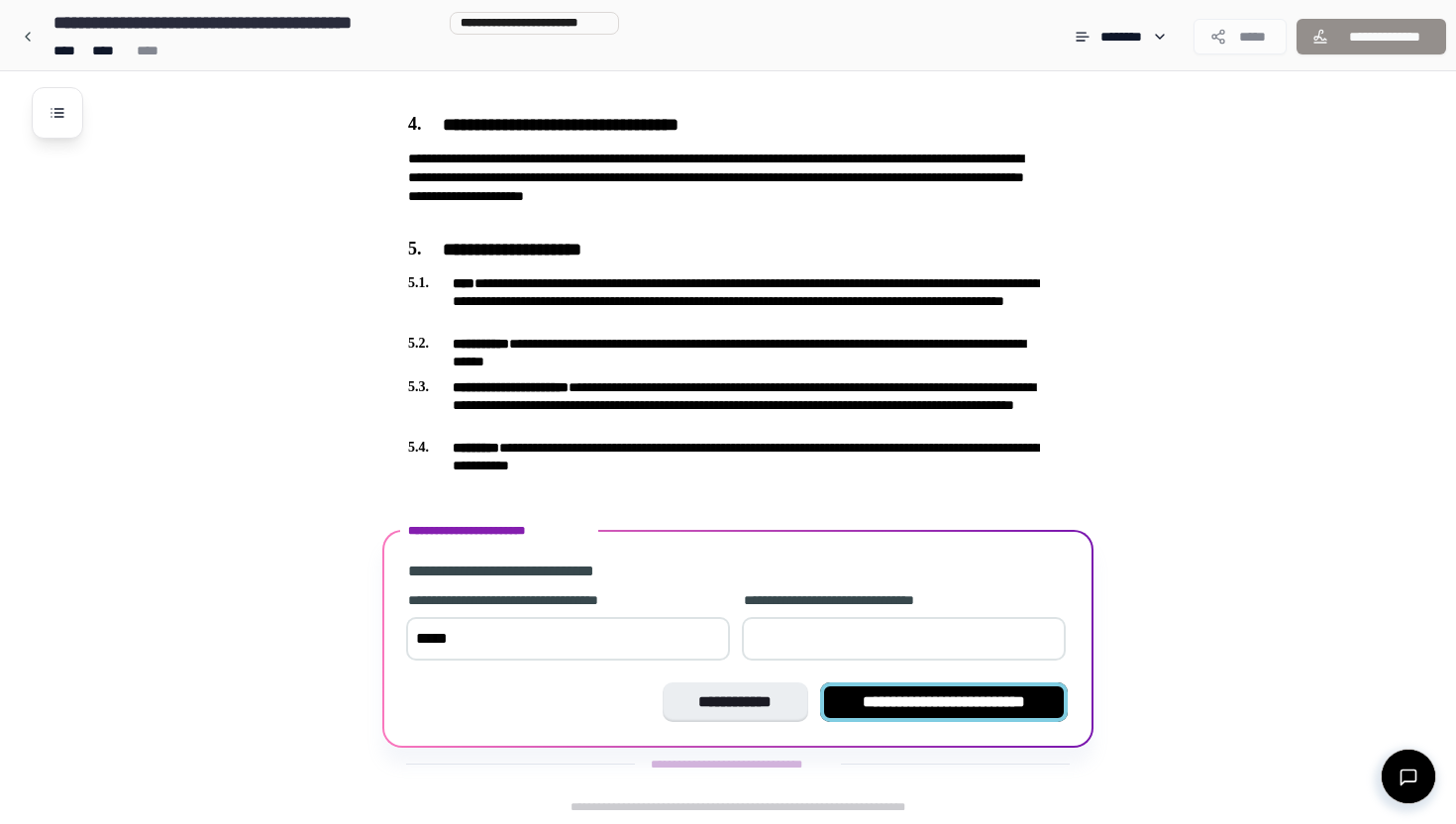 click on "**********" at bounding box center (944, 702) 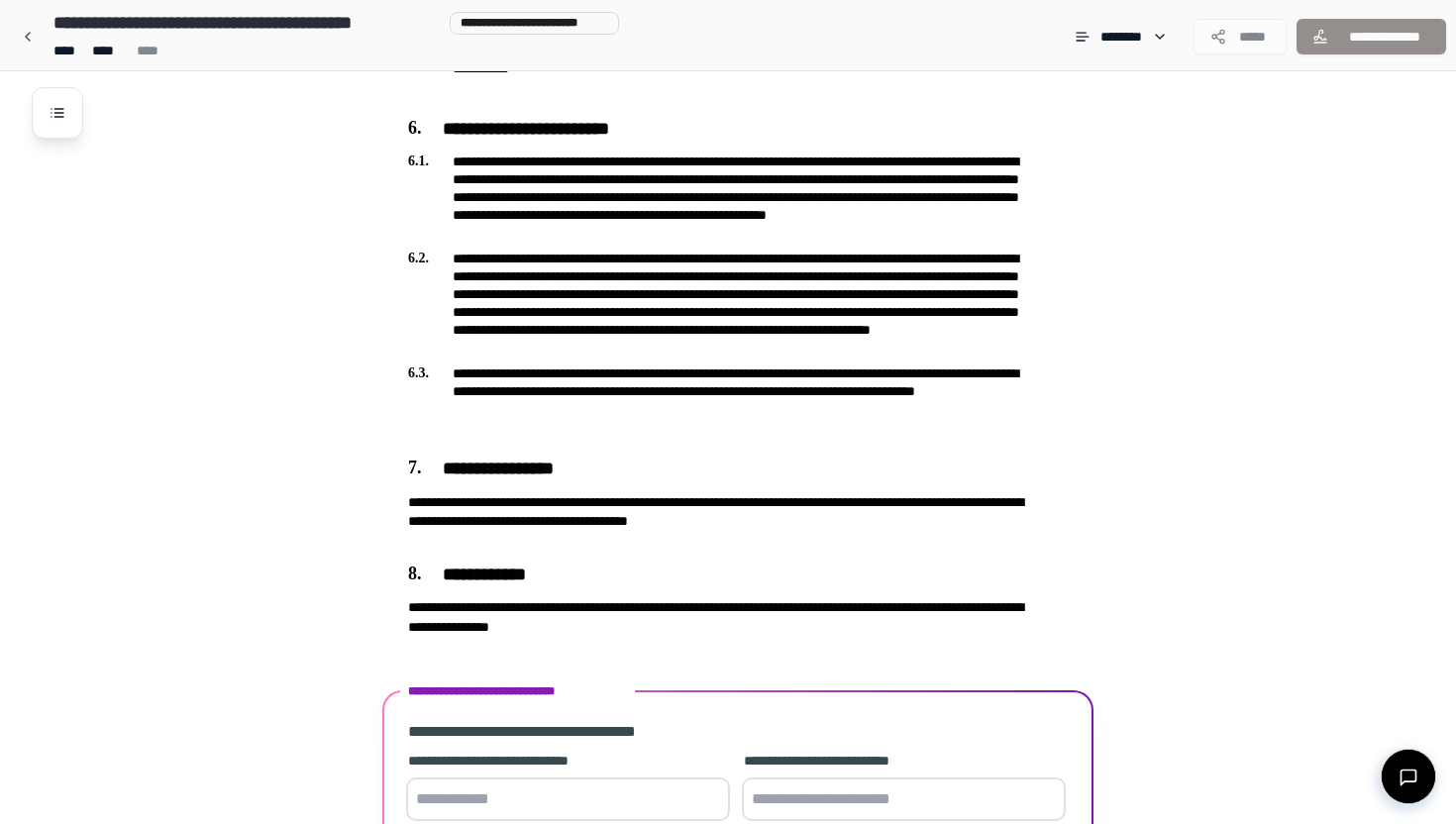 scroll, scrollTop: 1587, scrollLeft: 0, axis: vertical 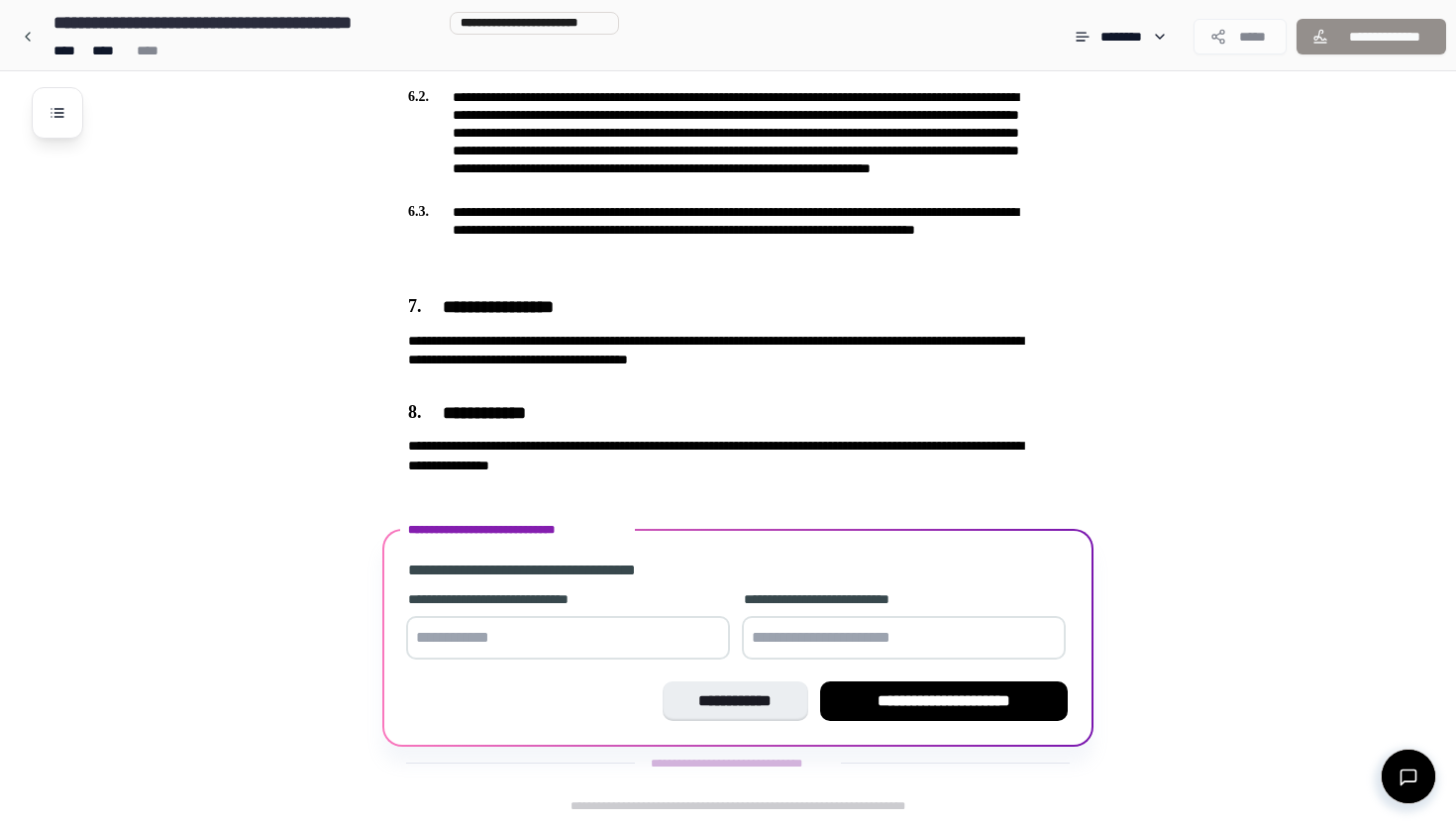 click at bounding box center [568, 638] 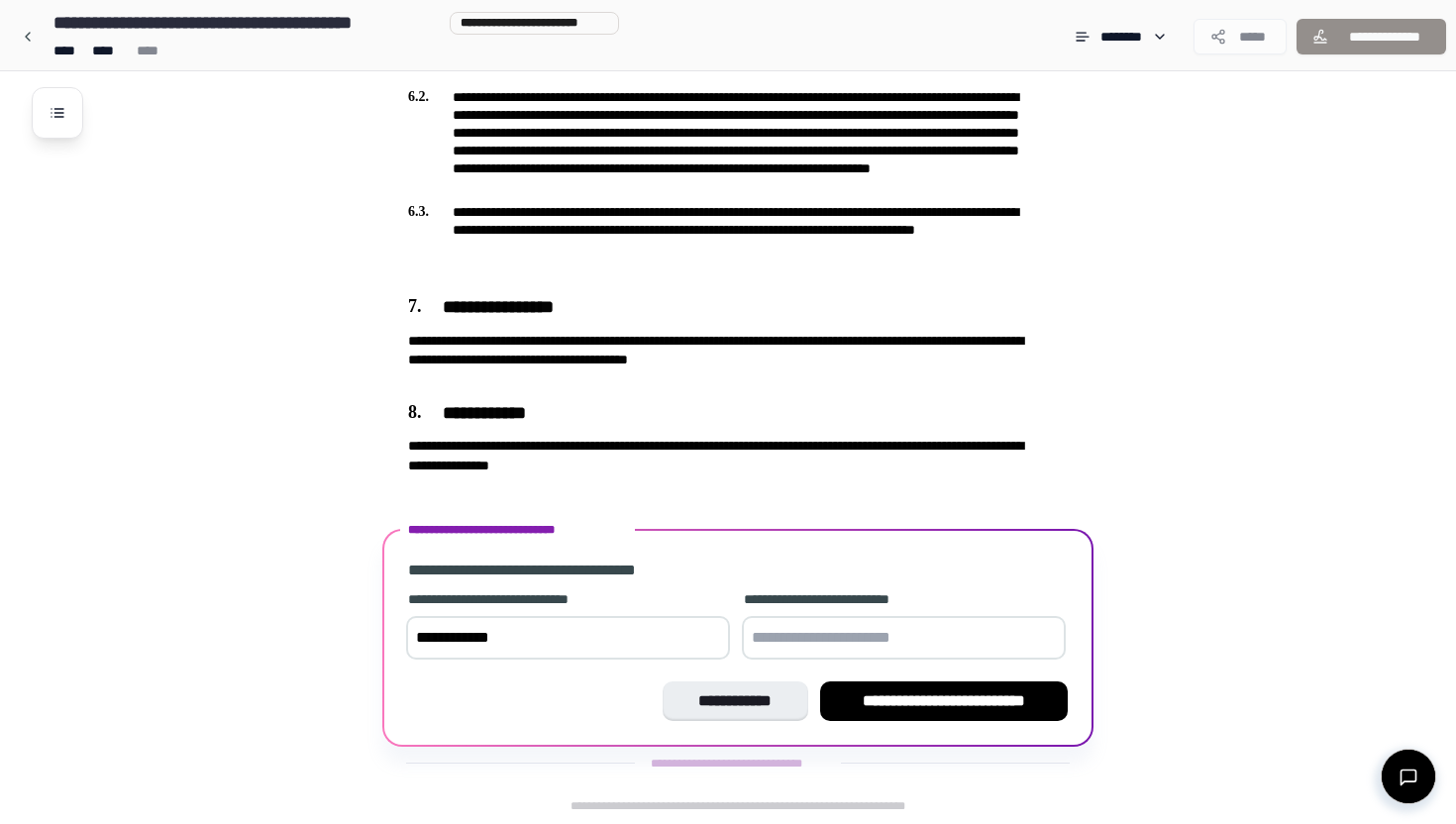 type on "**********" 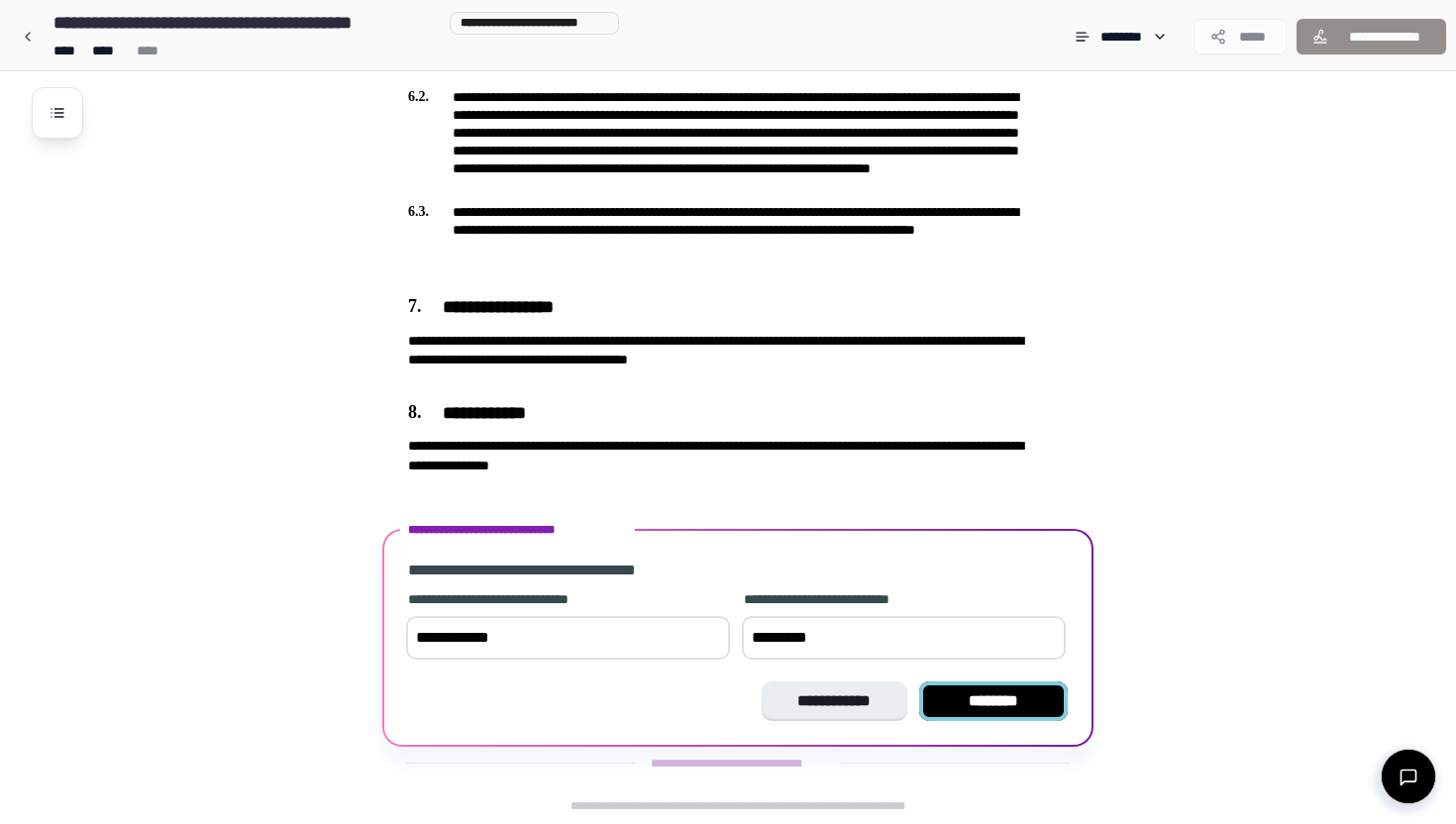 type on "*********" 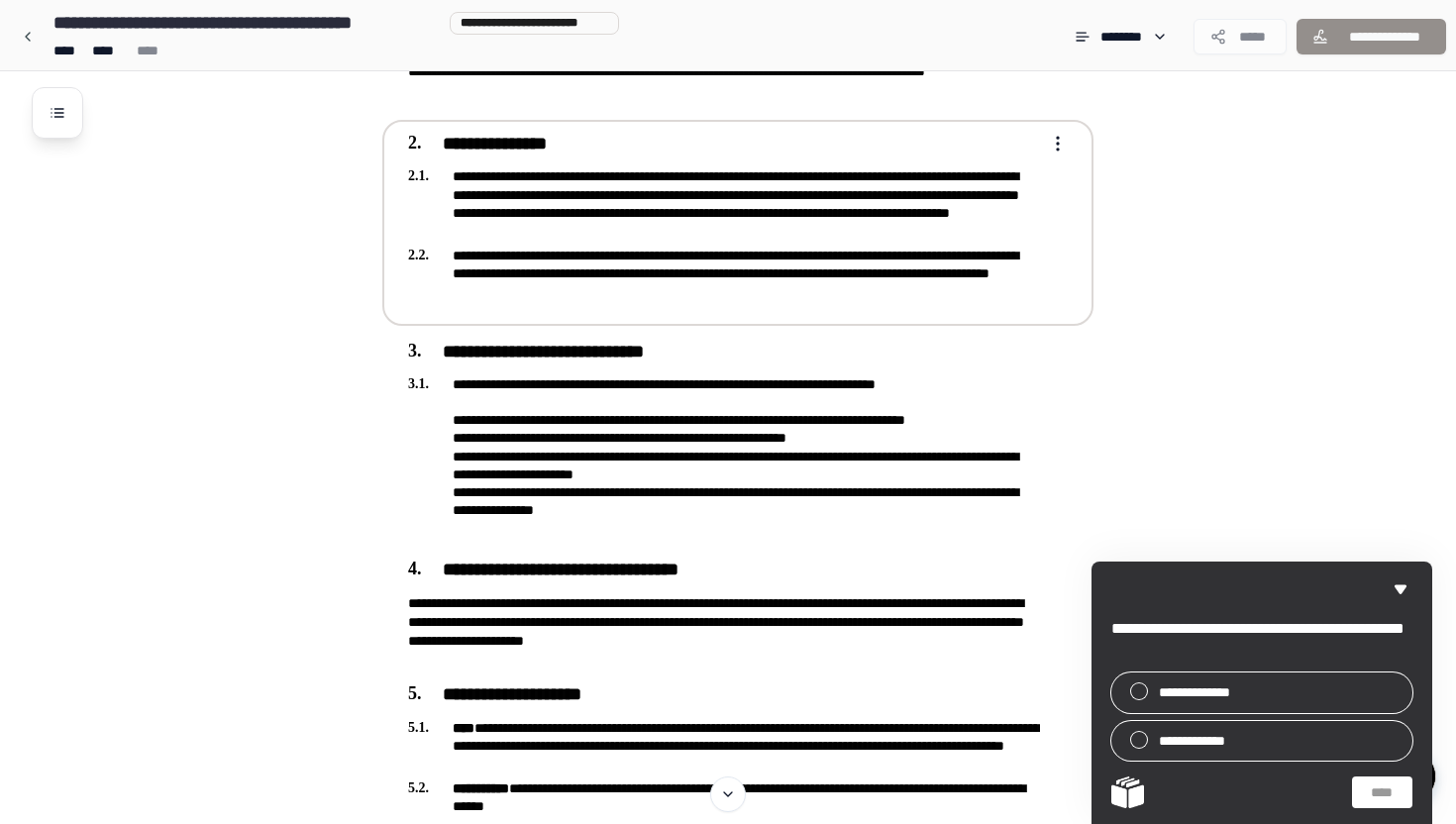 scroll, scrollTop: 0, scrollLeft: 0, axis: both 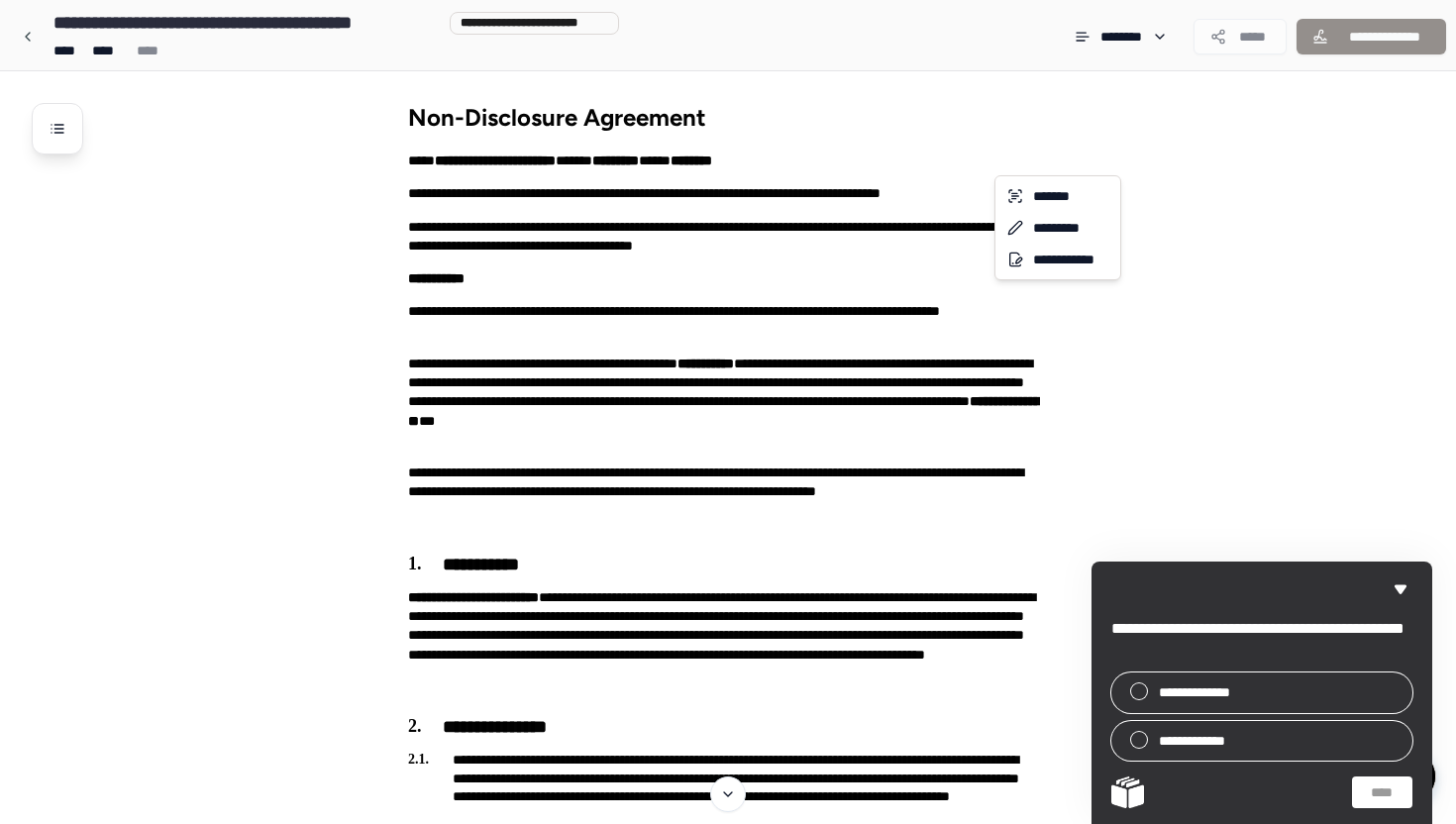 click on "Non-Disclosure Agreement [REDACTED]" at bounding box center [728, 1344] 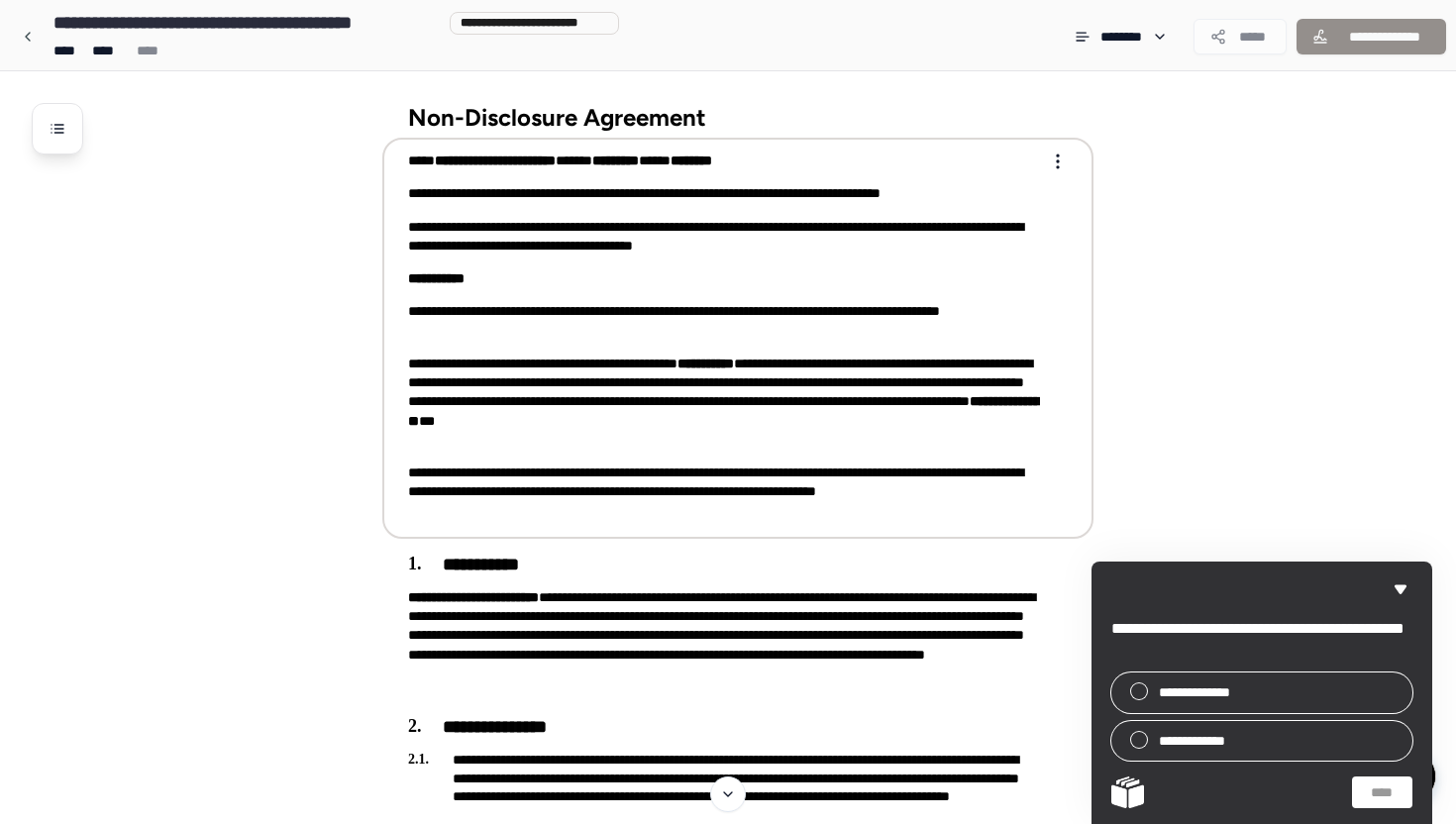 drag, startPoint x: 591, startPoint y: 259, endPoint x: 653, endPoint y: 339, distance: 101.21265 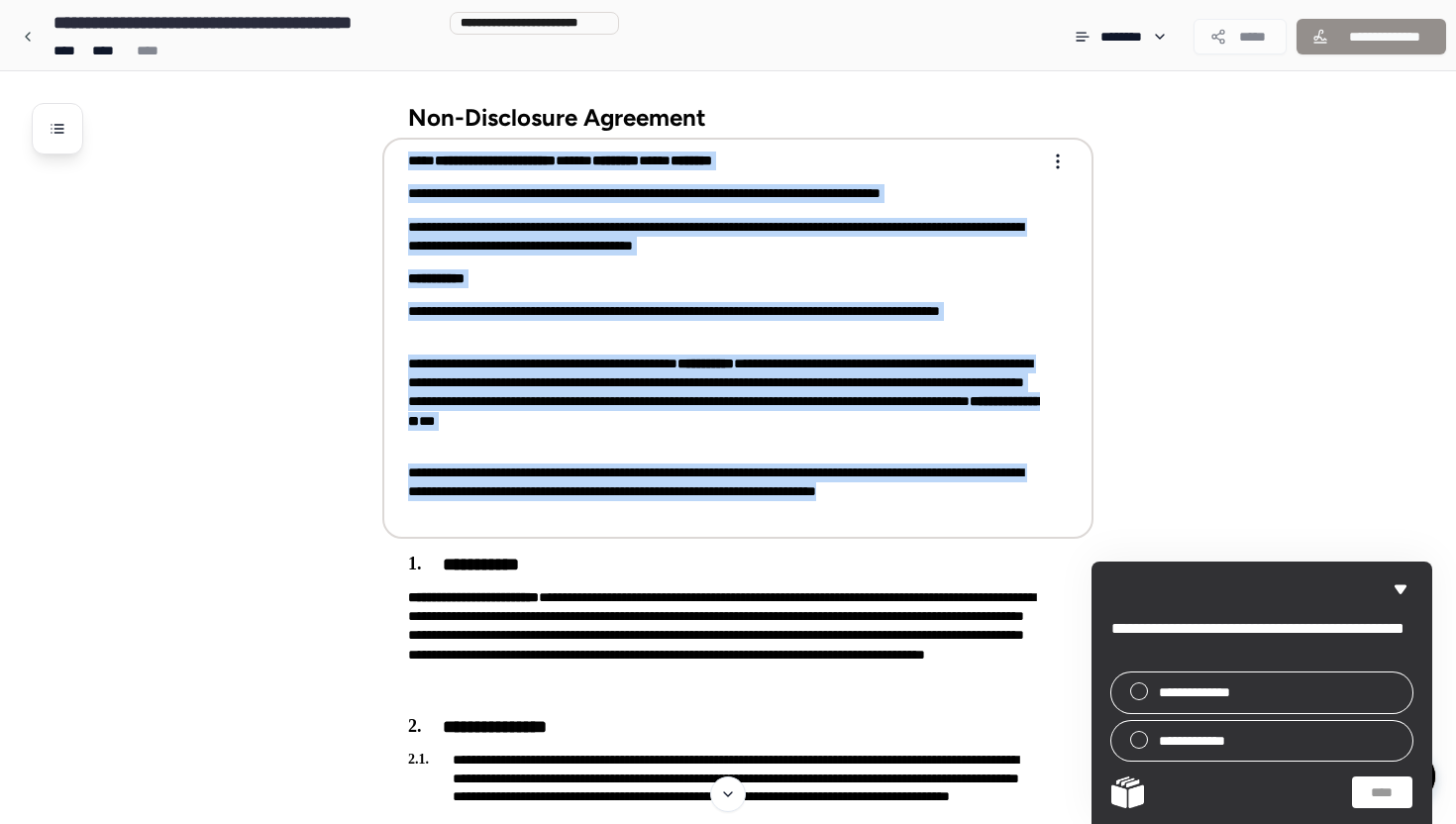 drag, startPoint x: 406, startPoint y: 151, endPoint x: 811, endPoint y: 528, distance: 553.3118 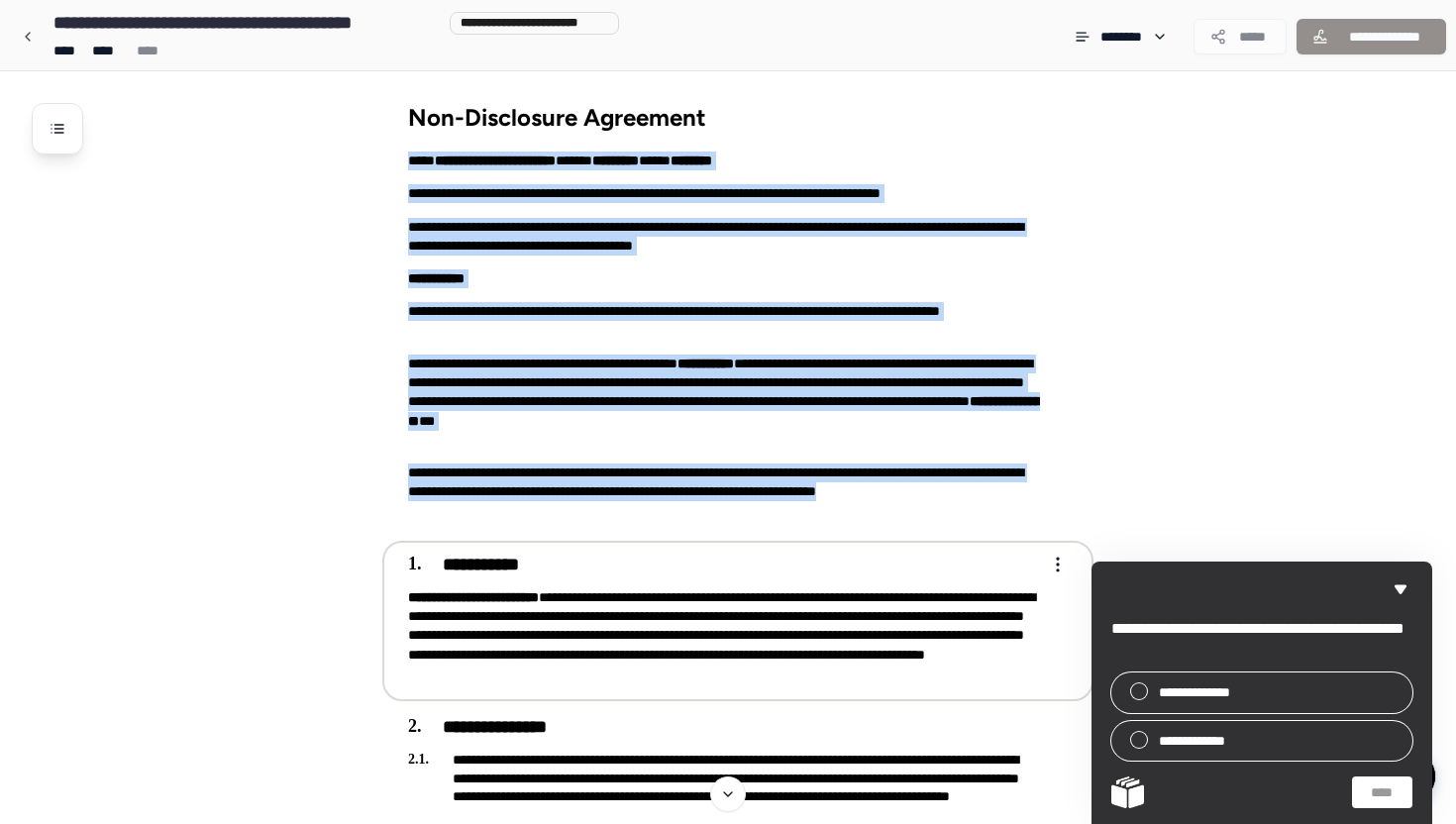 drag, startPoint x: 410, startPoint y: 161, endPoint x: 684, endPoint y: 544, distance: 470.91931 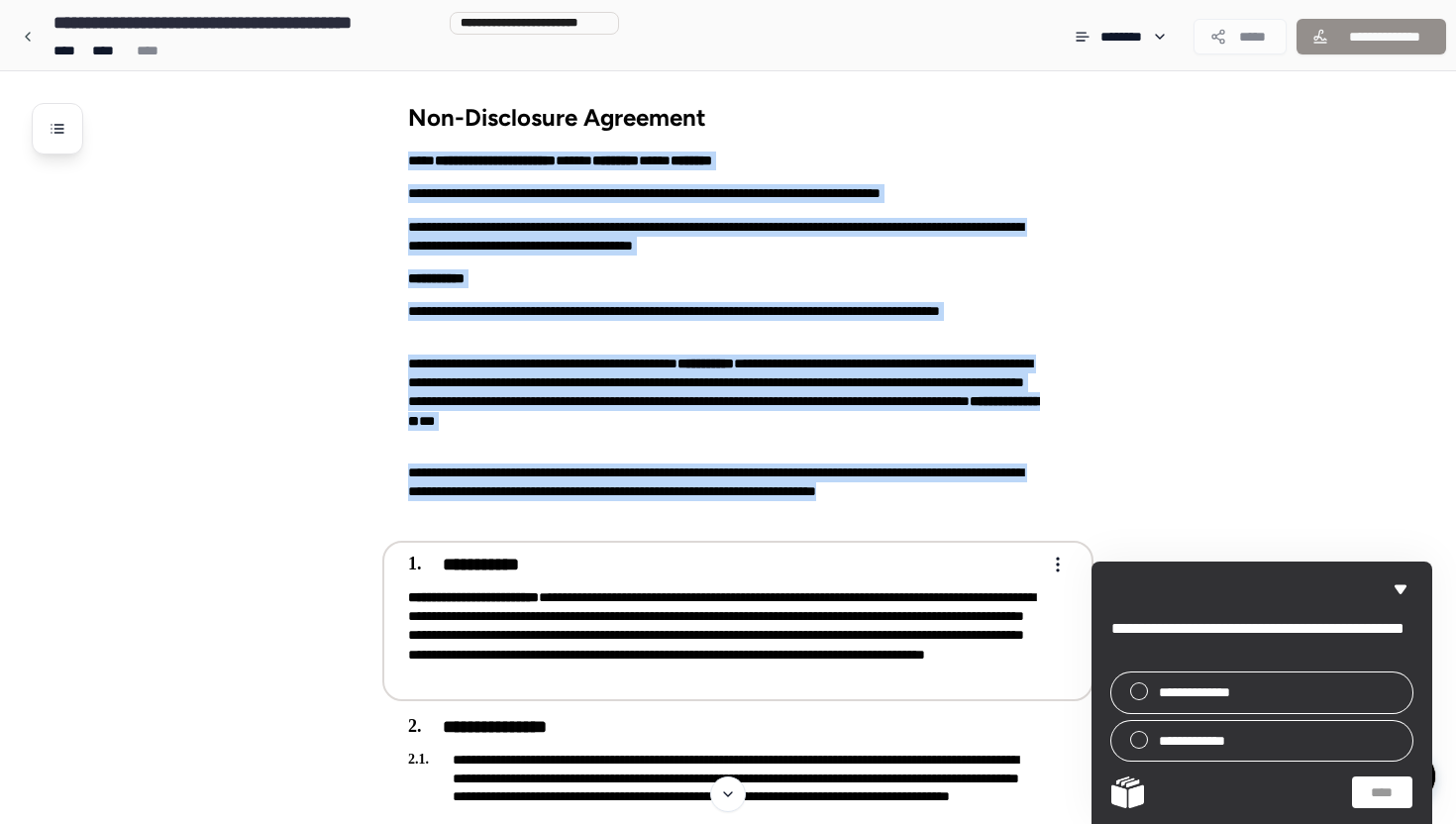 copy on "[REDACTED]" 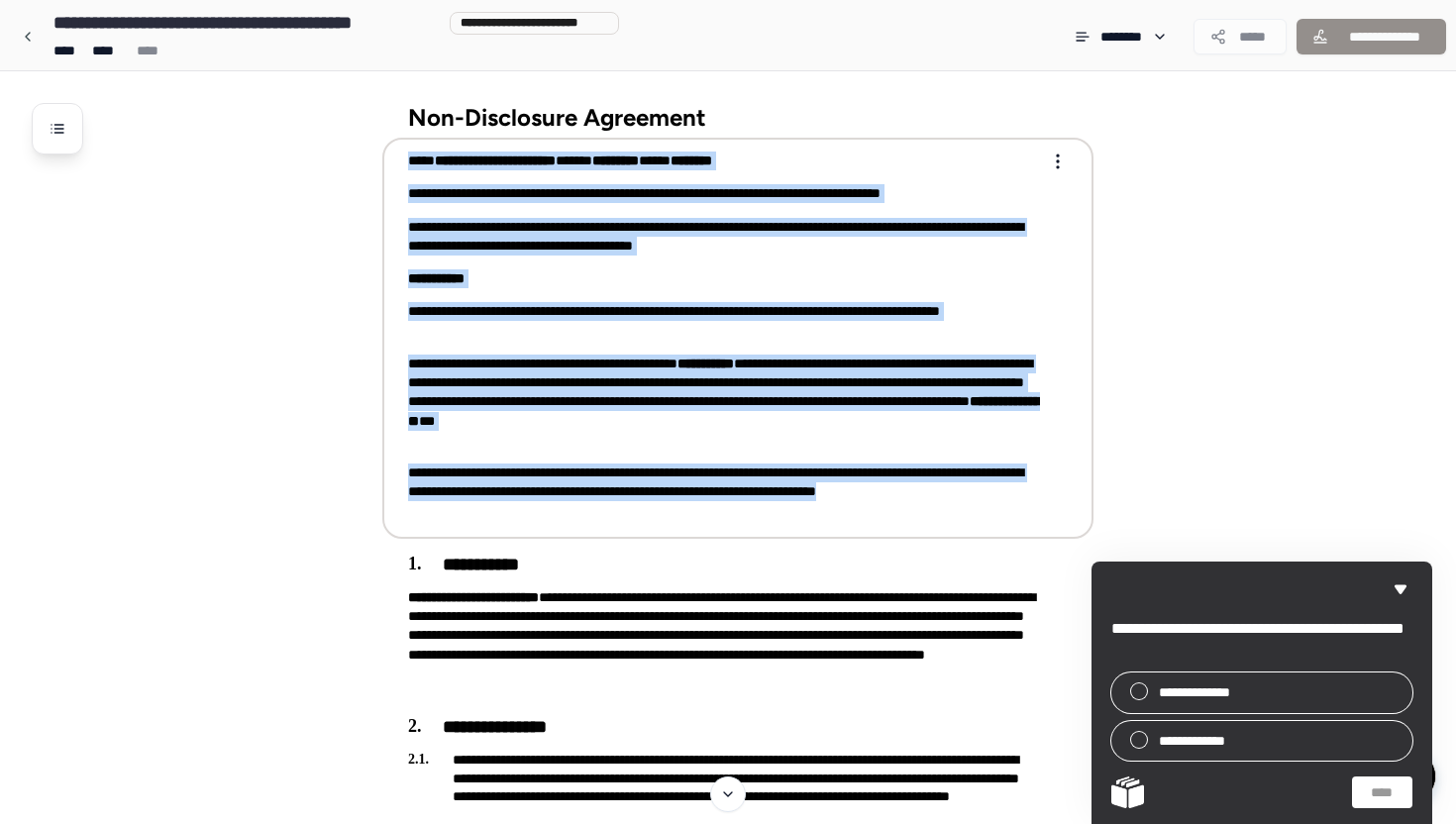 click on "Non-Disclosure Agreement [REDACTED]" at bounding box center (728, 1344) 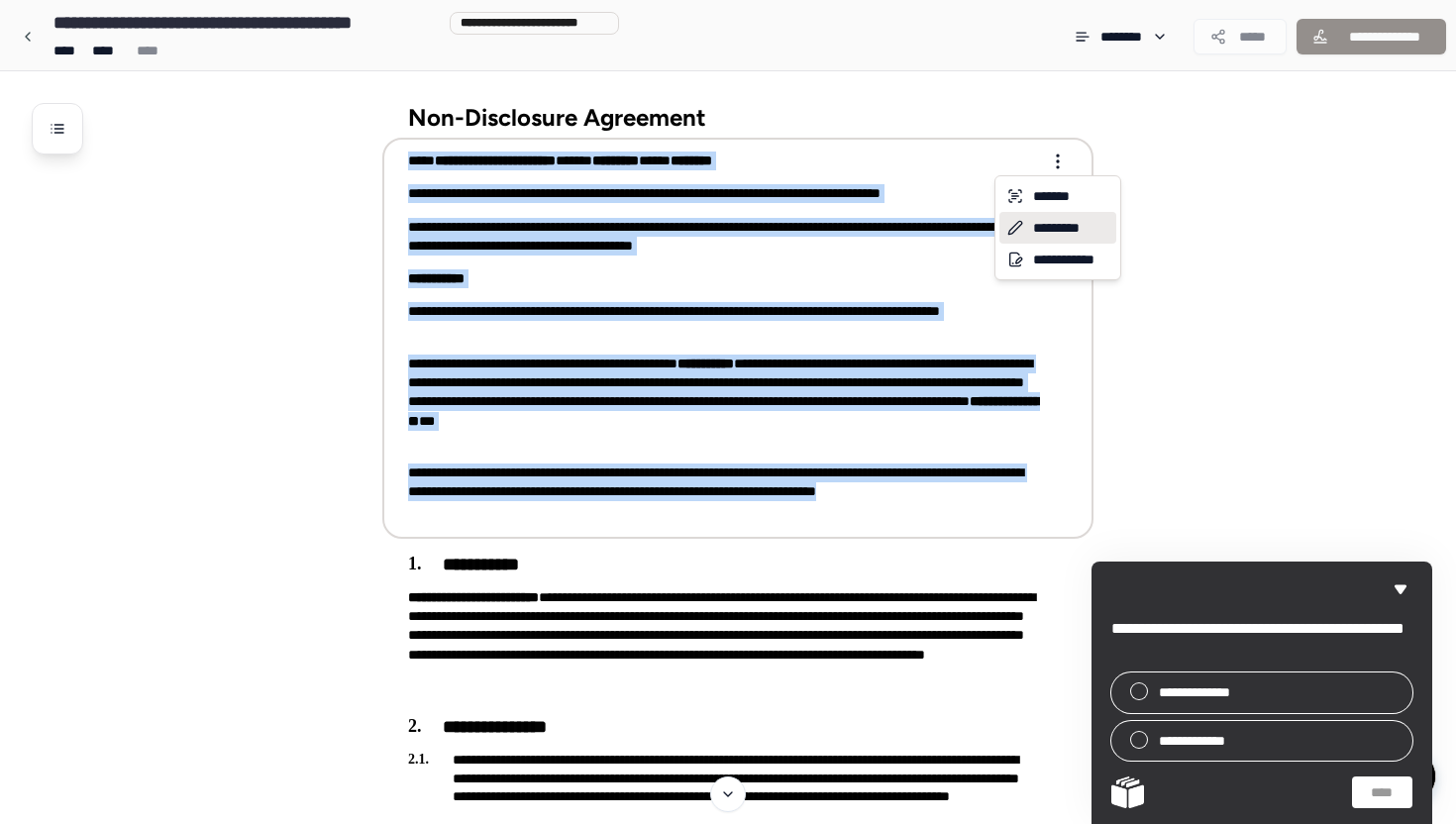 click on "*********" at bounding box center [1058, 228] 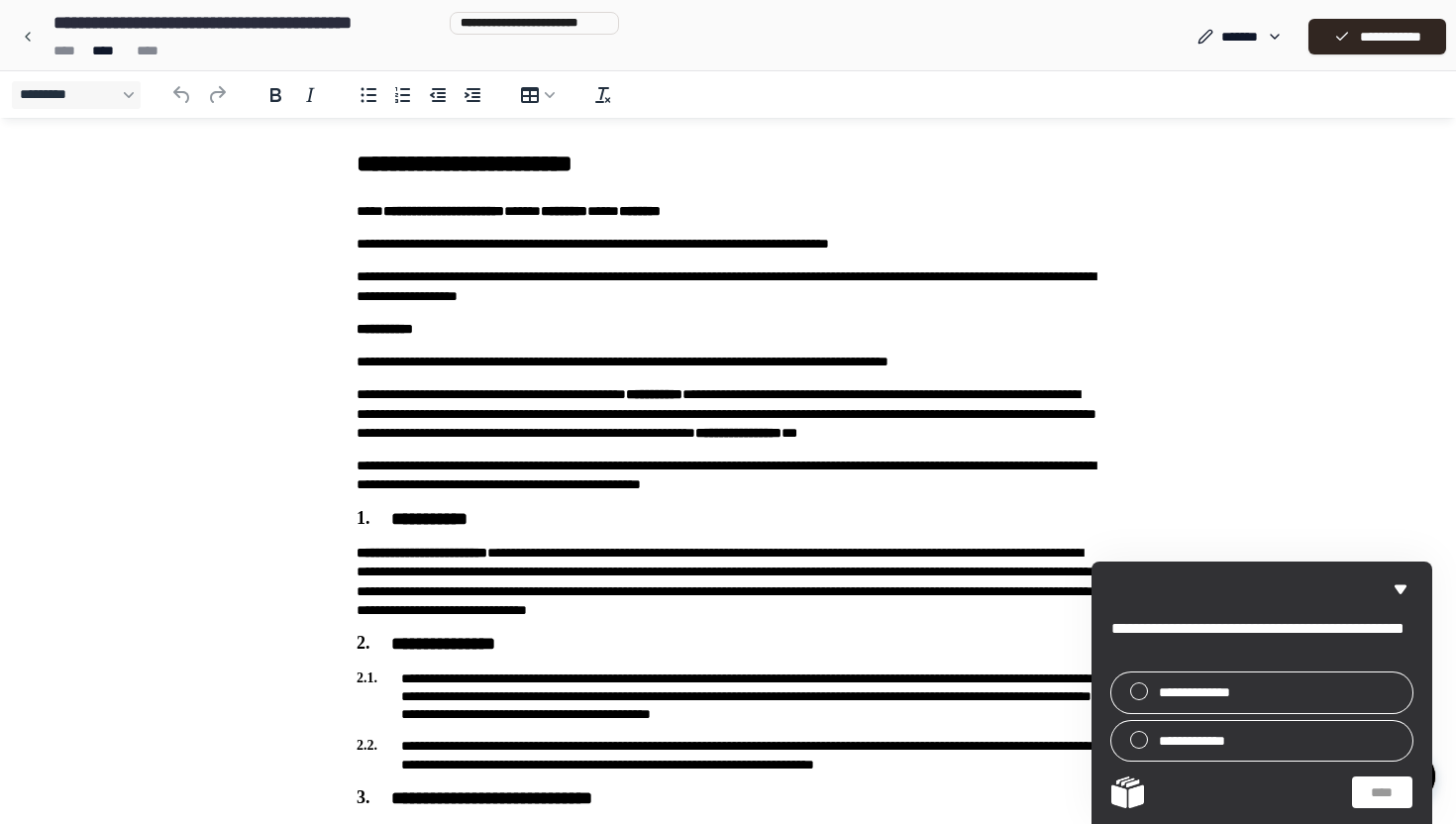 scroll, scrollTop: 0, scrollLeft: 0, axis: both 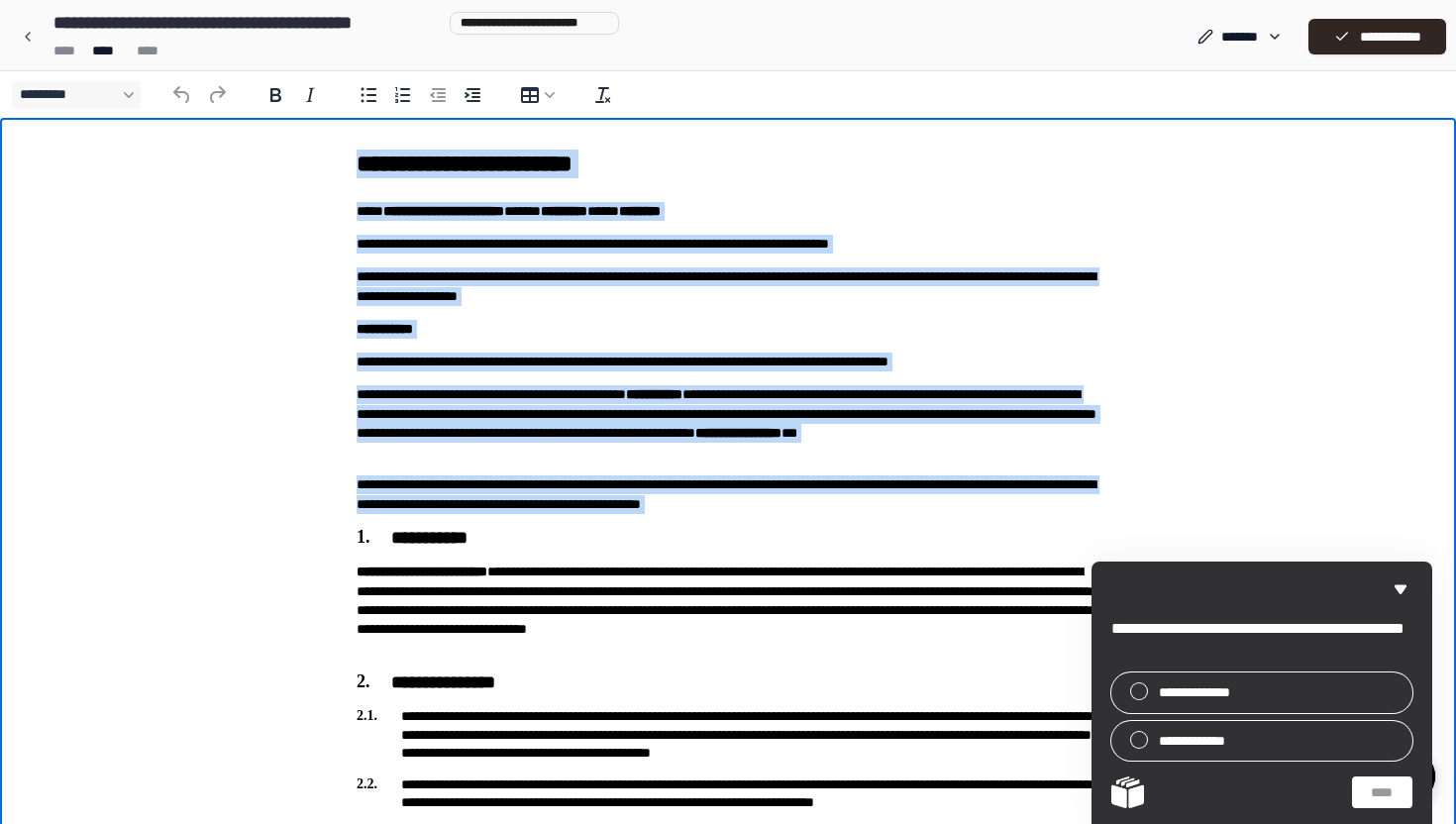 drag, startPoint x: 355, startPoint y: 159, endPoint x: 871, endPoint y: 516, distance: 627.45916 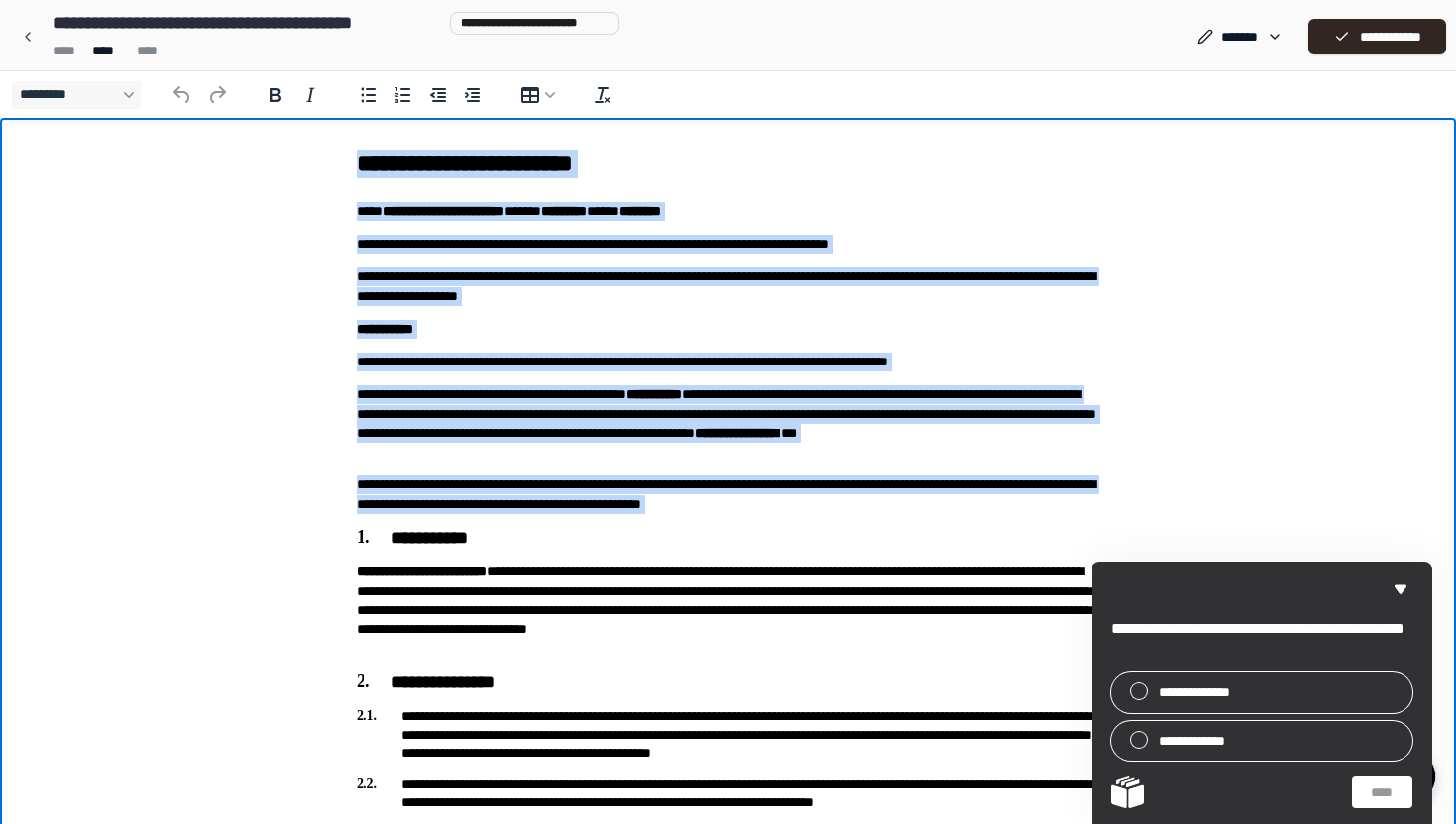 copy on "[REDACTED]" 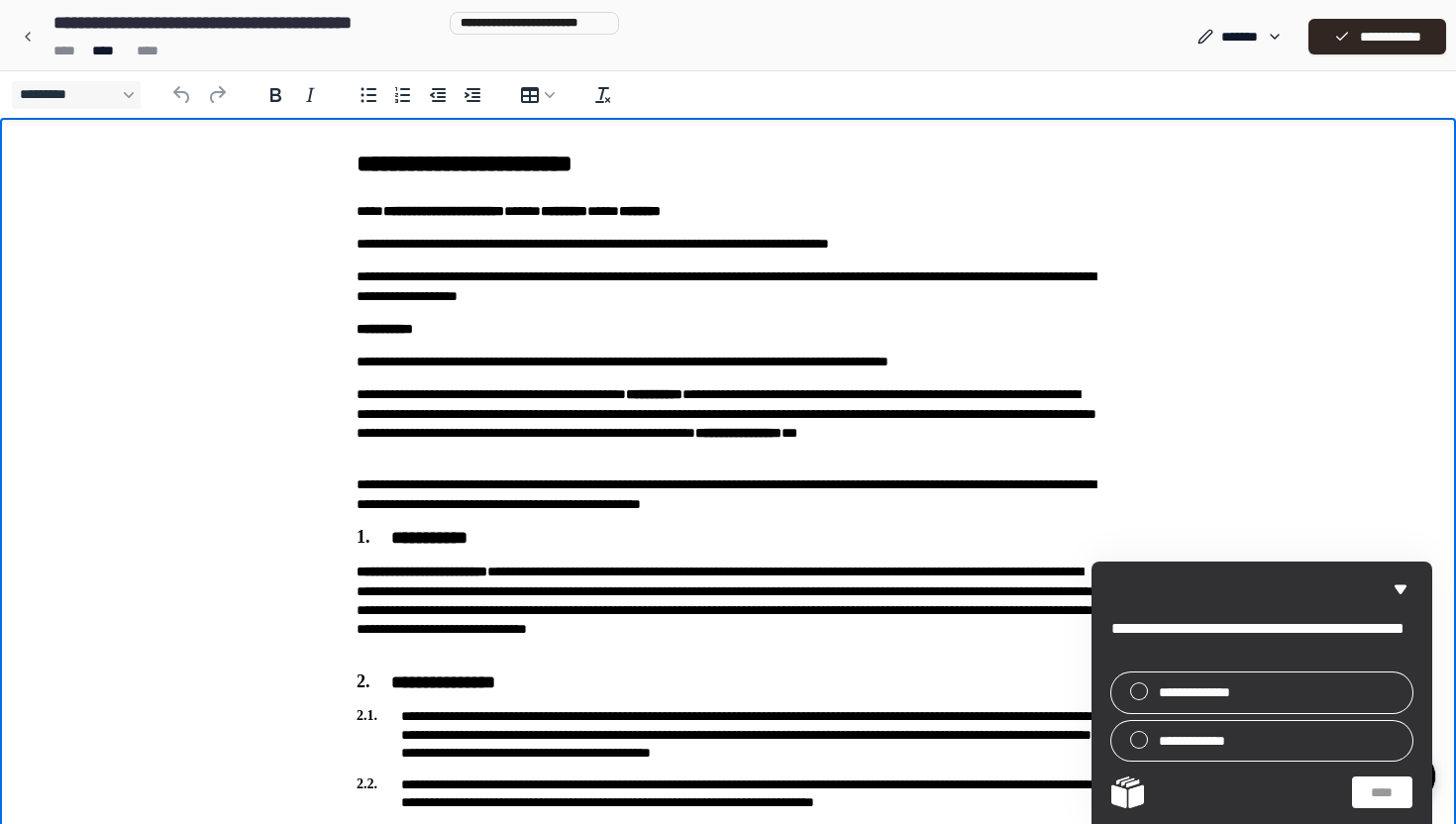 click on "[REDACTED]" at bounding box center [728, 1046] 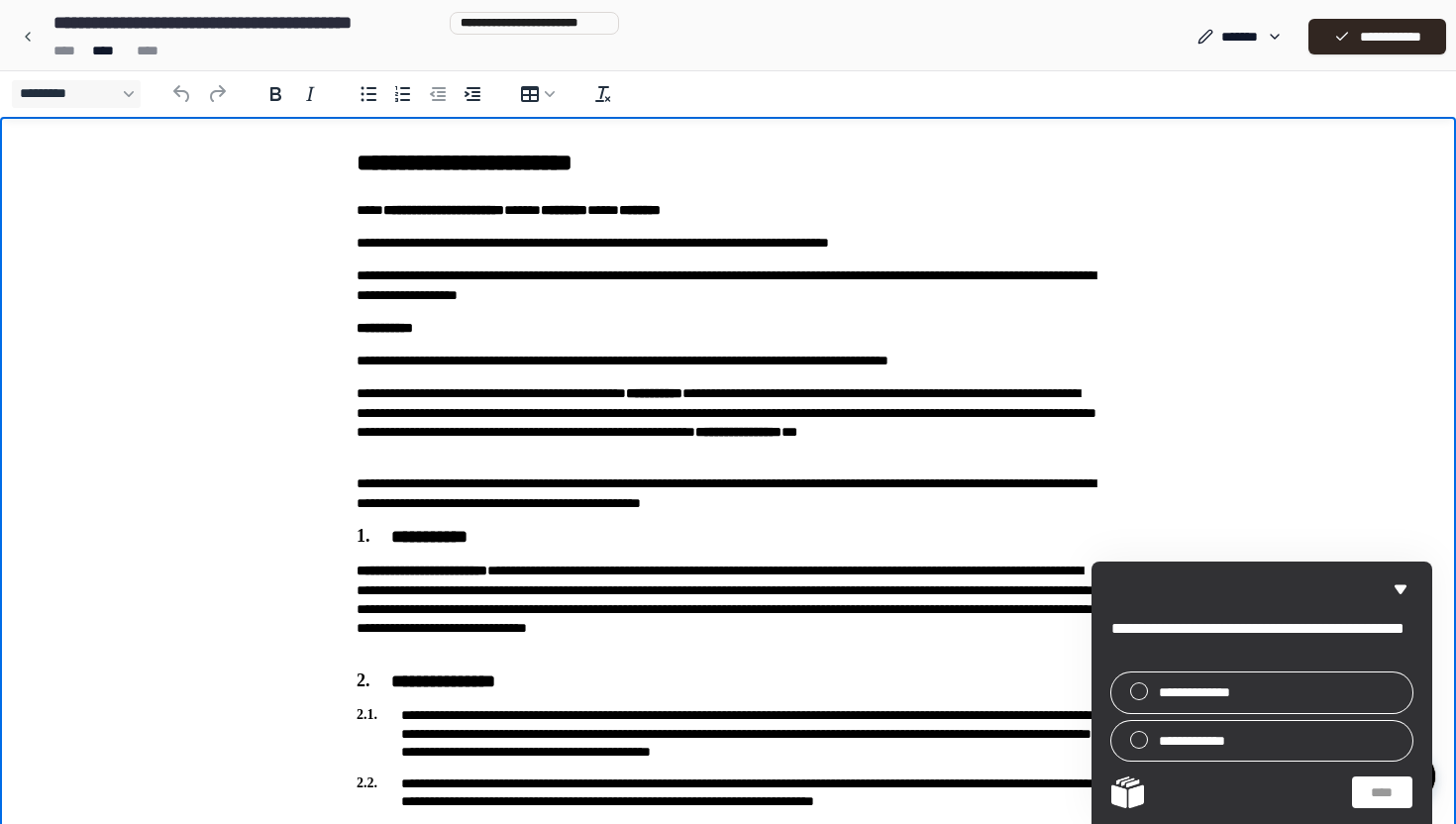 scroll, scrollTop: 0, scrollLeft: 0, axis: both 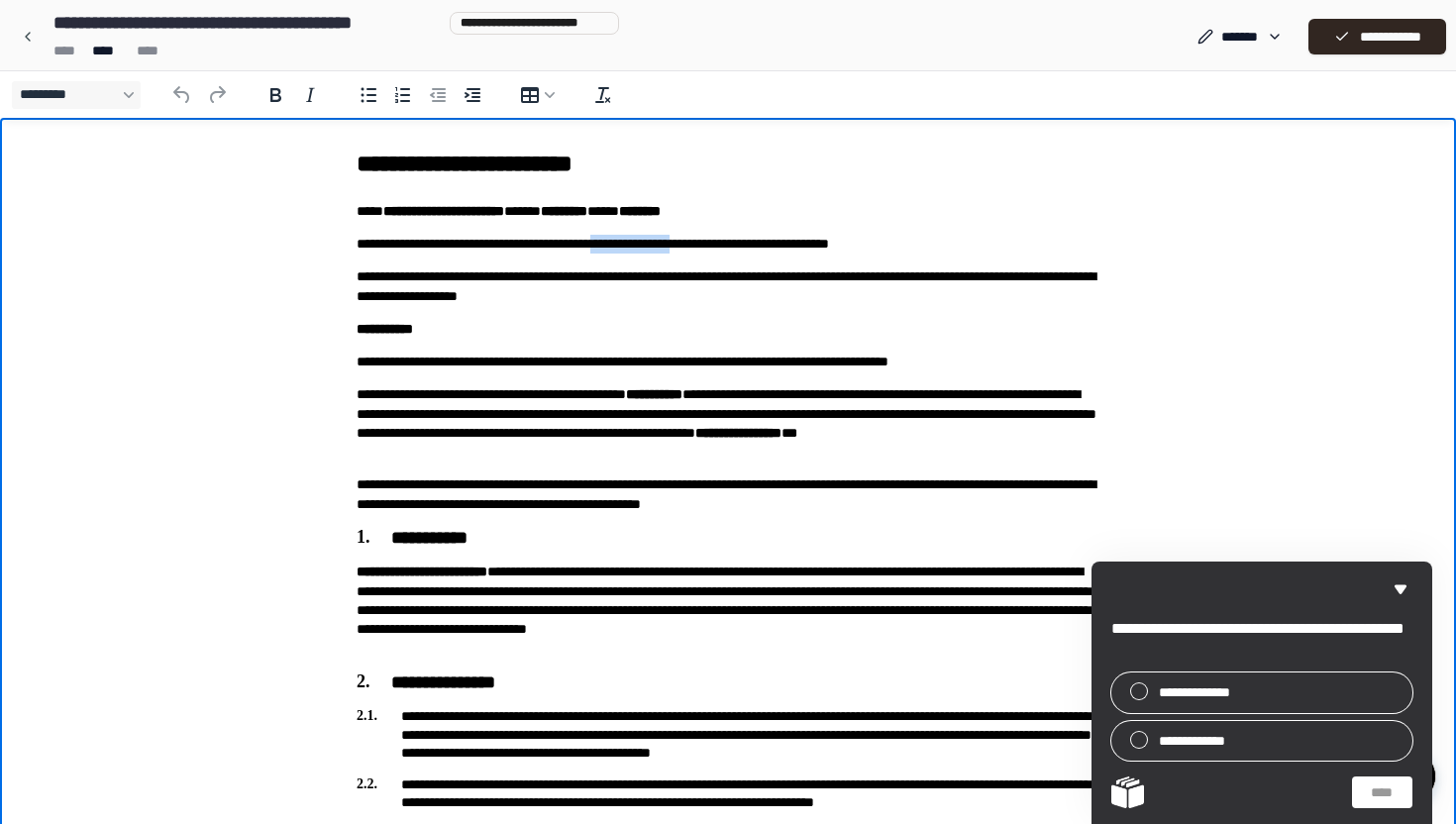 drag, startPoint x: 733, startPoint y: 243, endPoint x: 633, endPoint y: 236, distance: 100.2447 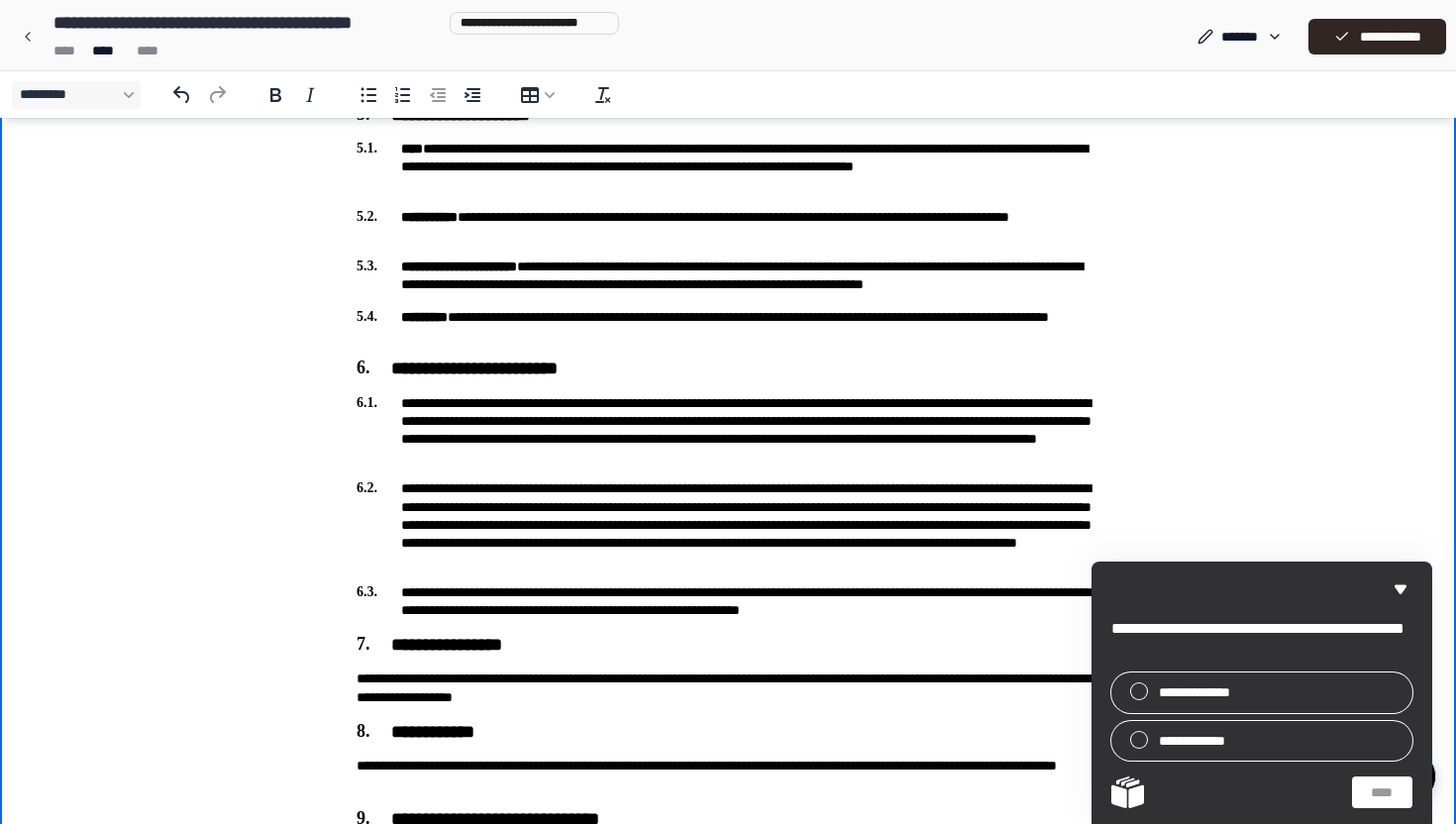 scroll, scrollTop: 1026, scrollLeft: 0, axis: vertical 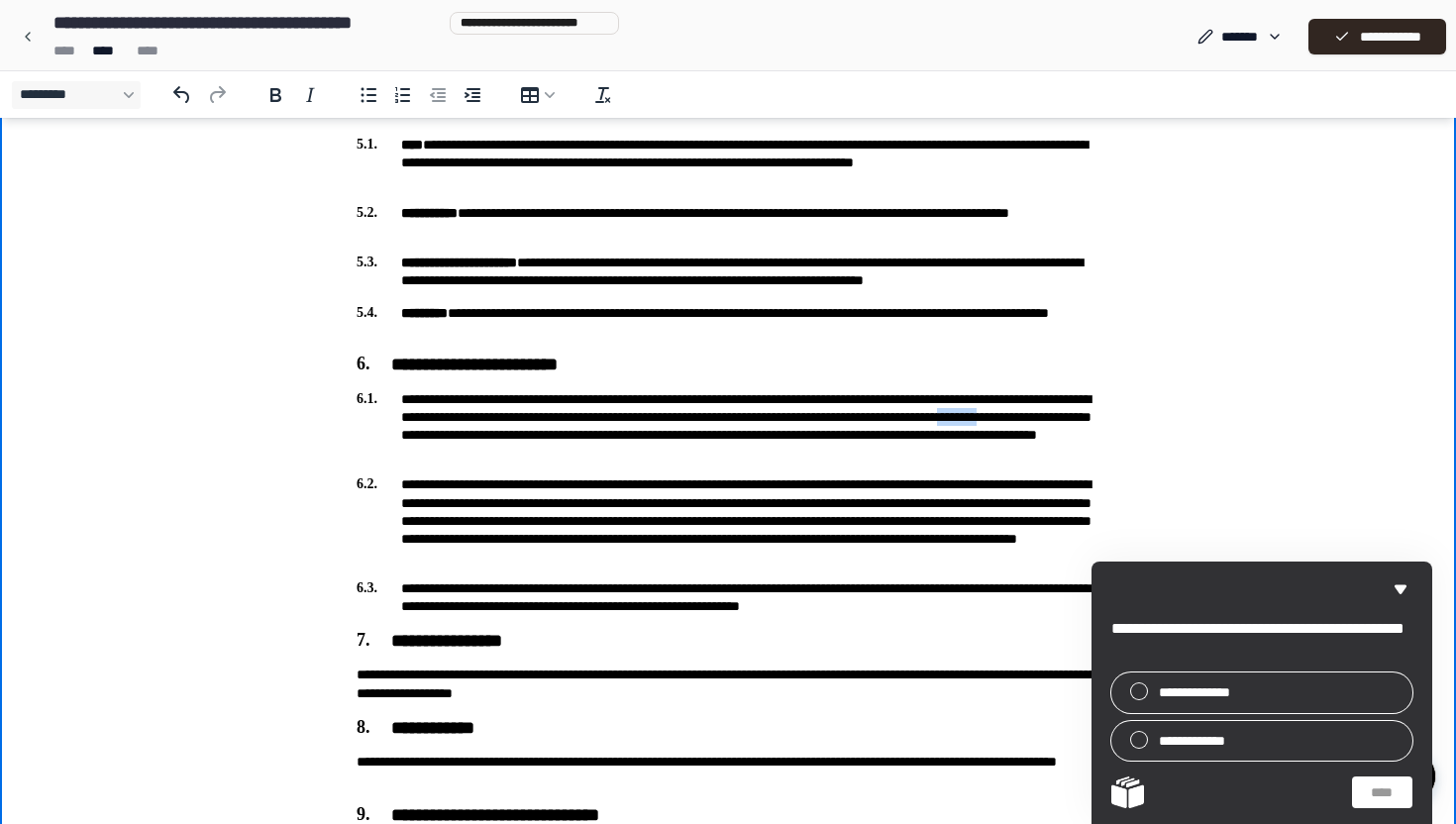 drag, startPoint x: 666, startPoint y: 435, endPoint x: 597, endPoint y: 431, distance: 69.115845 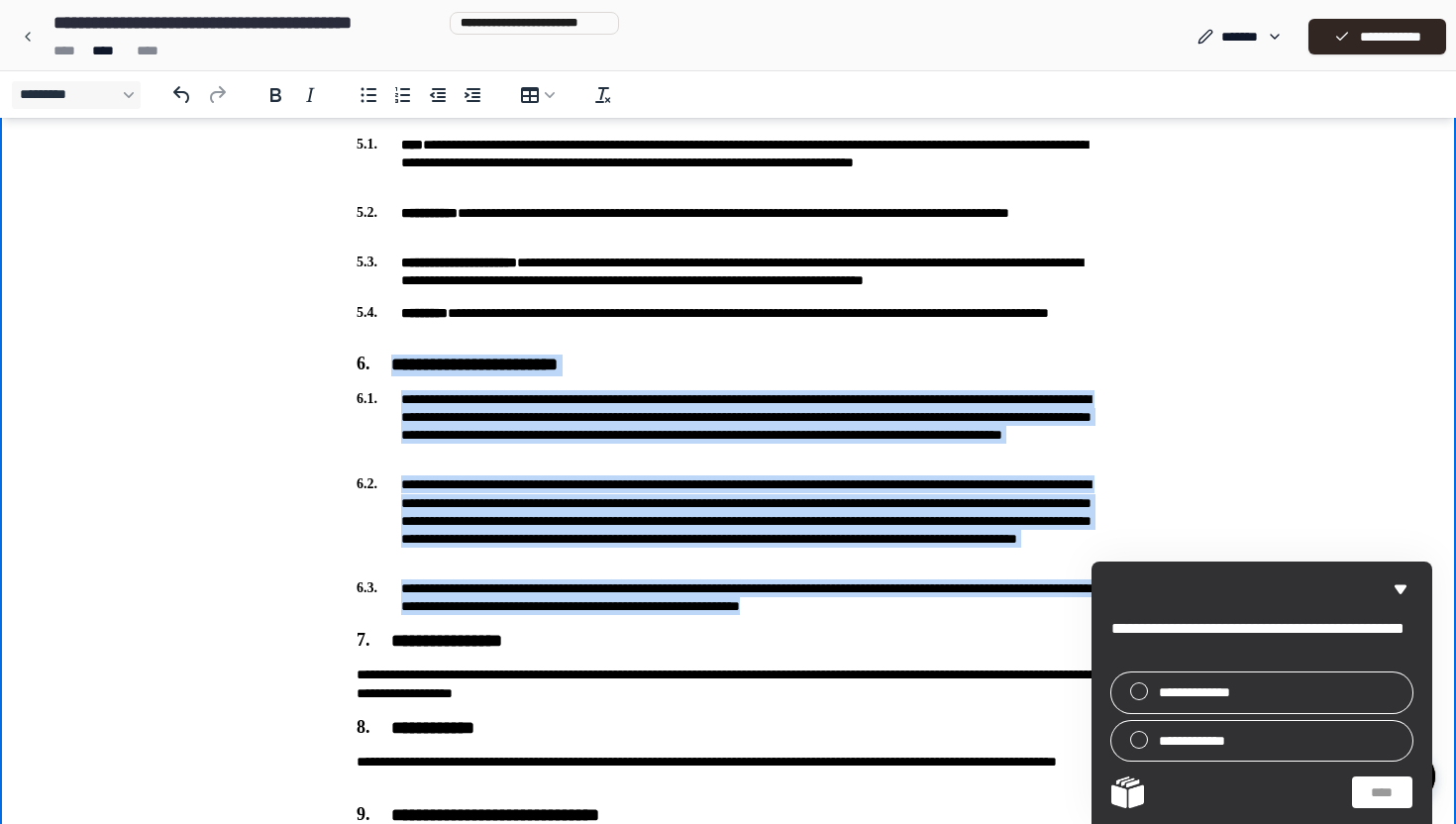 drag, startPoint x: 954, startPoint y: 604, endPoint x: 368, endPoint y: 357, distance: 635.92846 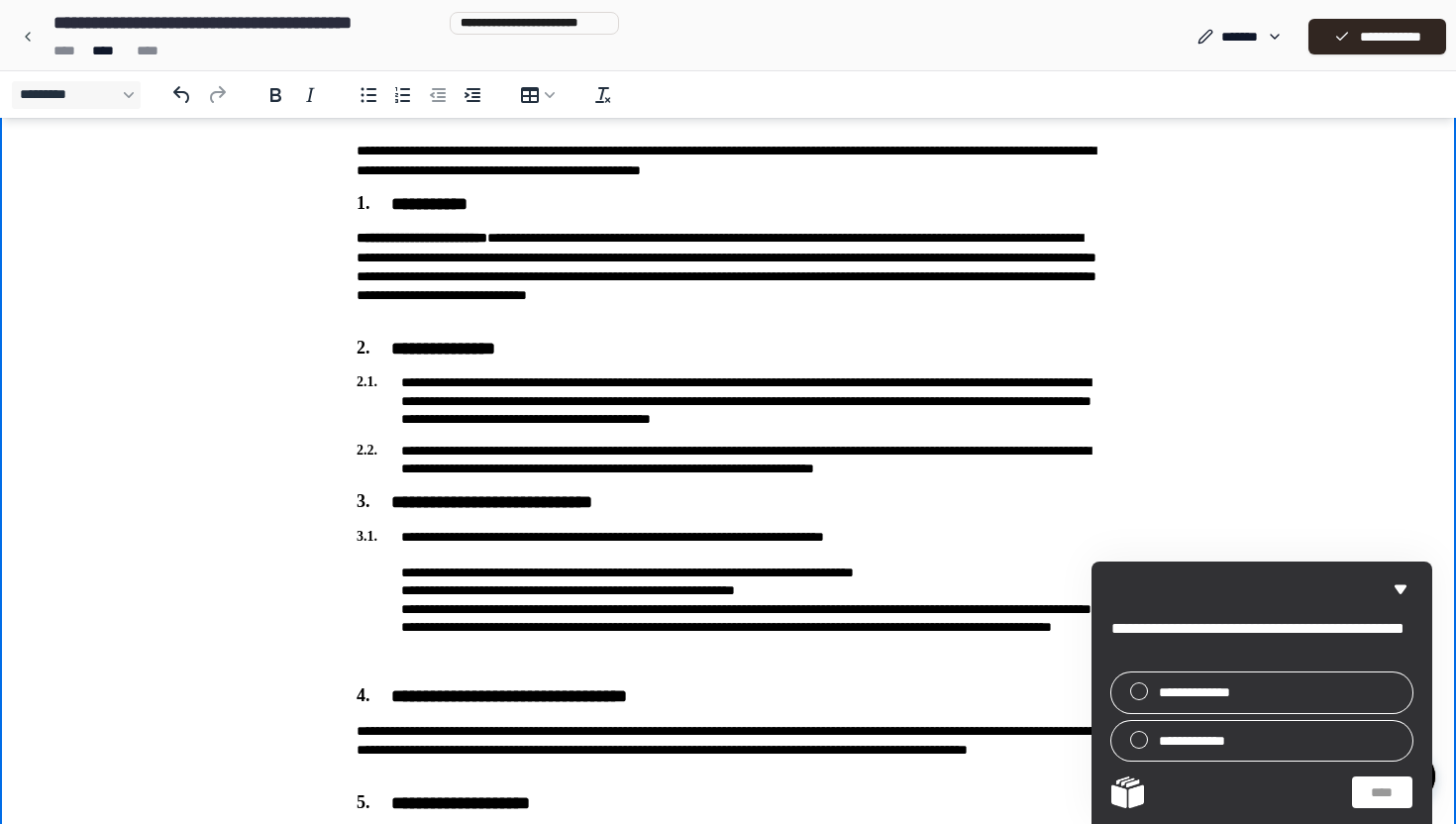 scroll, scrollTop: 305, scrollLeft: 0, axis: vertical 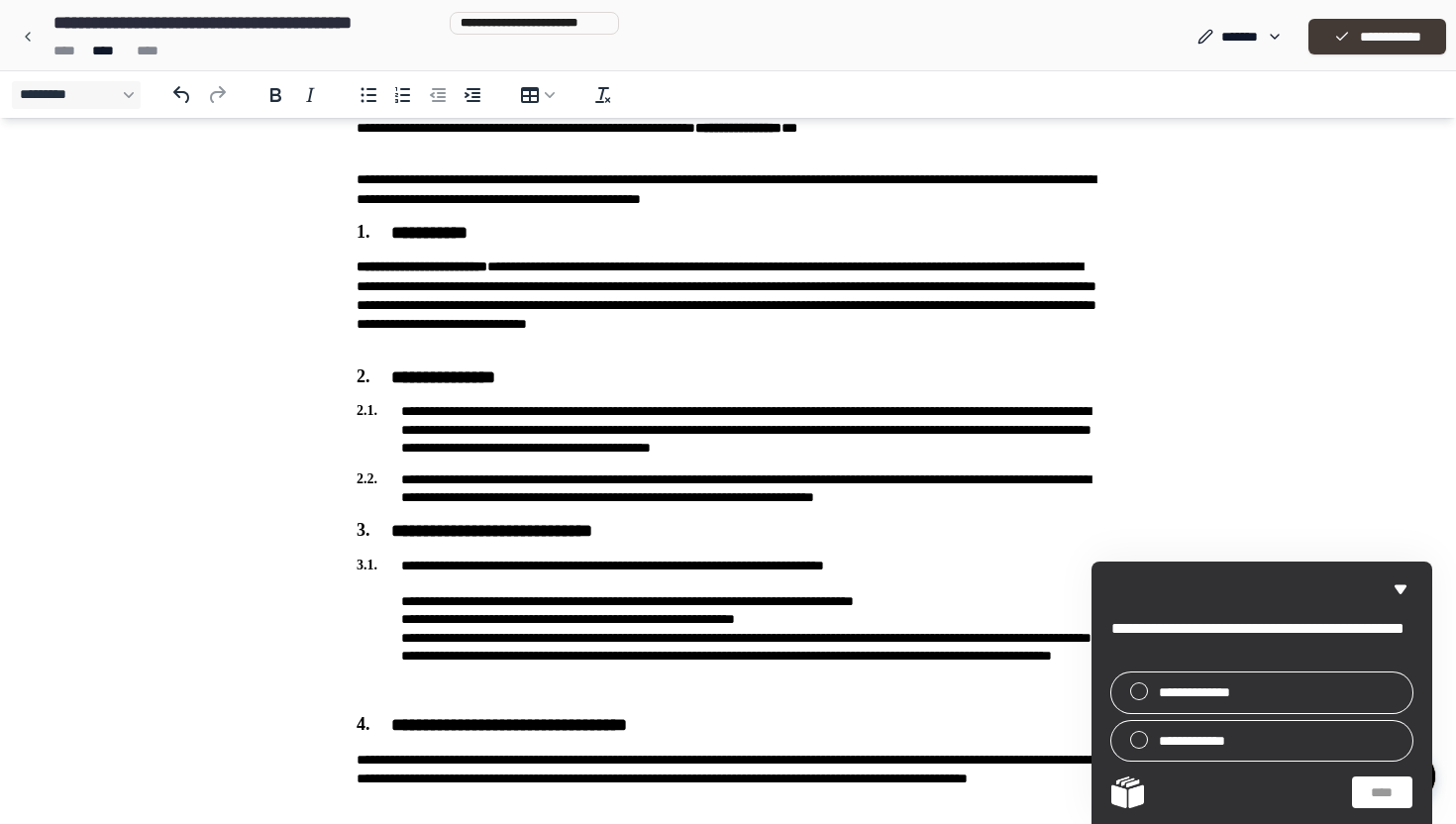 click on "**********" at bounding box center (1377, 37) 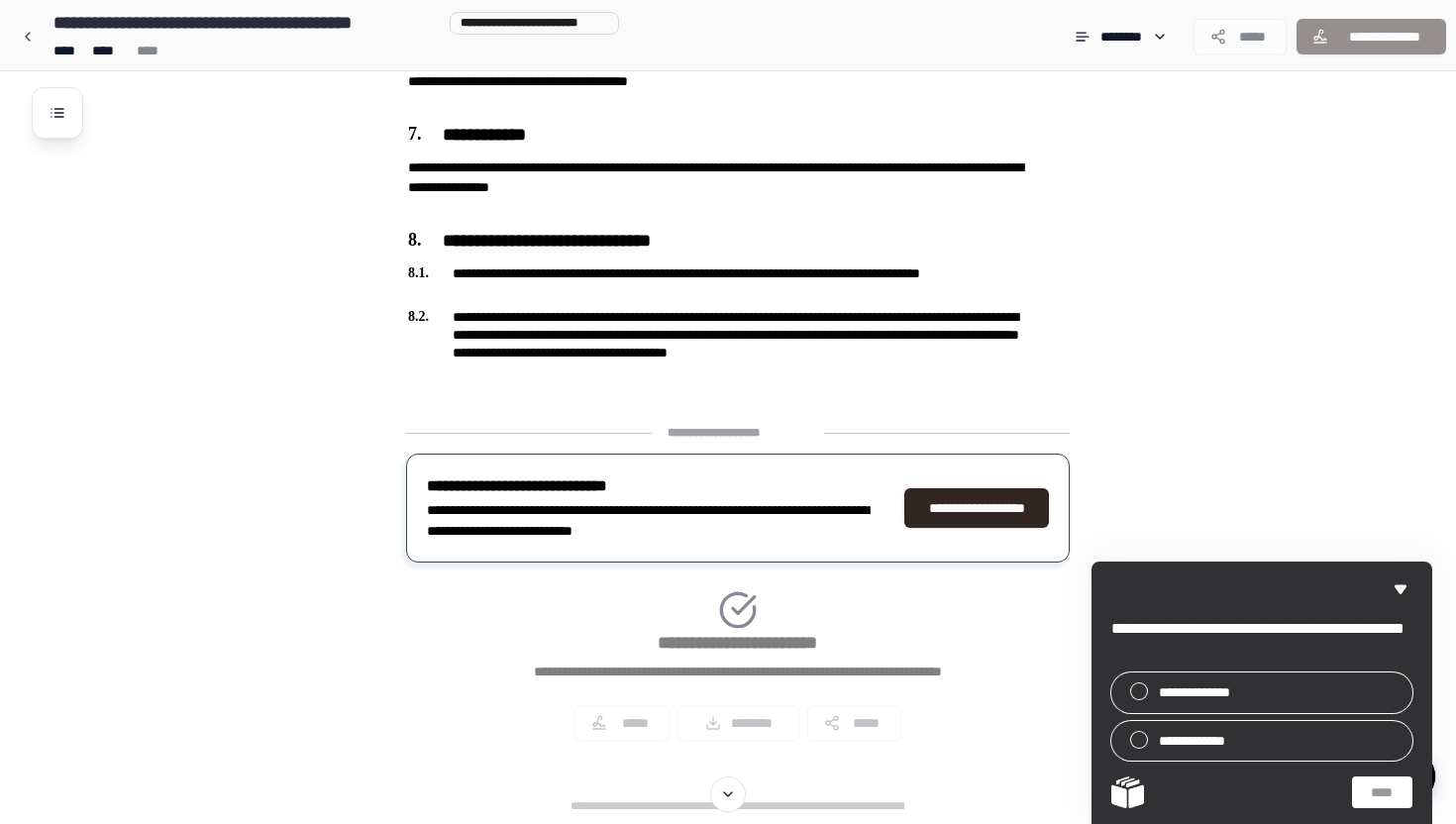 scroll, scrollTop: 1524, scrollLeft: 0, axis: vertical 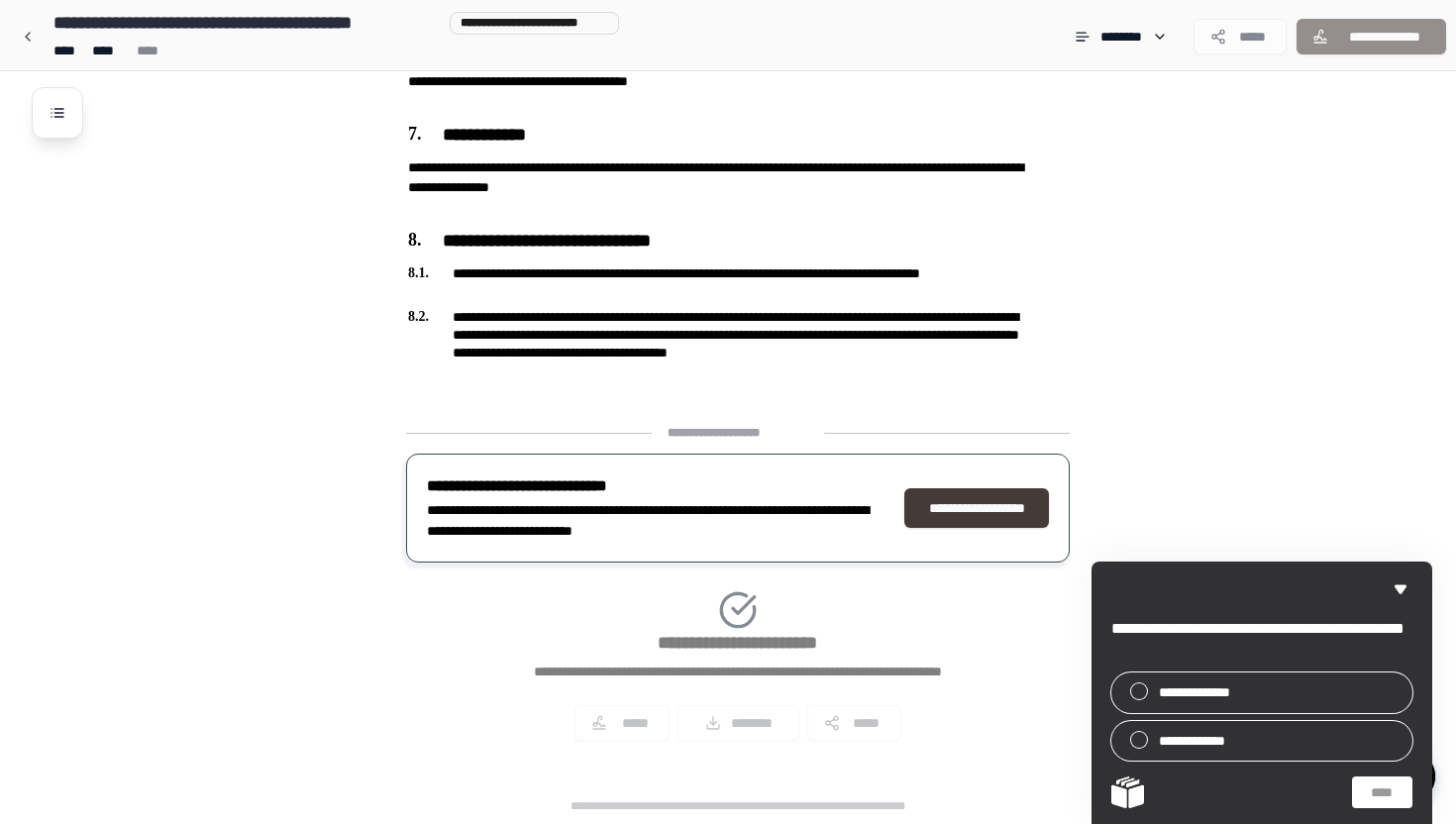 click on "**********" at bounding box center [977, 508] 